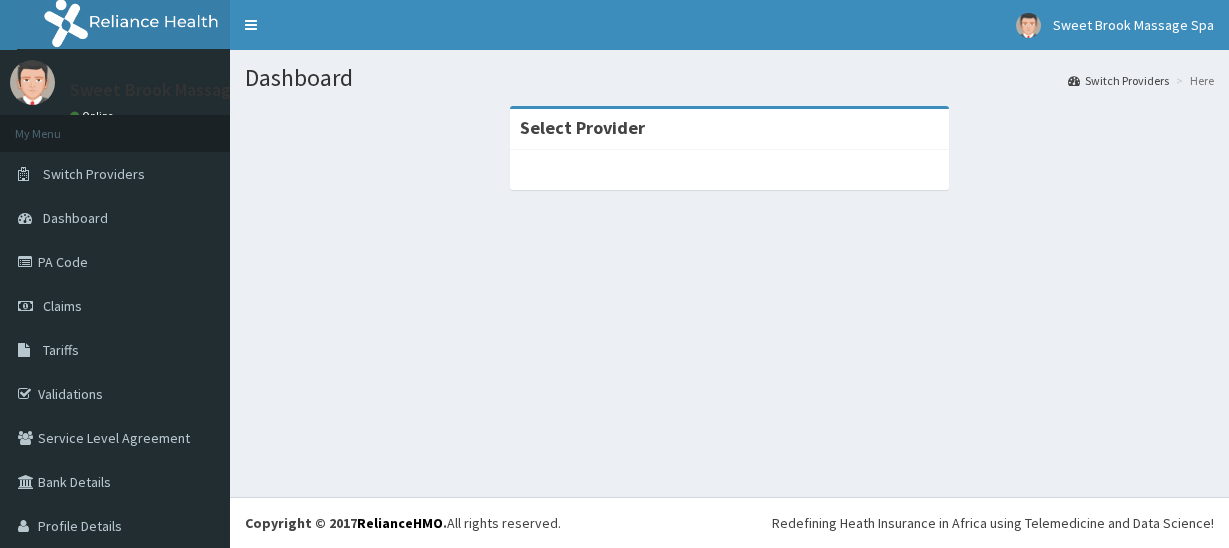 scroll, scrollTop: 0, scrollLeft: 0, axis: both 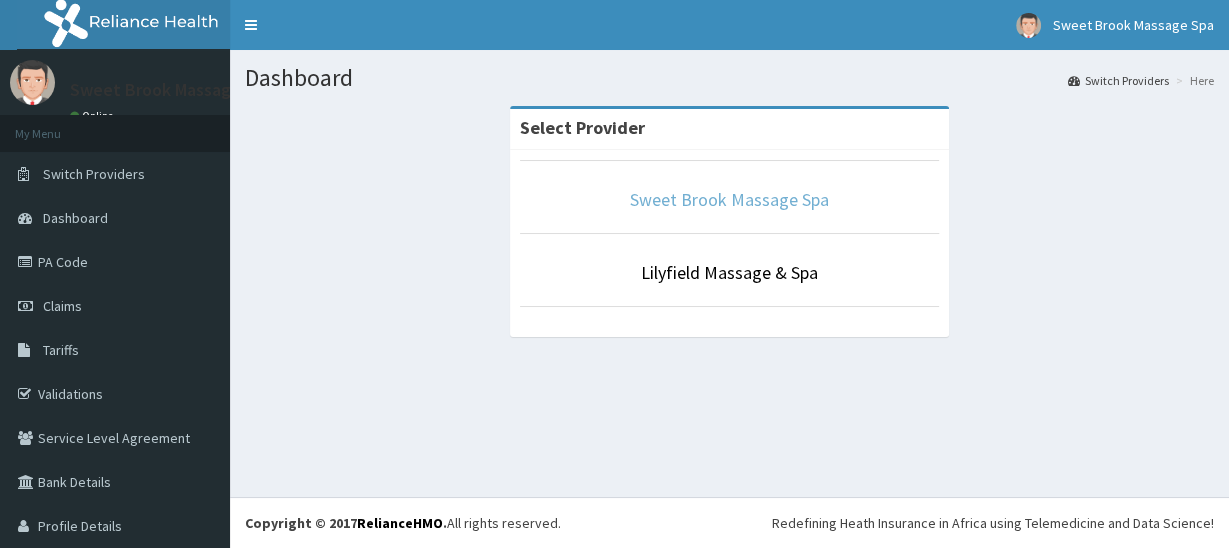 click on "Sweet Brook Massage Spa" at bounding box center [729, 199] 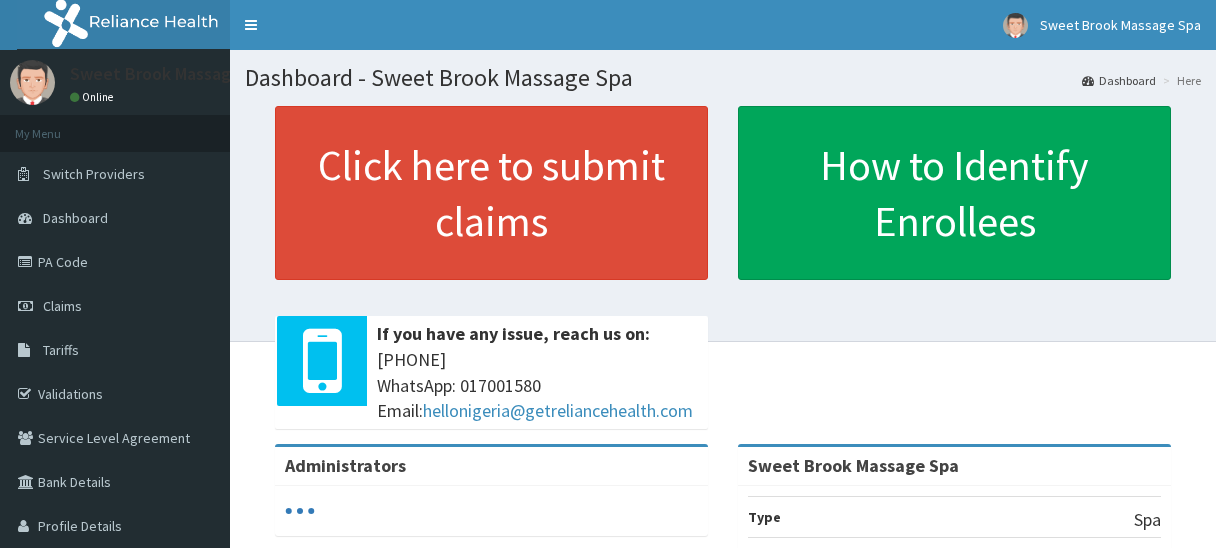 scroll, scrollTop: 0, scrollLeft: 0, axis: both 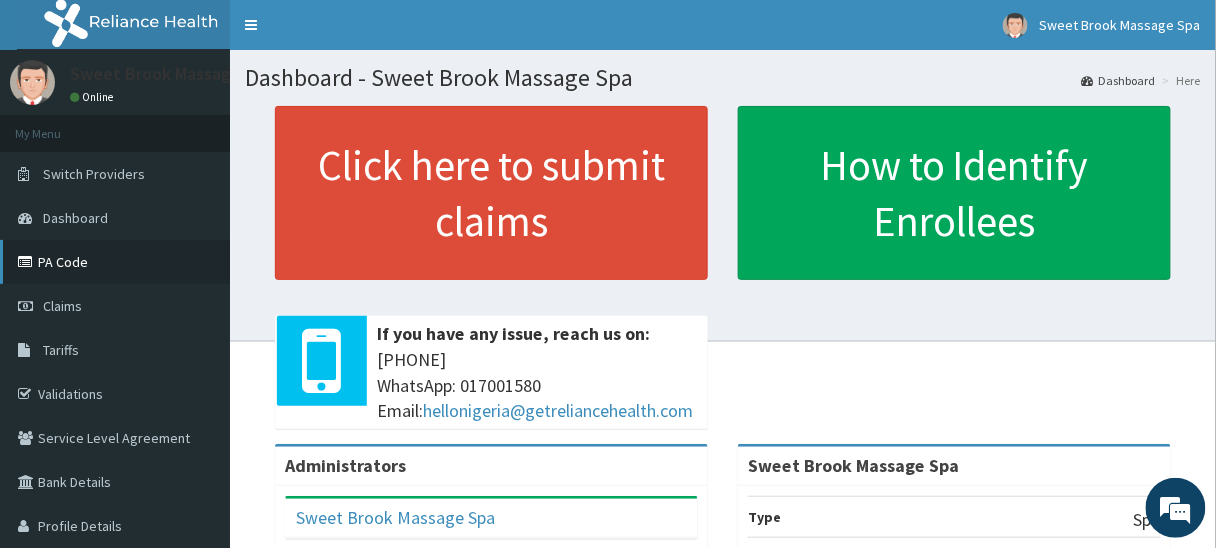 click on "PA Code" at bounding box center [115, 262] 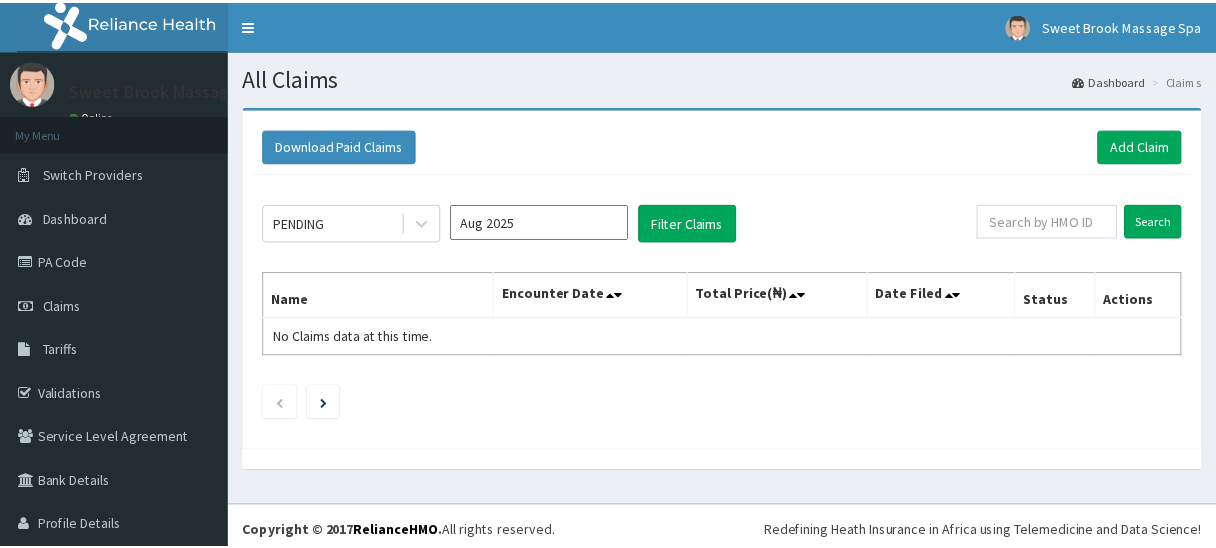 scroll, scrollTop: 0, scrollLeft: 0, axis: both 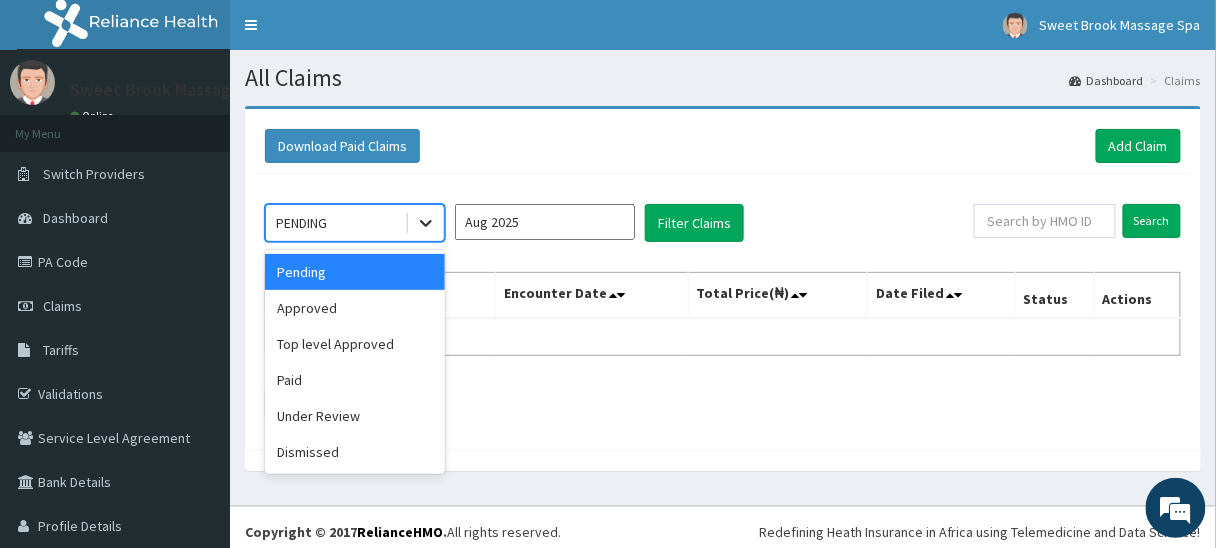 click 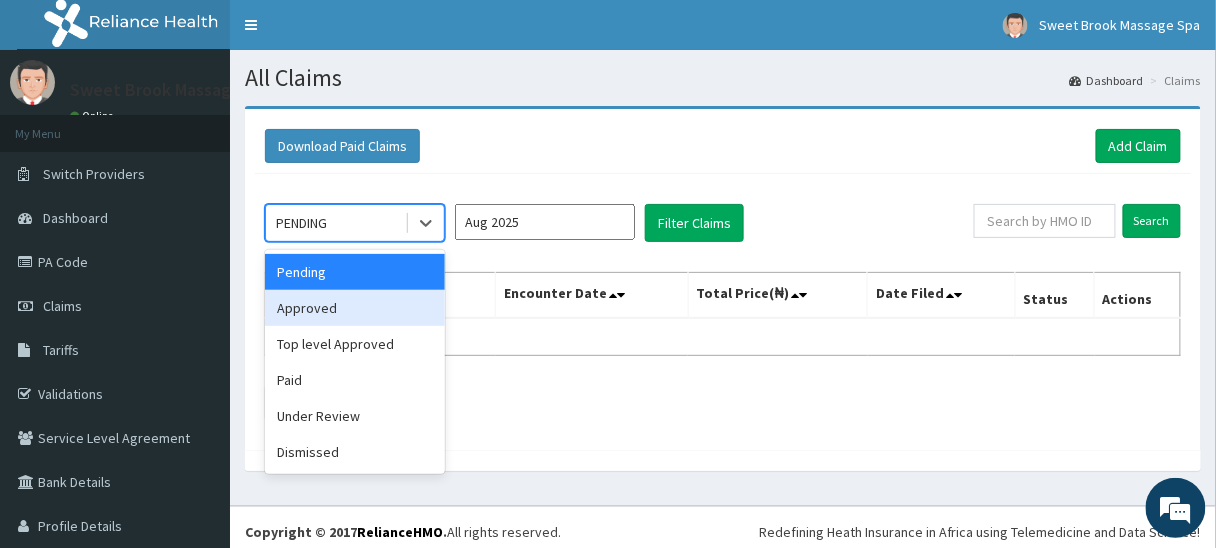 click on "Approved" at bounding box center (355, 308) 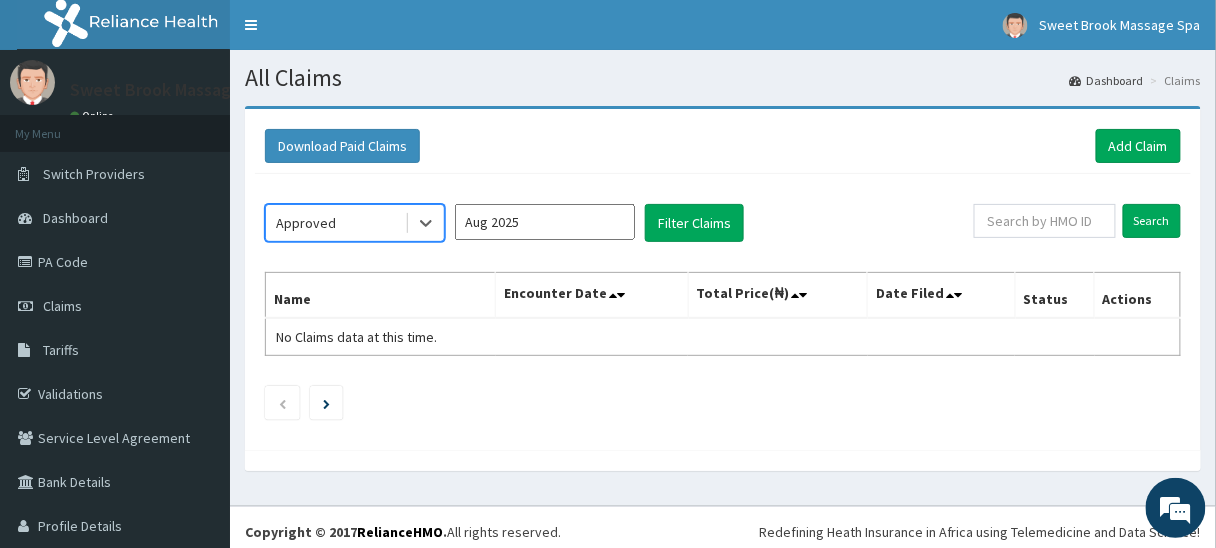 click on "Aug 2025" at bounding box center (545, 222) 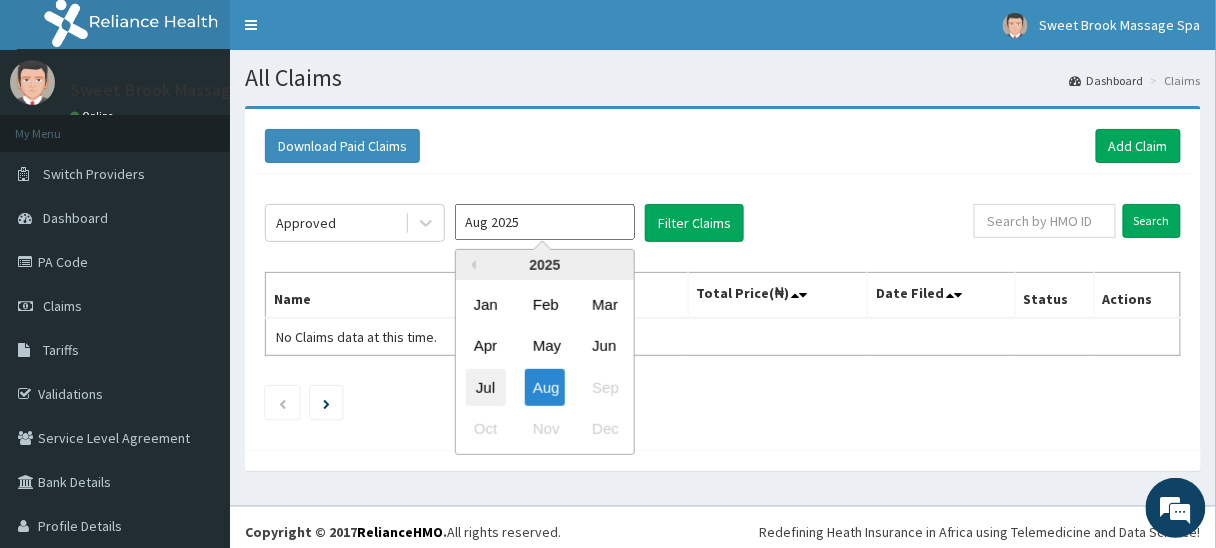 click on "Jul" at bounding box center [486, 387] 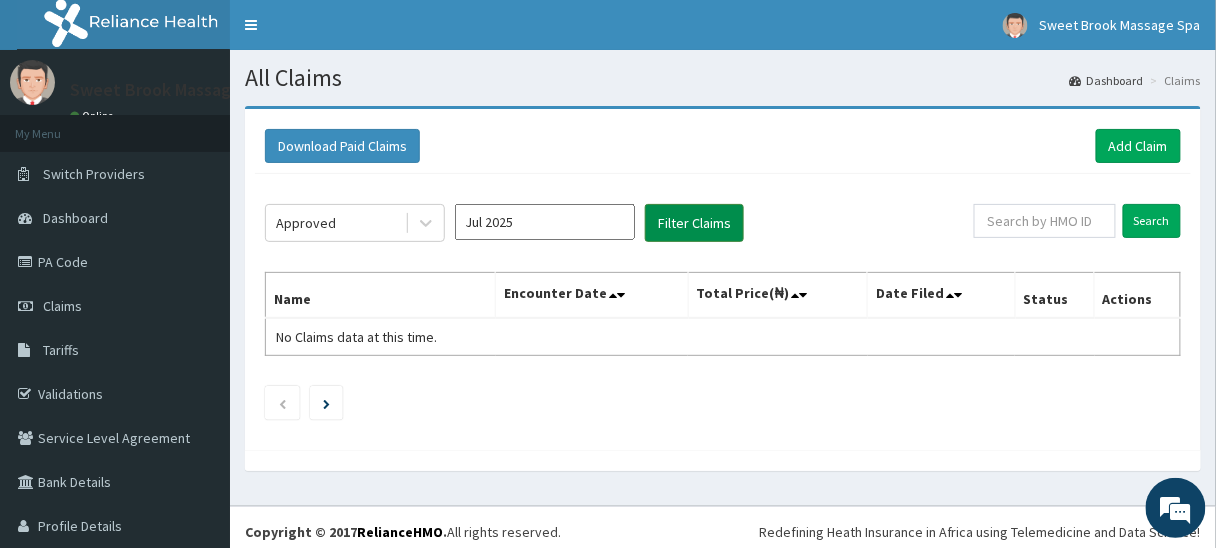 click on "Filter Claims" at bounding box center [694, 223] 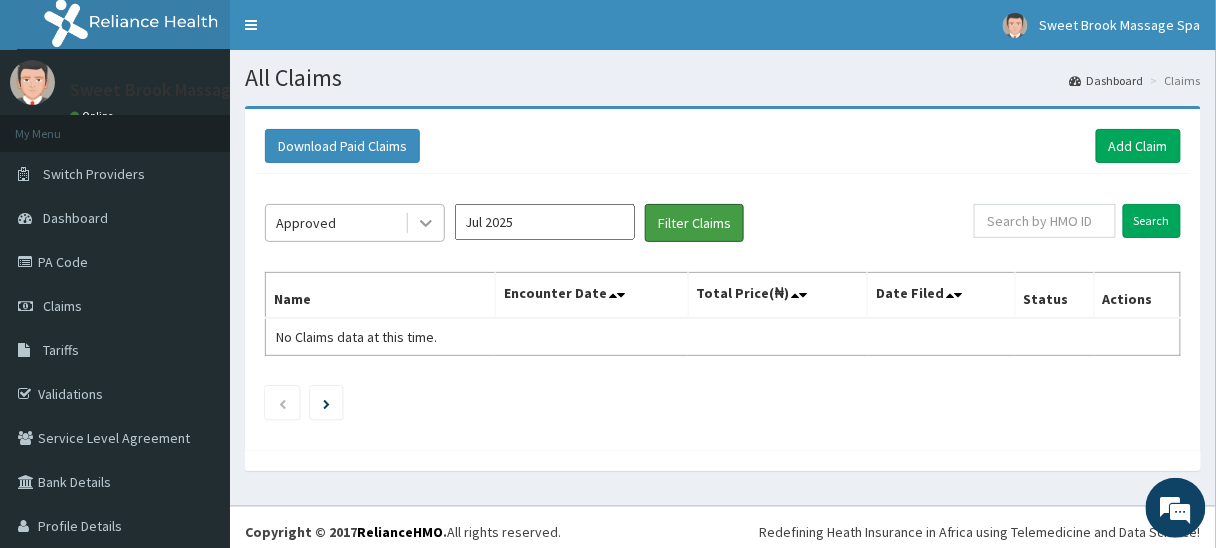 scroll, scrollTop: 0, scrollLeft: 0, axis: both 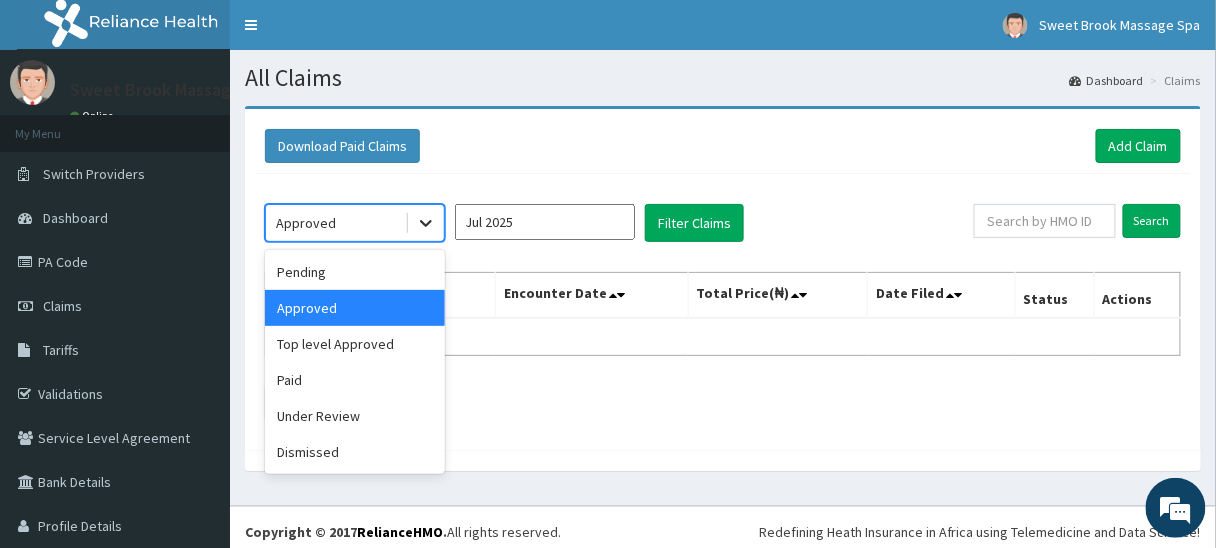 click 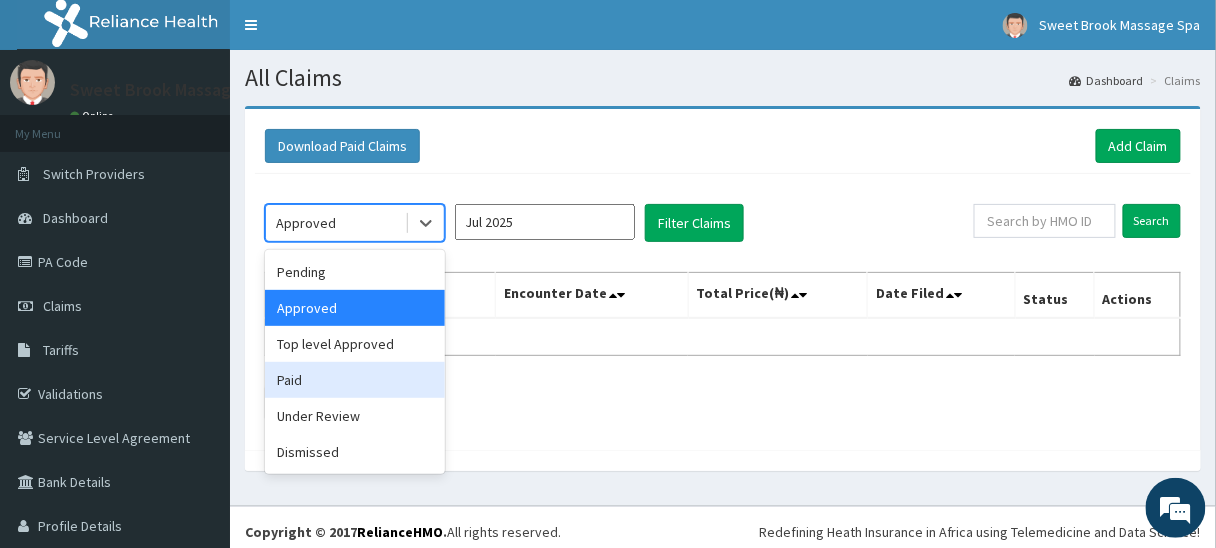 click on "Paid" at bounding box center [355, 380] 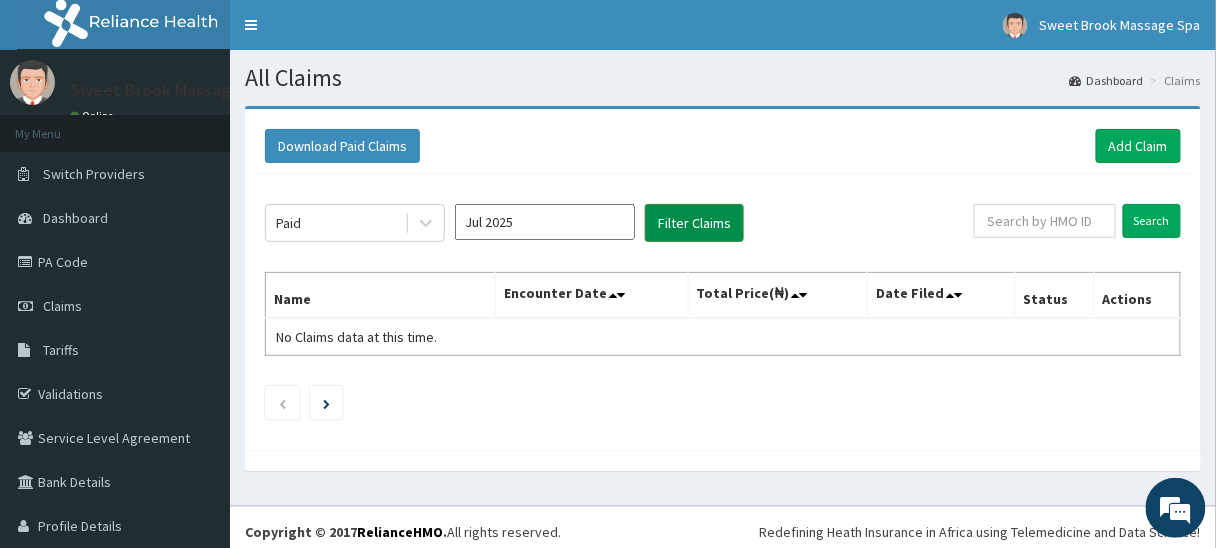 click on "Filter Claims" at bounding box center (694, 223) 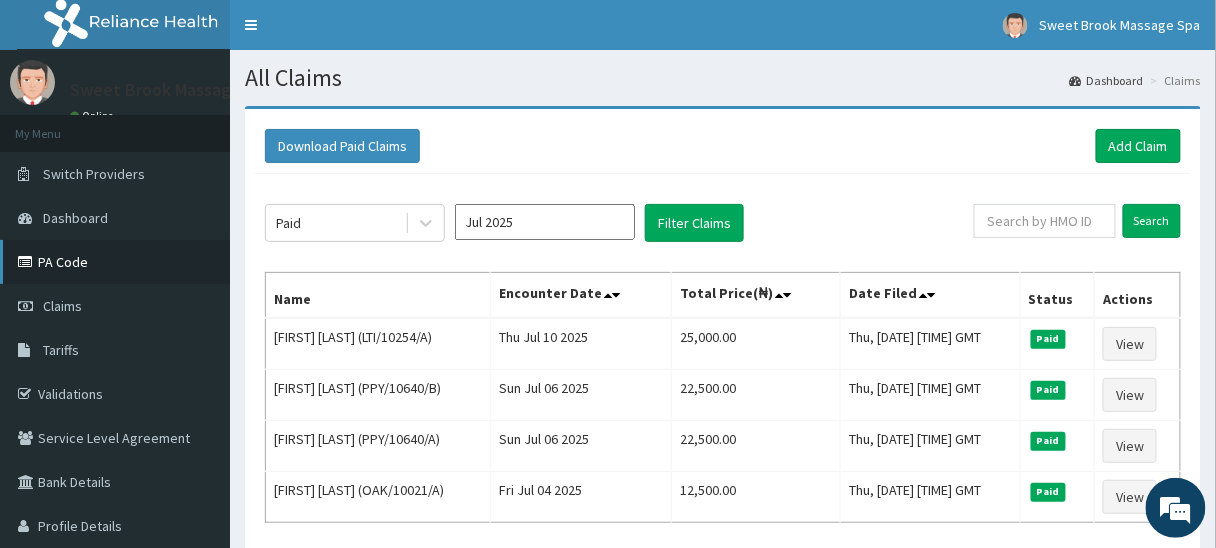 click on "PA Code" at bounding box center [115, 262] 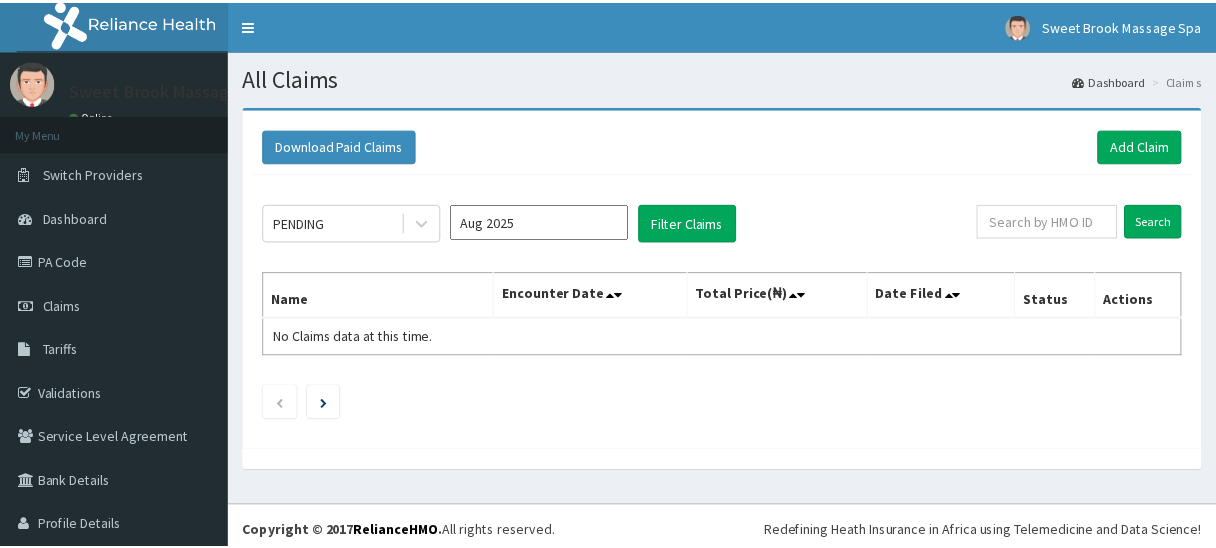 scroll, scrollTop: 0, scrollLeft: 0, axis: both 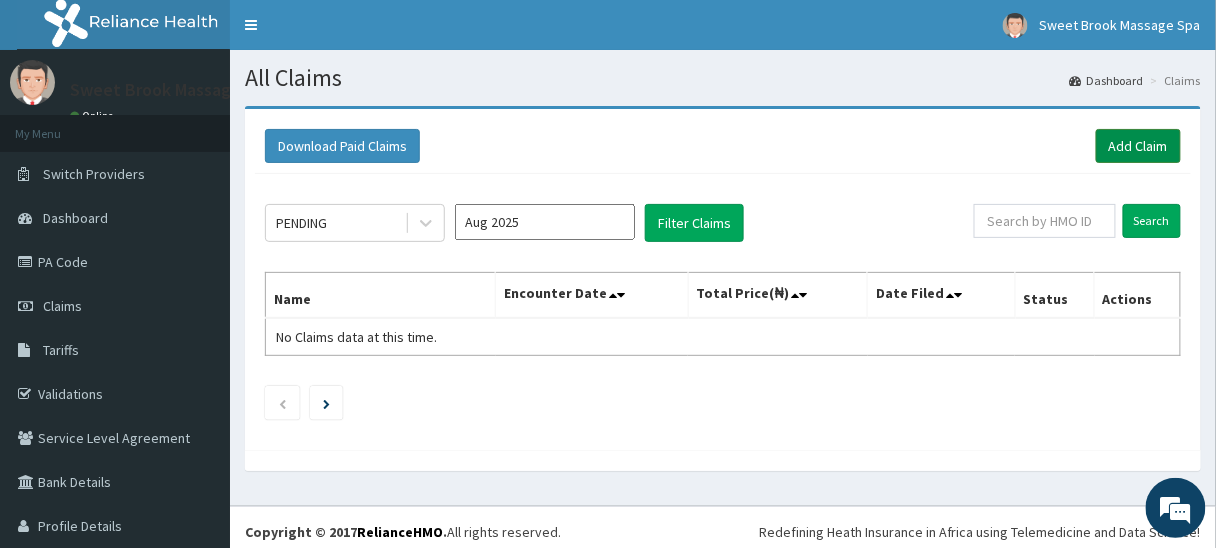 click on "Add Claim" at bounding box center (1138, 146) 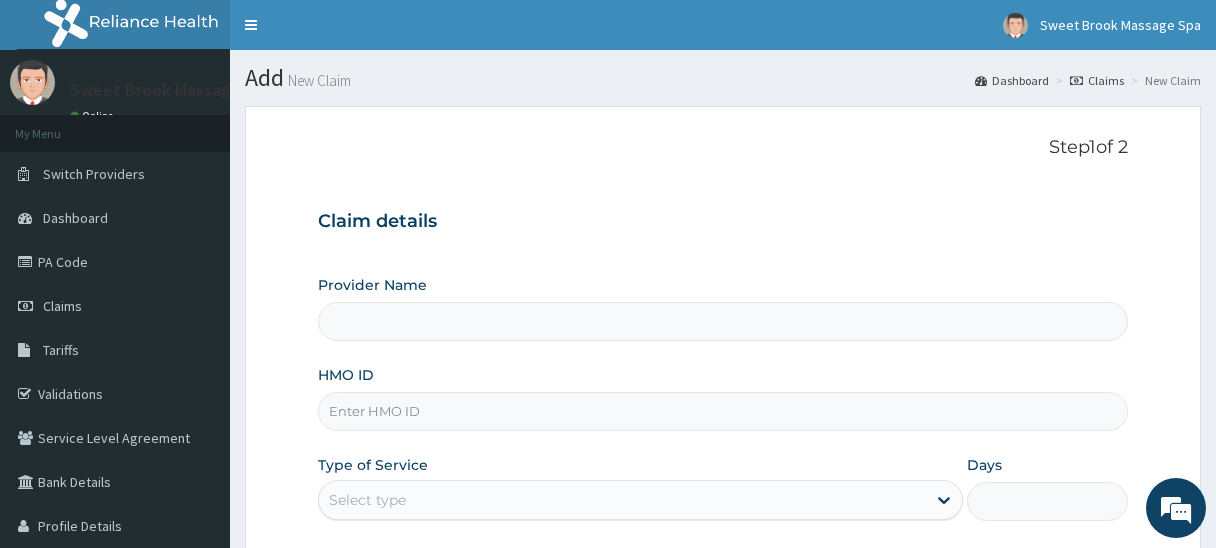 scroll, scrollTop: 0, scrollLeft: 0, axis: both 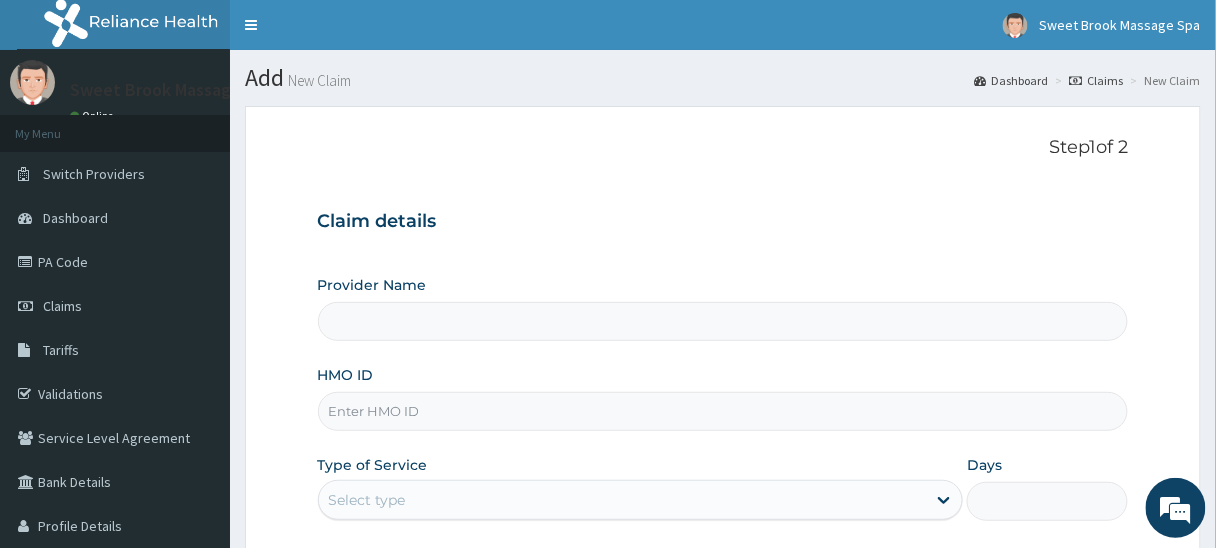 type on "Sweet Brook Massage Spa" 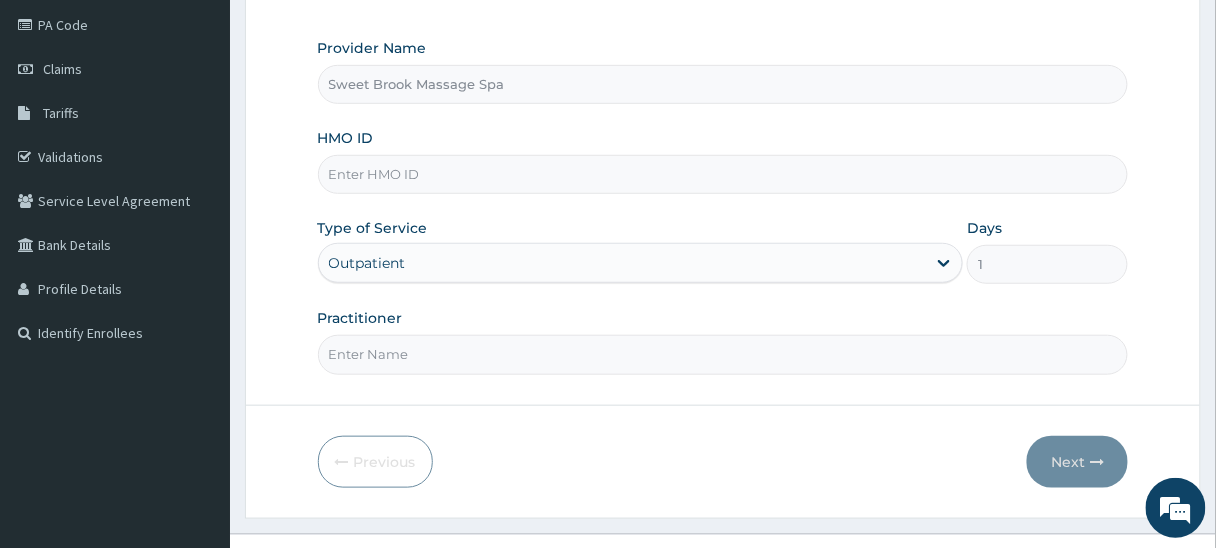 scroll, scrollTop: 240, scrollLeft: 0, axis: vertical 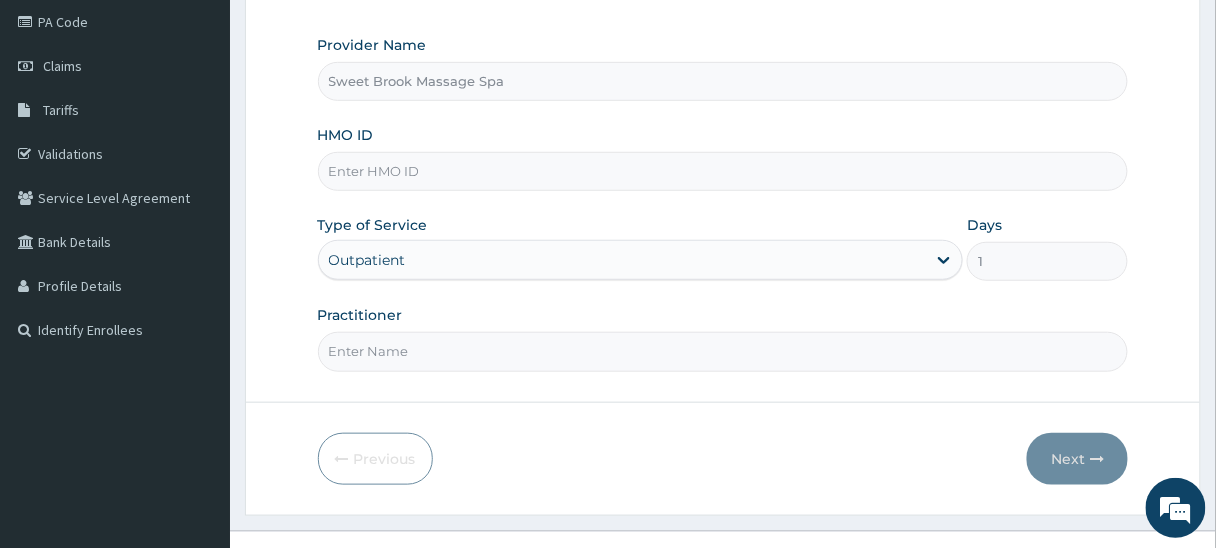 click on "HMO ID" at bounding box center (723, 171) 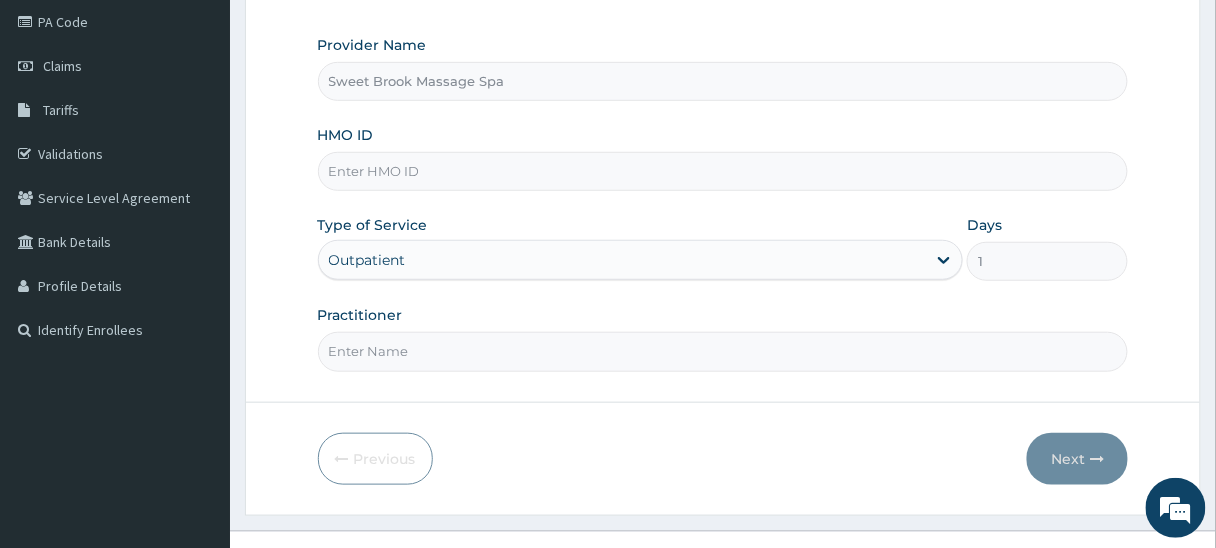 scroll, scrollTop: 0, scrollLeft: 0, axis: both 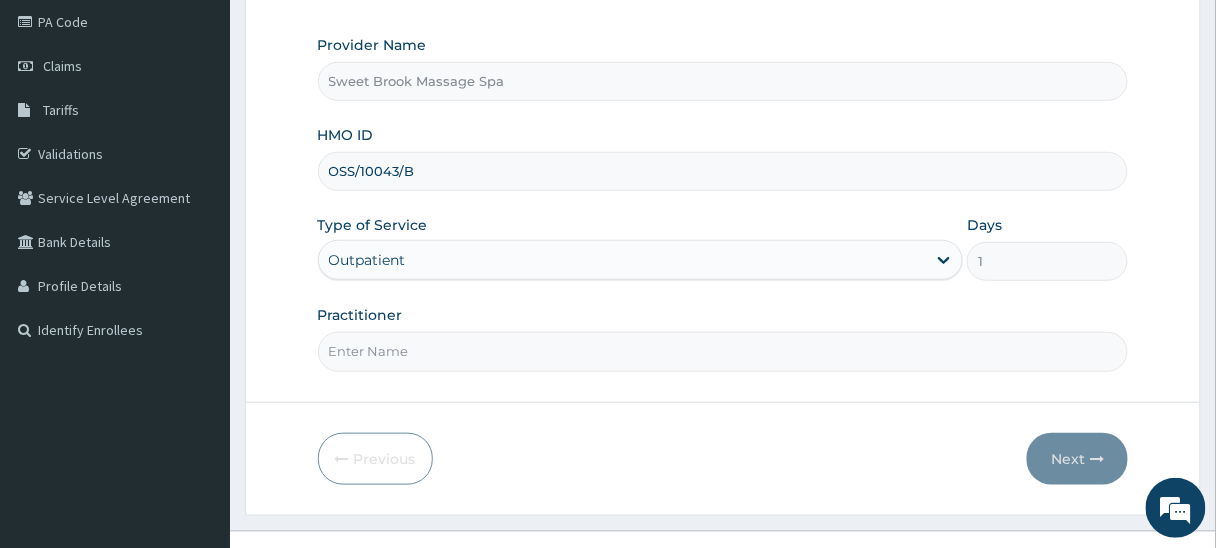 type on "OSS/10043/B" 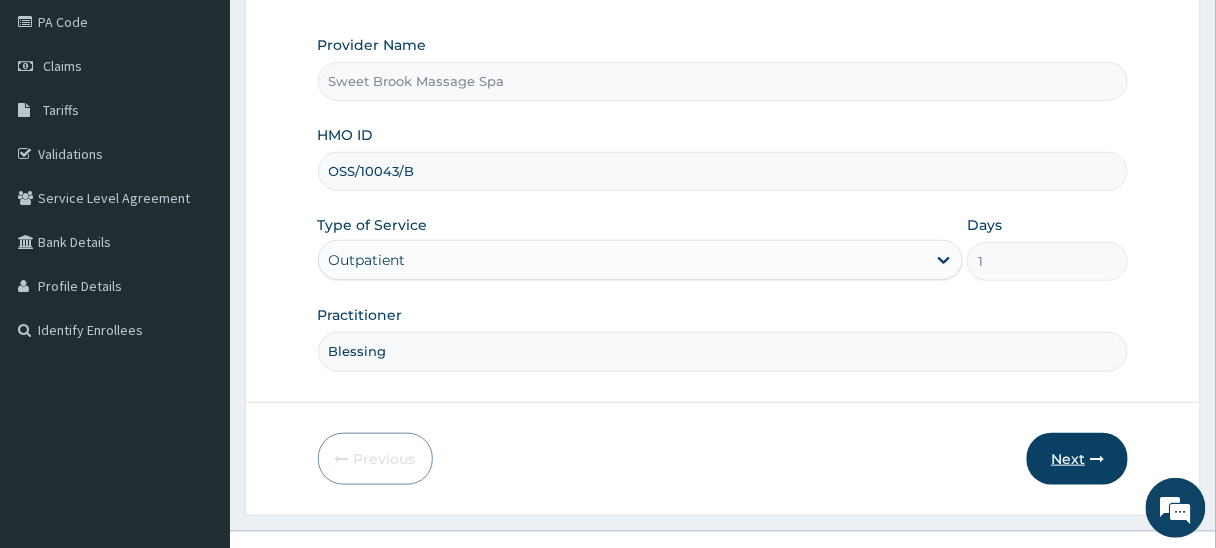 type on "Blessing" 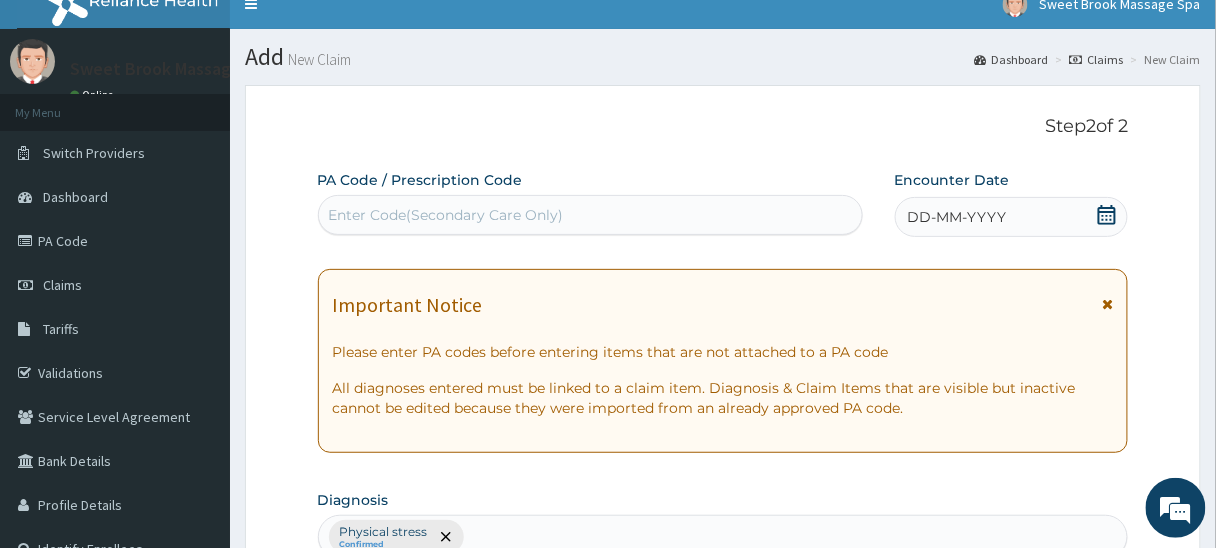 scroll, scrollTop: 0, scrollLeft: 0, axis: both 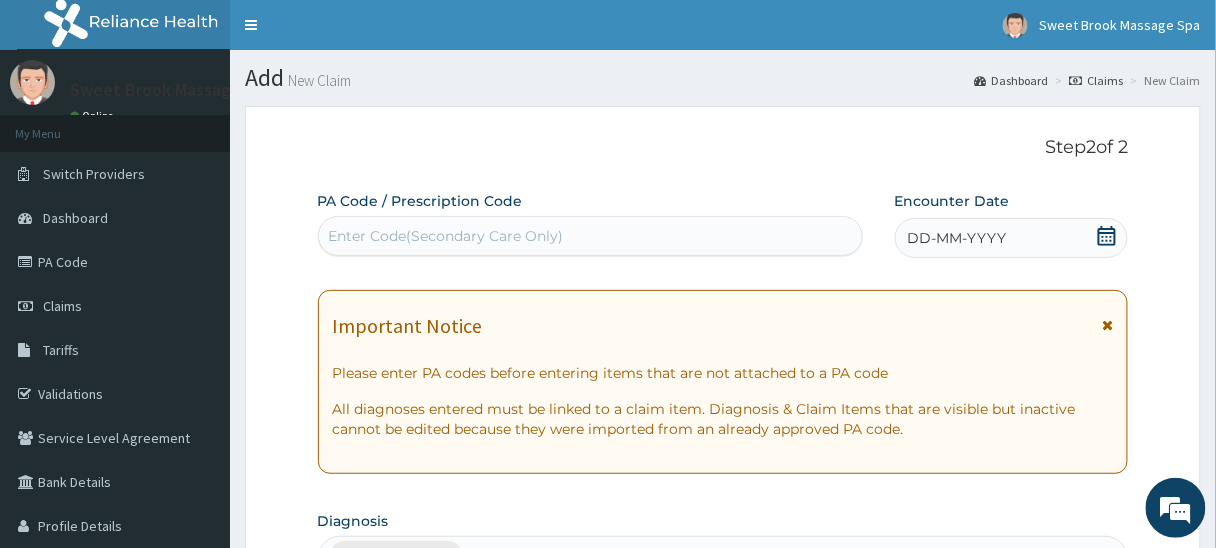 click on "Enter Code(Secondary Care Only)" at bounding box center [446, 236] 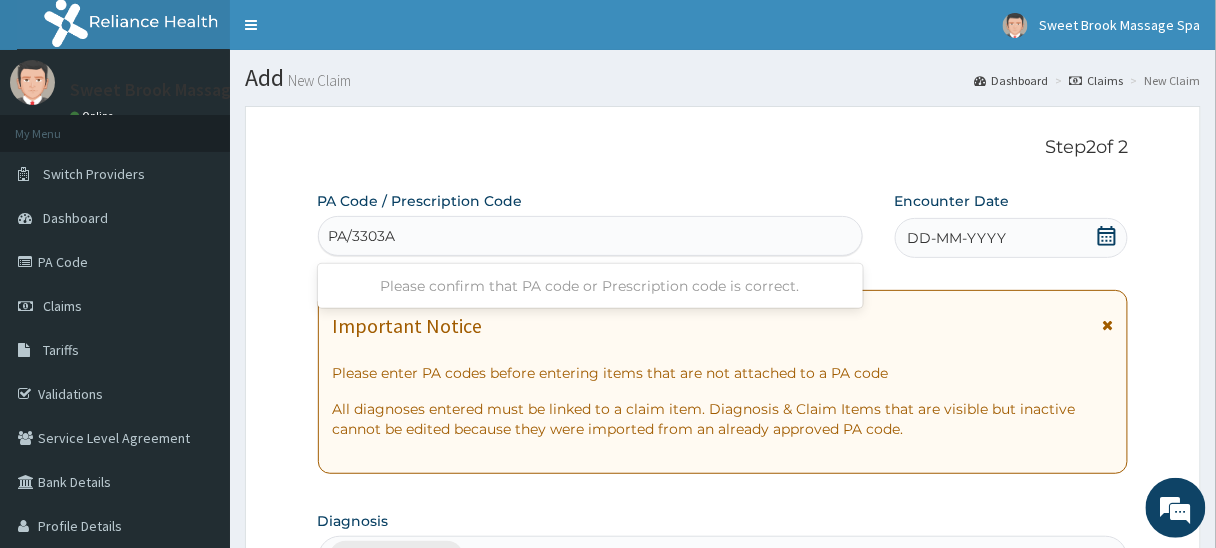 type on "PA/3303A8" 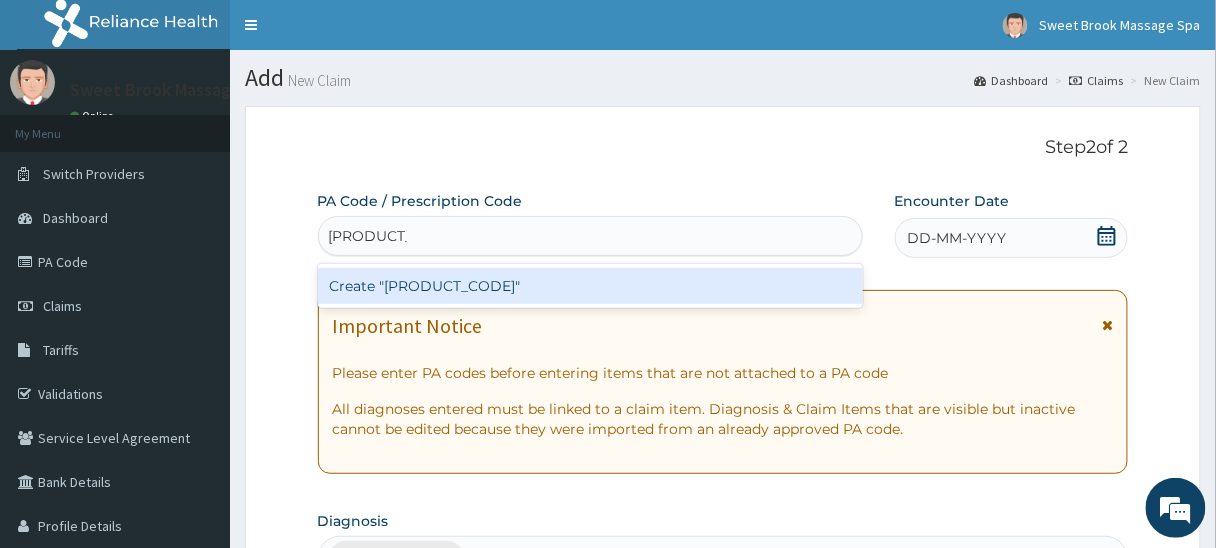 click on "Create "PA/3303A8"" at bounding box center [590, 286] 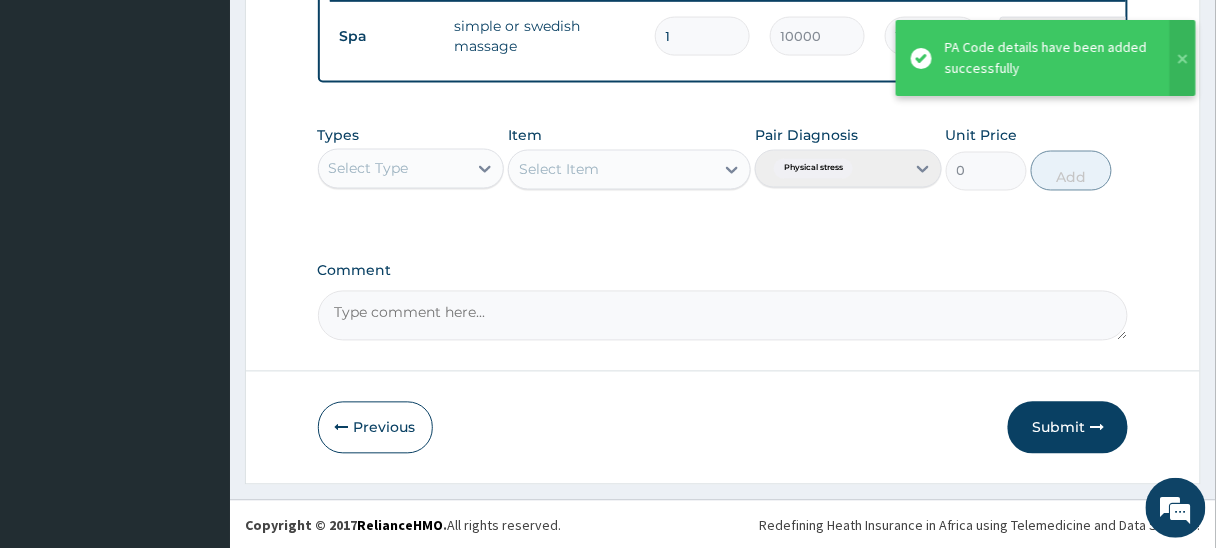 scroll, scrollTop: 807, scrollLeft: 0, axis: vertical 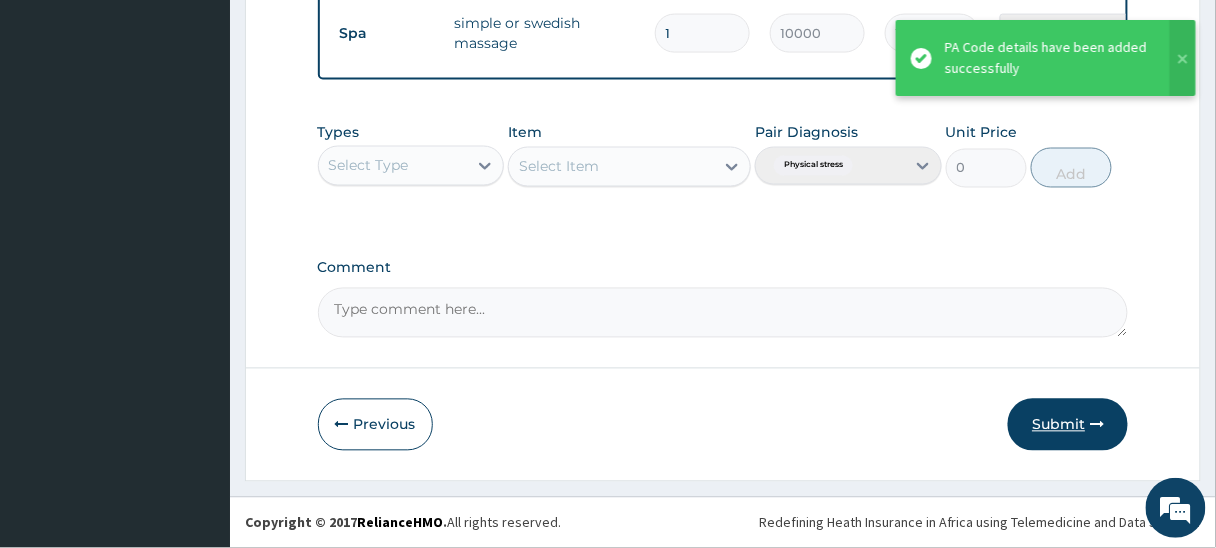 click on "Submit" at bounding box center [1068, 425] 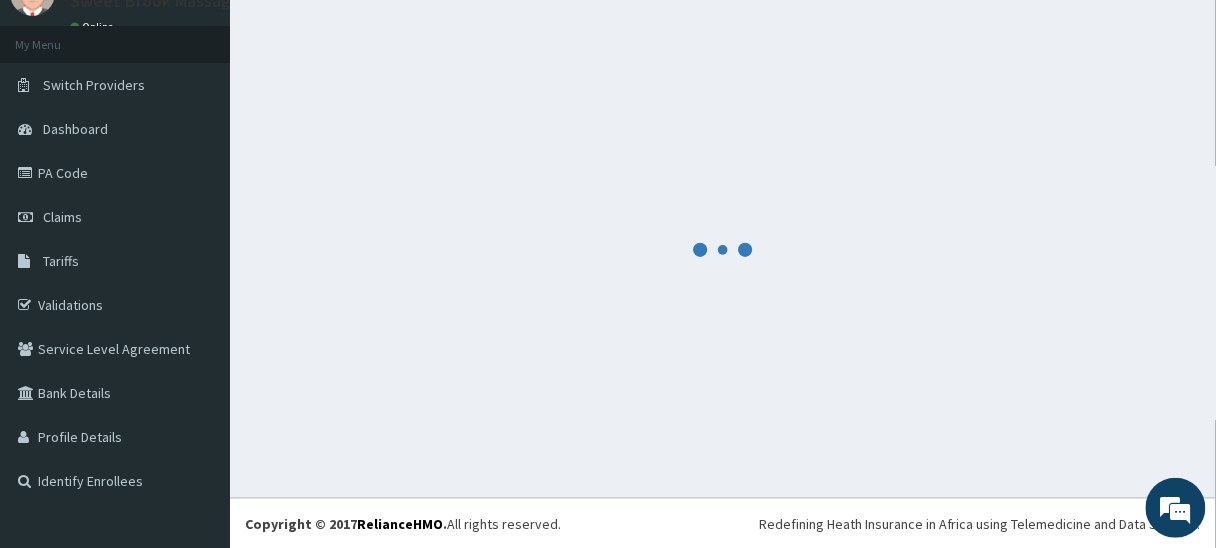 scroll, scrollTop: 807, scrollLeft: 0, axis: vertical 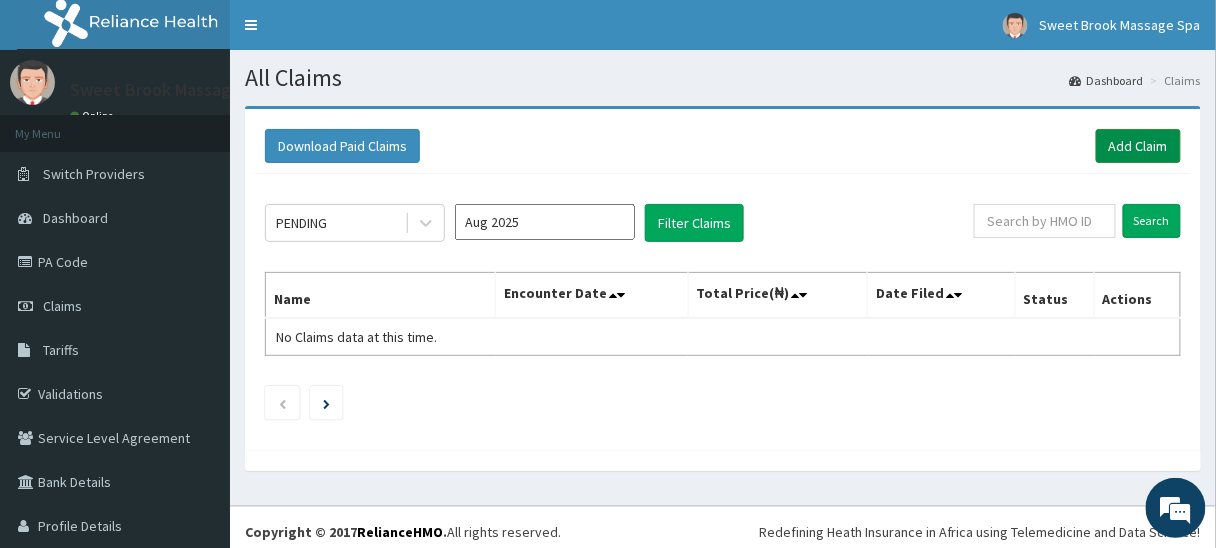click on "Add Claim" at bounding box center [1138, 146] 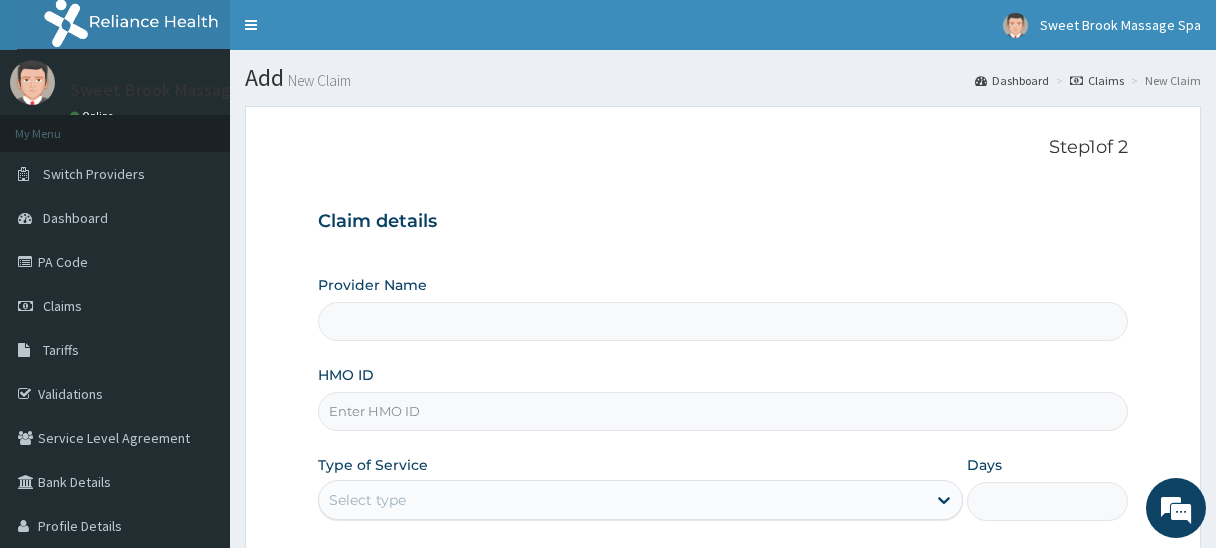 scroll, scrollTop: 119, scrollLeft: 0, axis: vertical 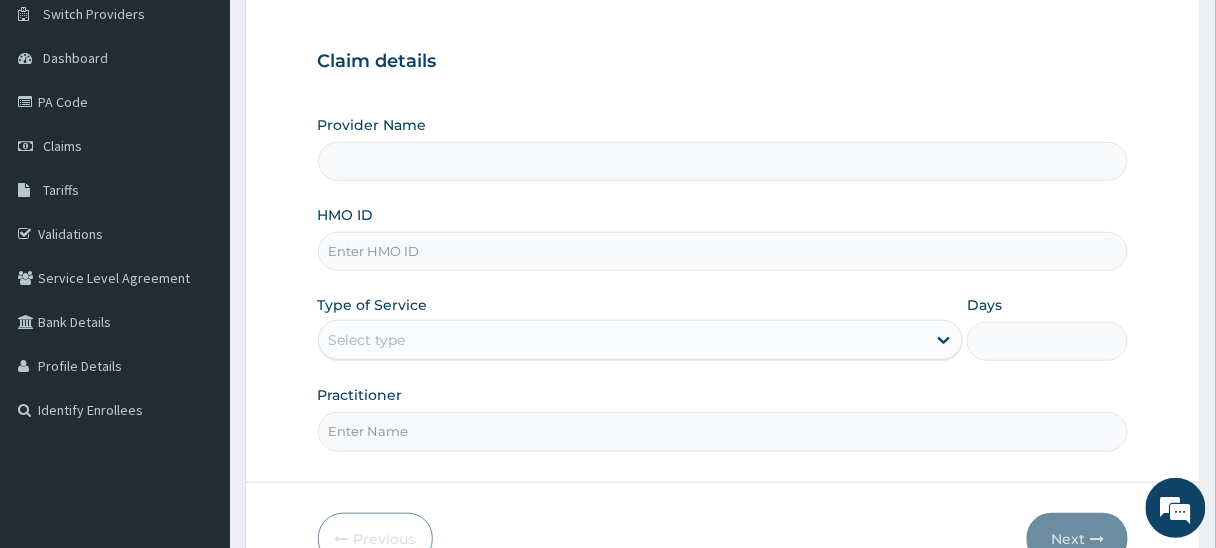 type on "Sweet Brook Massage Spa" 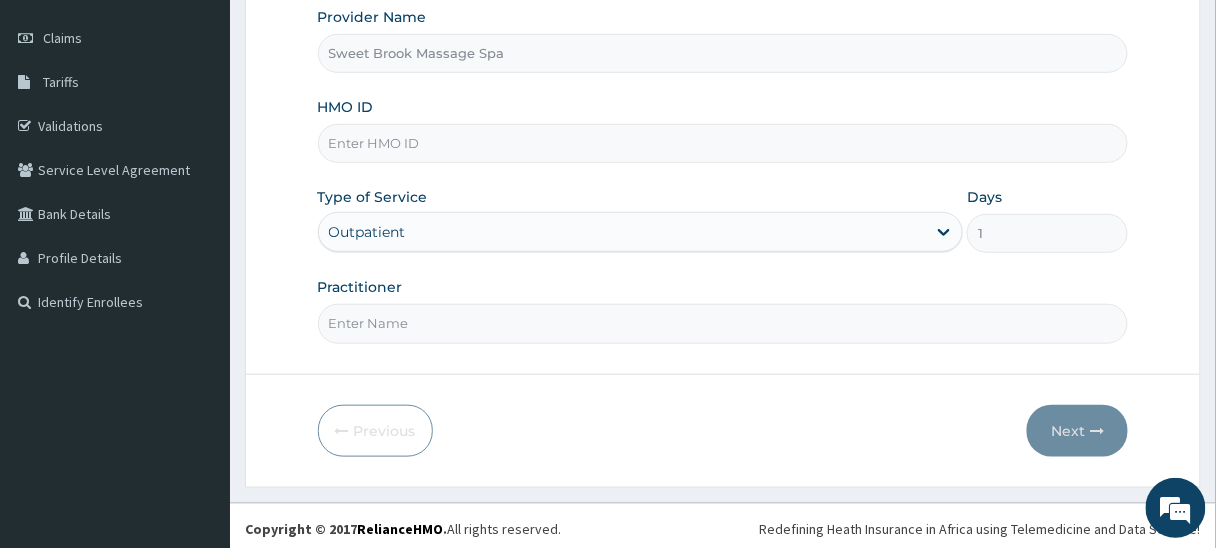 scroll, scrollTop: 269, scrollLeft: 0, axis: vertical 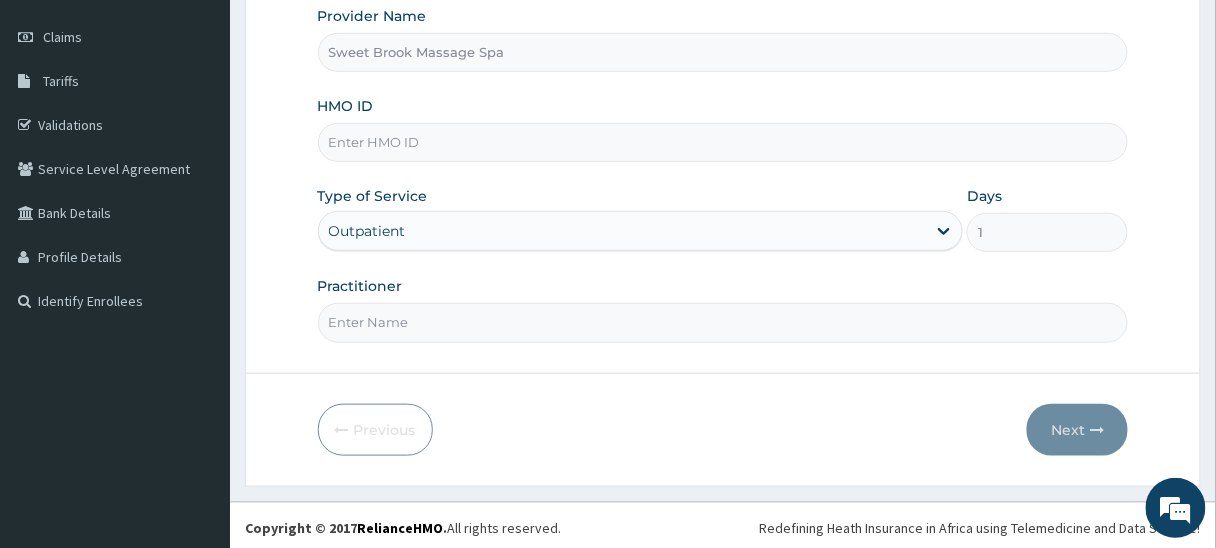 click on "HMO ID" at bounding box center (723, 142) 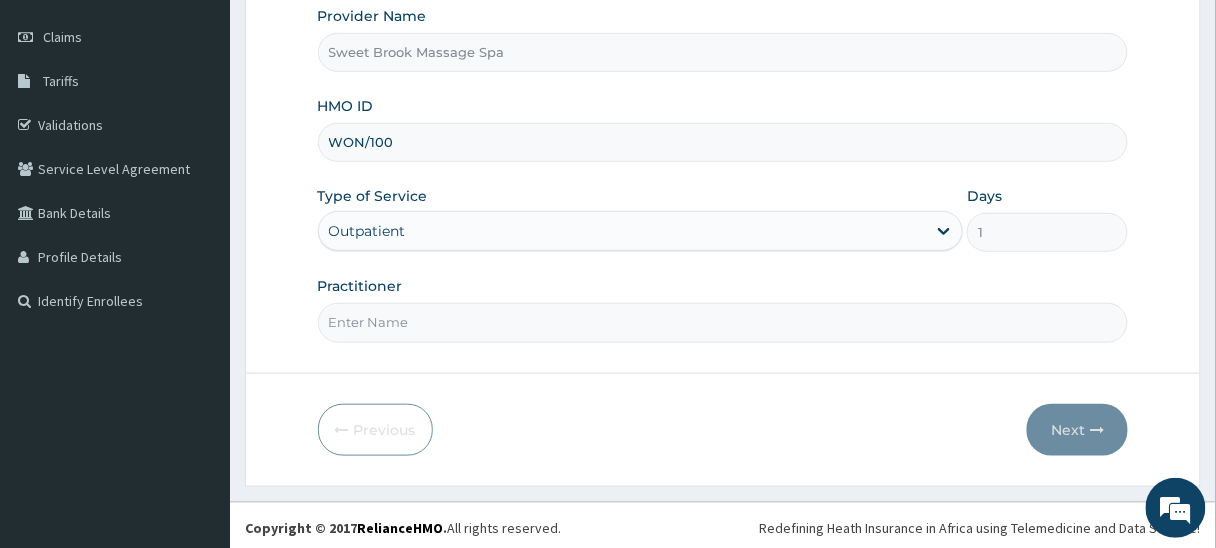 scroll, scrollTop: 0, scrollLeft: 0, axis: both 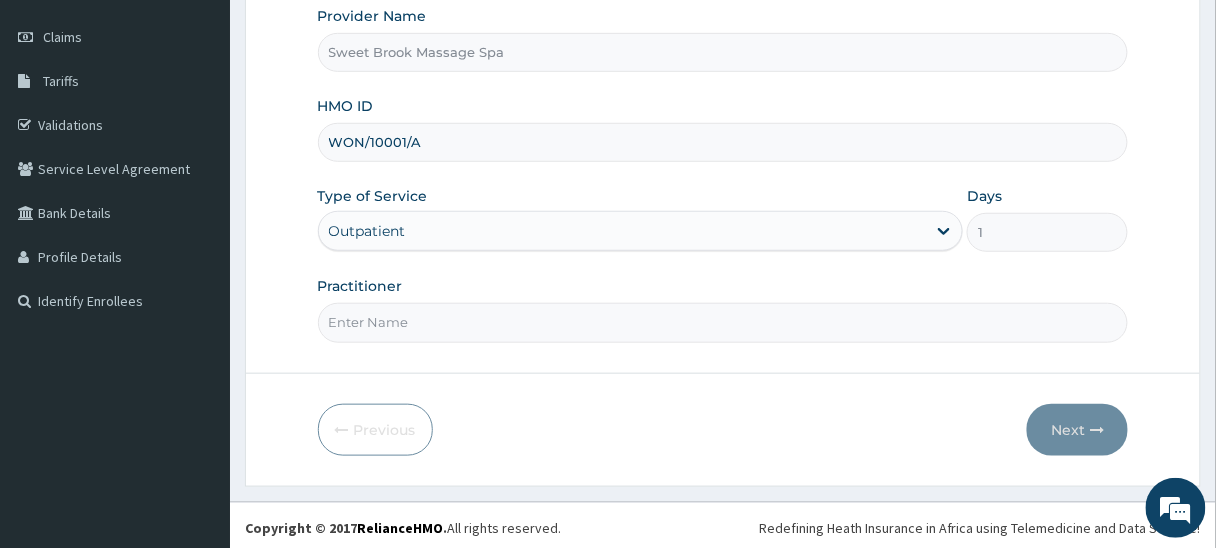 type on "WON/10001/A" 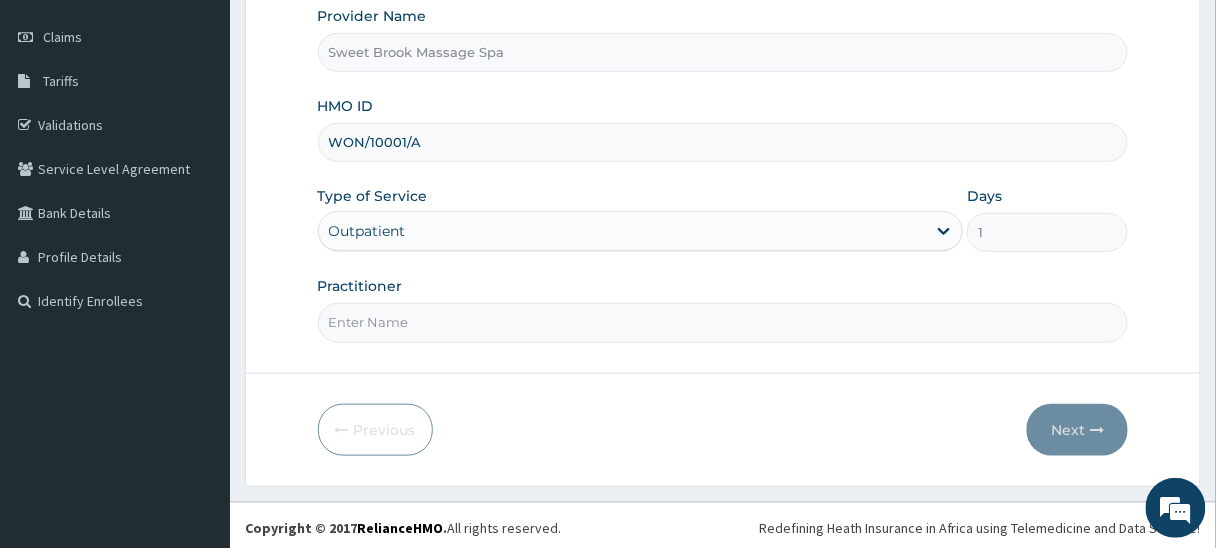 click on "Practitioner" at bounding box center [723, 322] 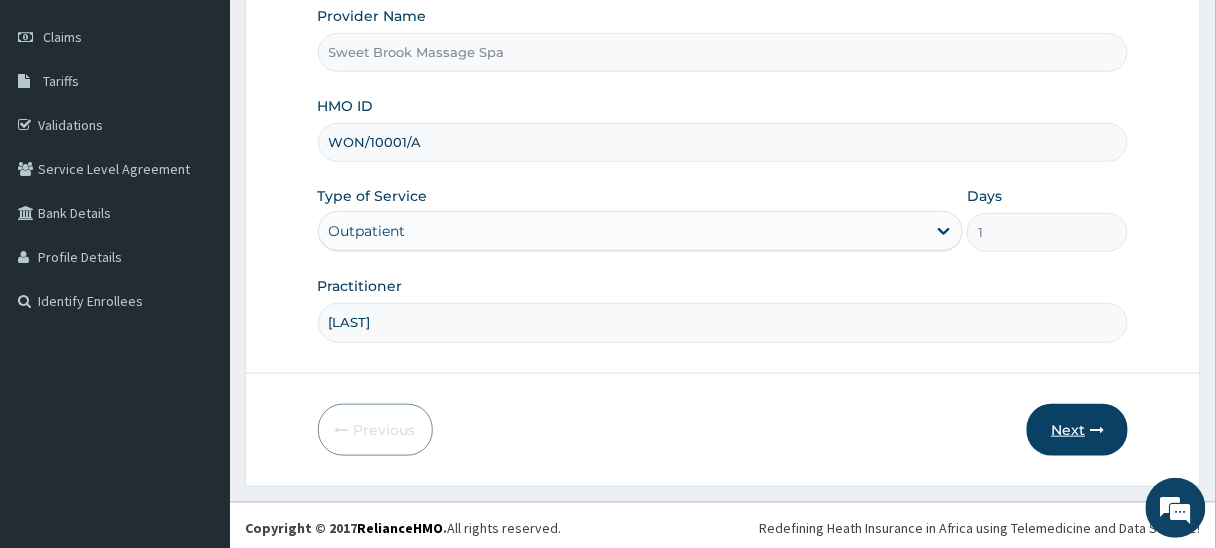 type on "Debby" 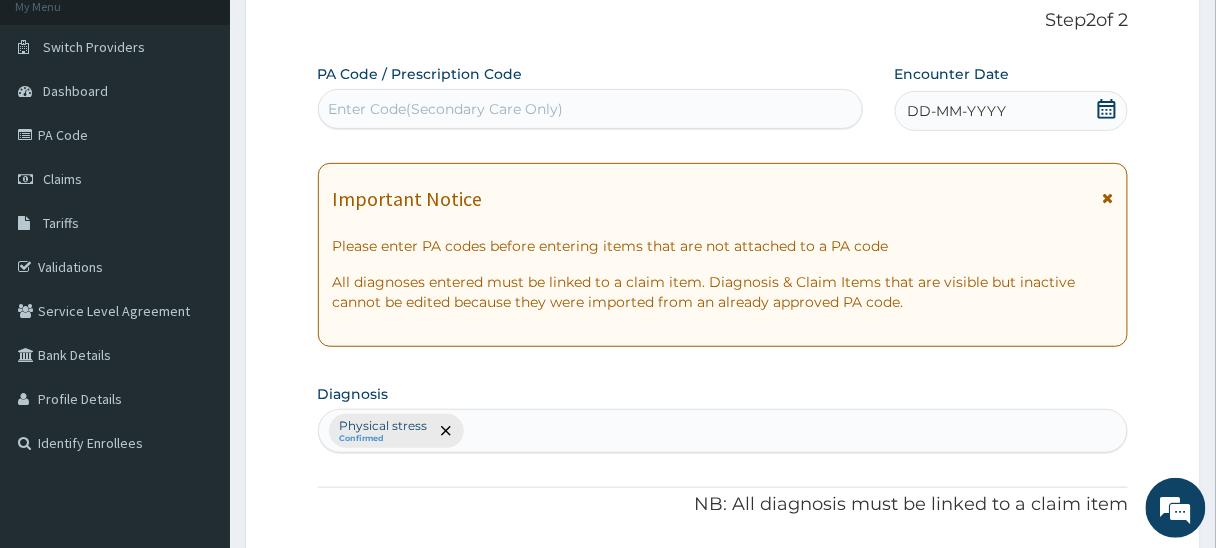 scroll, scrollTop: 0, scrollLeft: 0, axis: both 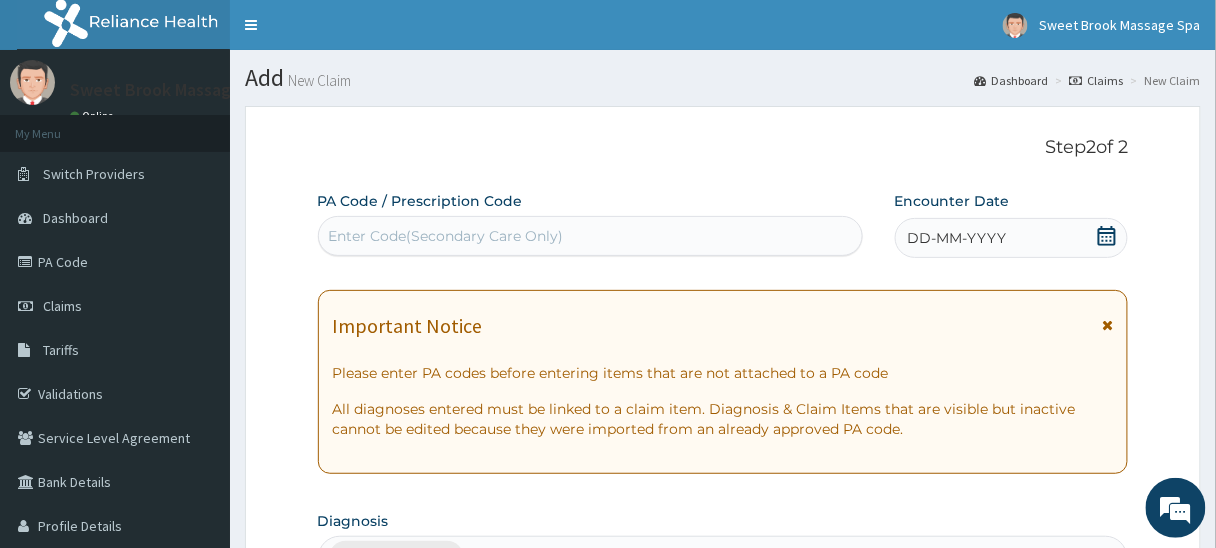 click on "Enter Code(Secondary Care Only)" at bounding box center [590, 236] 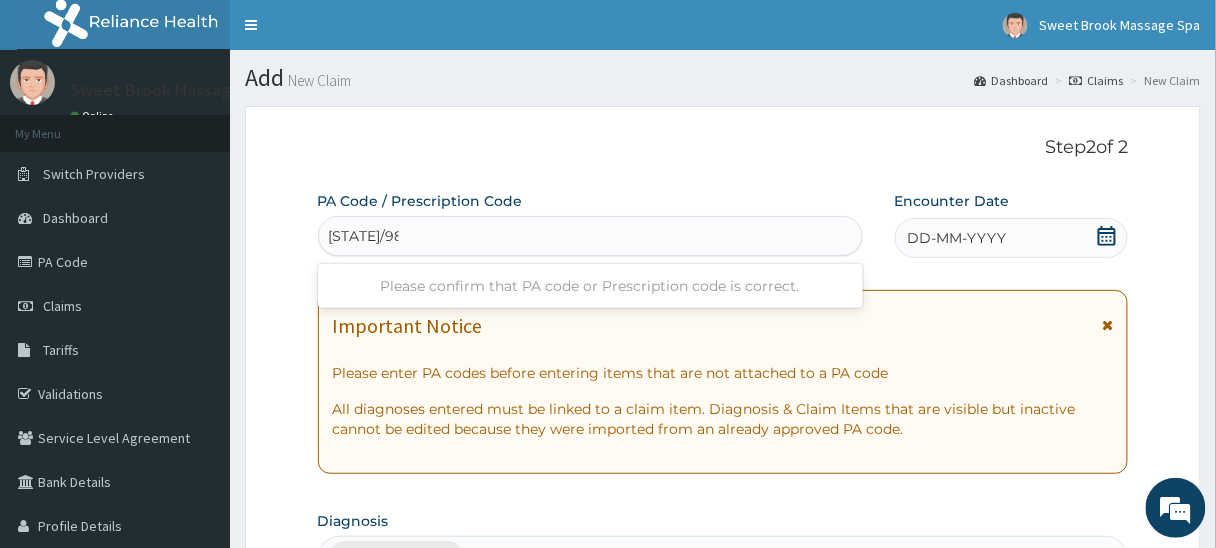 type on "PA/982E8B" 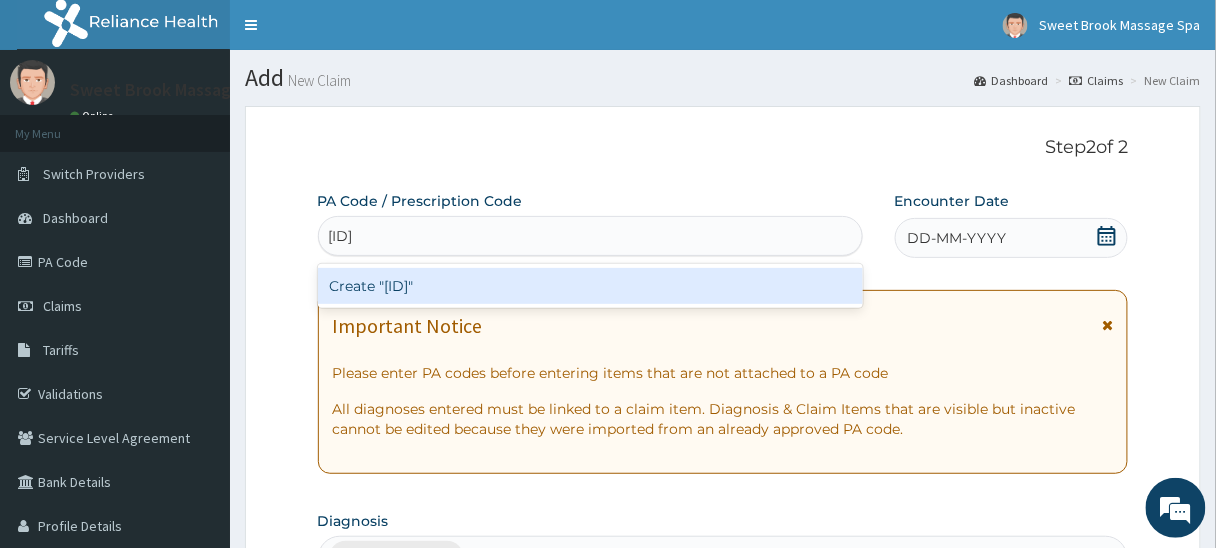 click on "Create "PA/982E8B"" at bounding box center [590, 286] 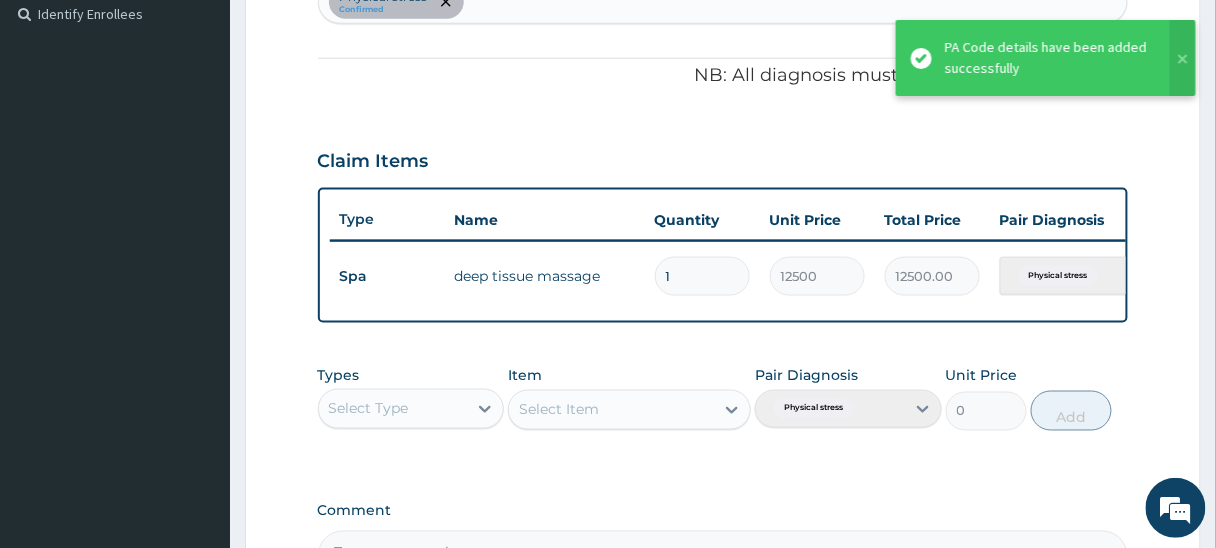 scroll, scrollTop: 807, scrollLeft: 0, axis: vertical 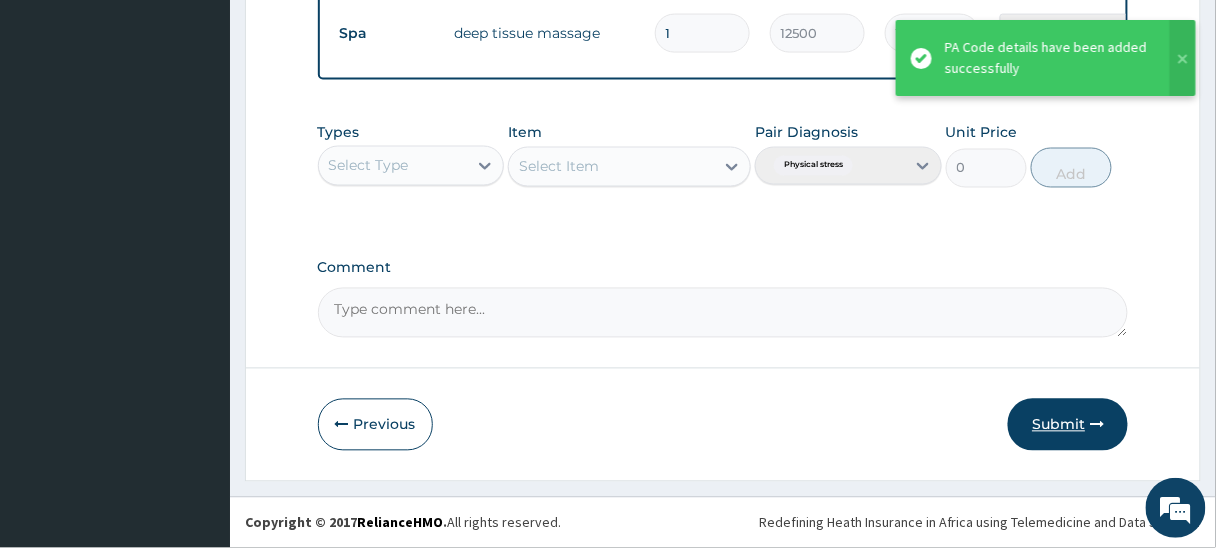 click on "Submit" at bounding box center [1068, 425] 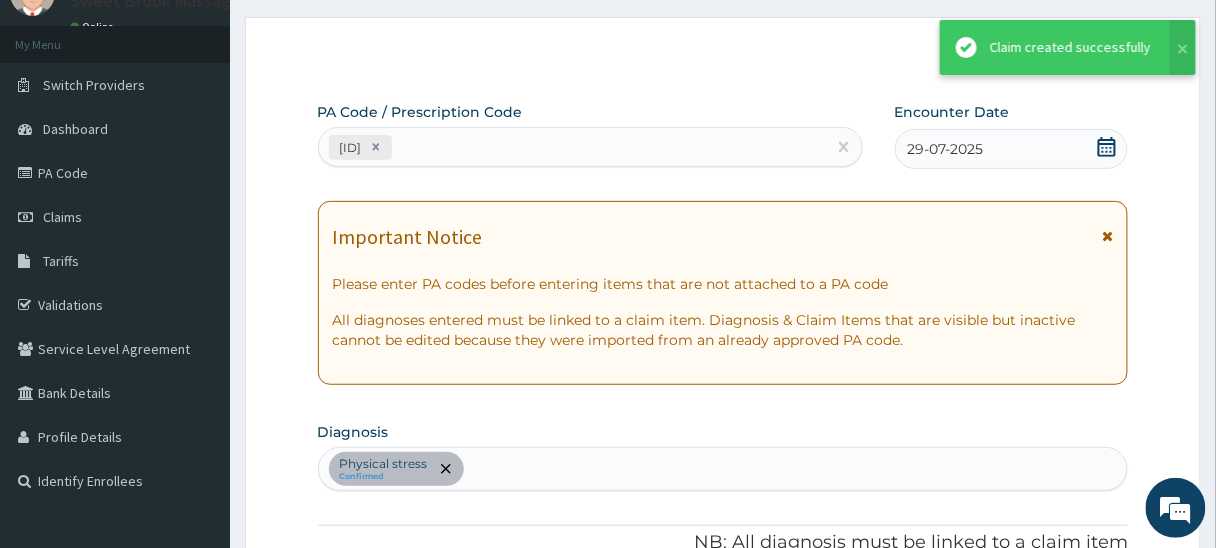 scroll, scrollTop: 807, scrollLeft: 0, axis: vertical 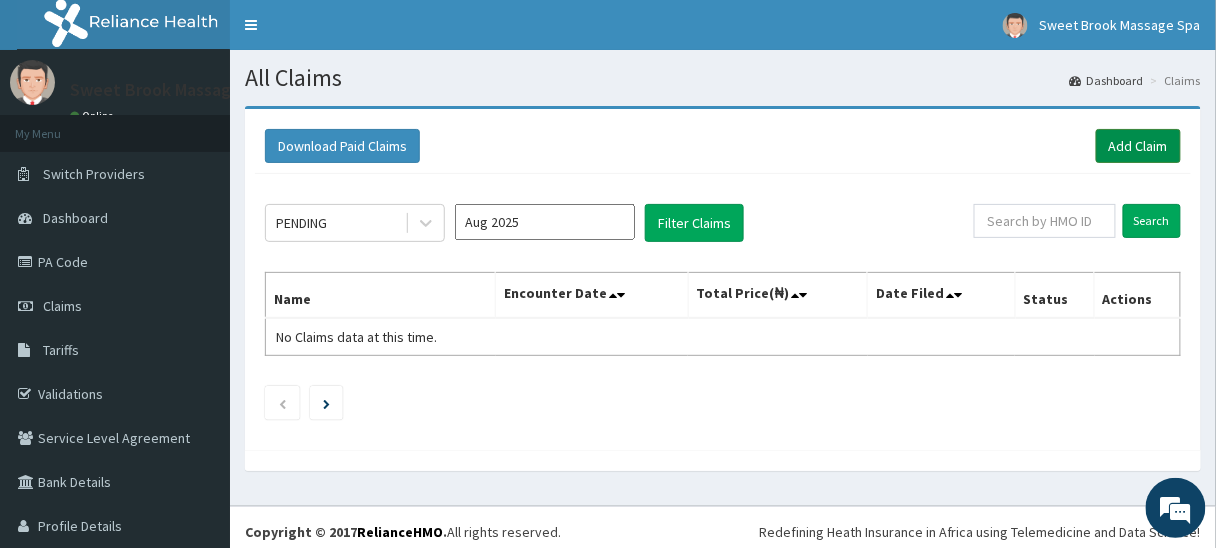 click on "Add Claim" at bounding box center (1138, 146) 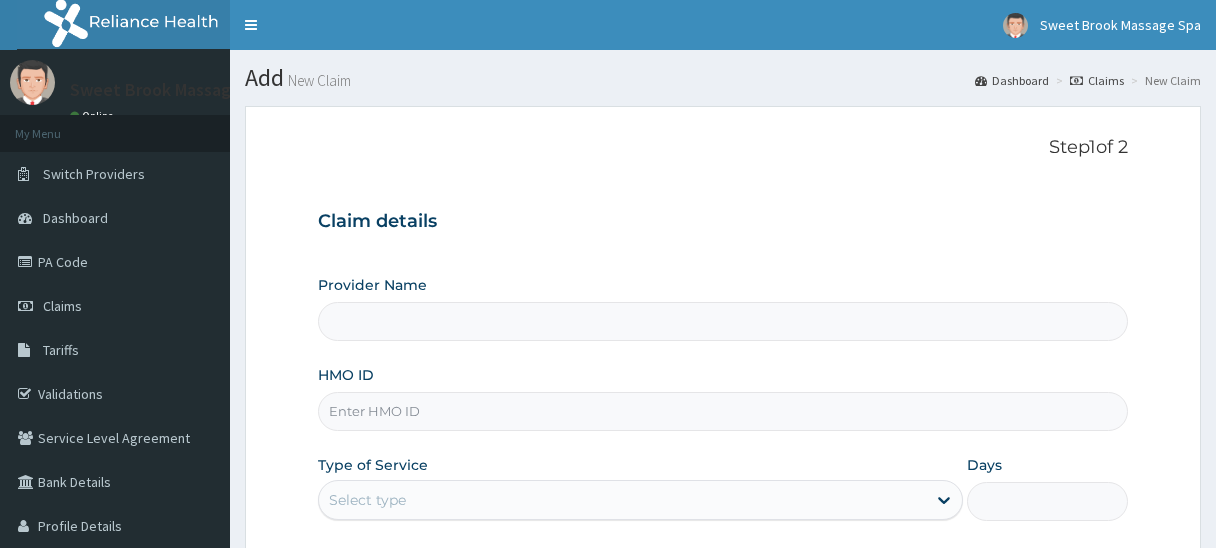 scroll, scrollTop: 0, scrollLeft: 0, axis: both 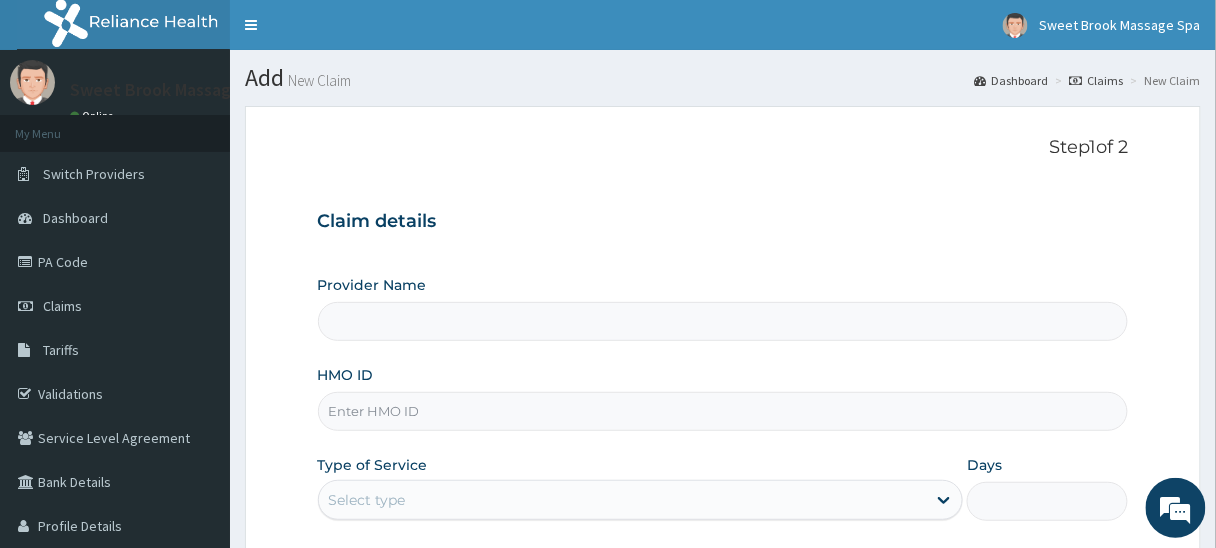 type on "Sweet Brook Massage Spa" 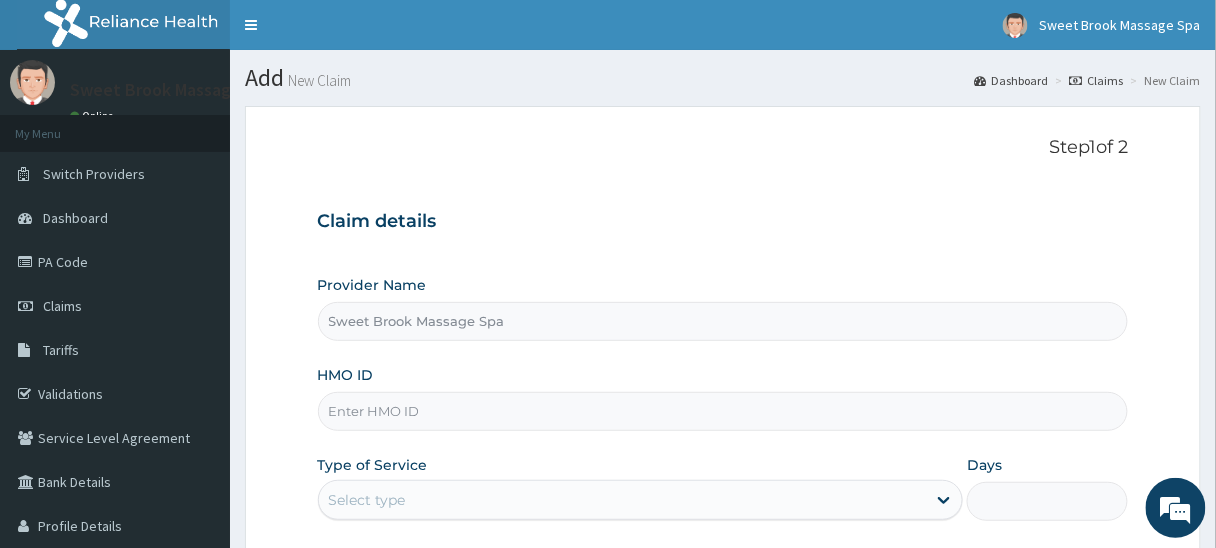 type on "1" 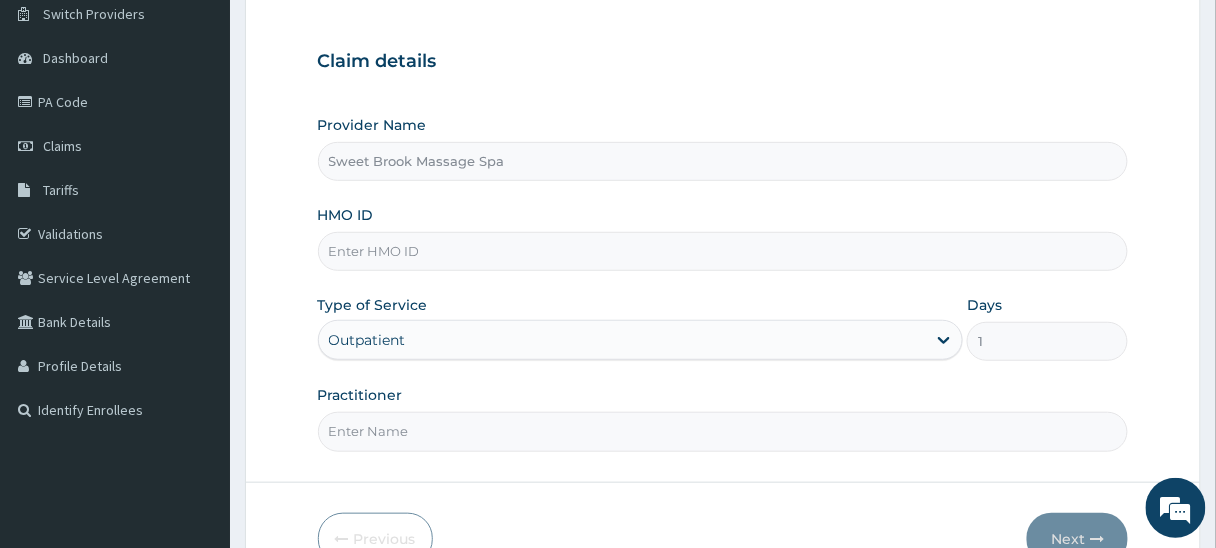 scroll, scrollTop: 240, scrollLeft: 0, axis: vertical 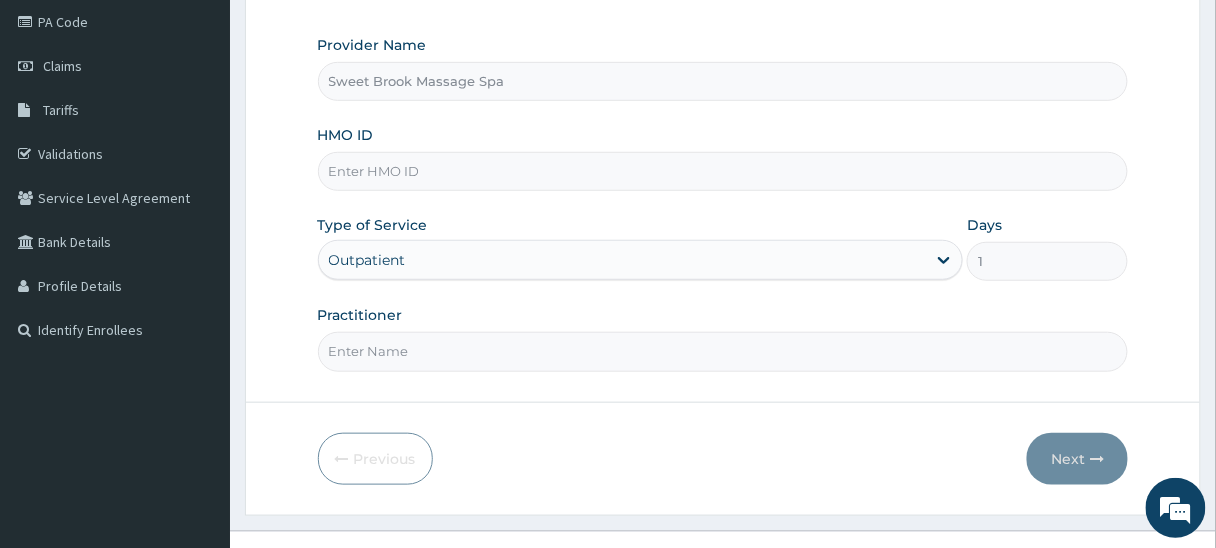 click on "HMO ID" at bounding box center [723, 171] 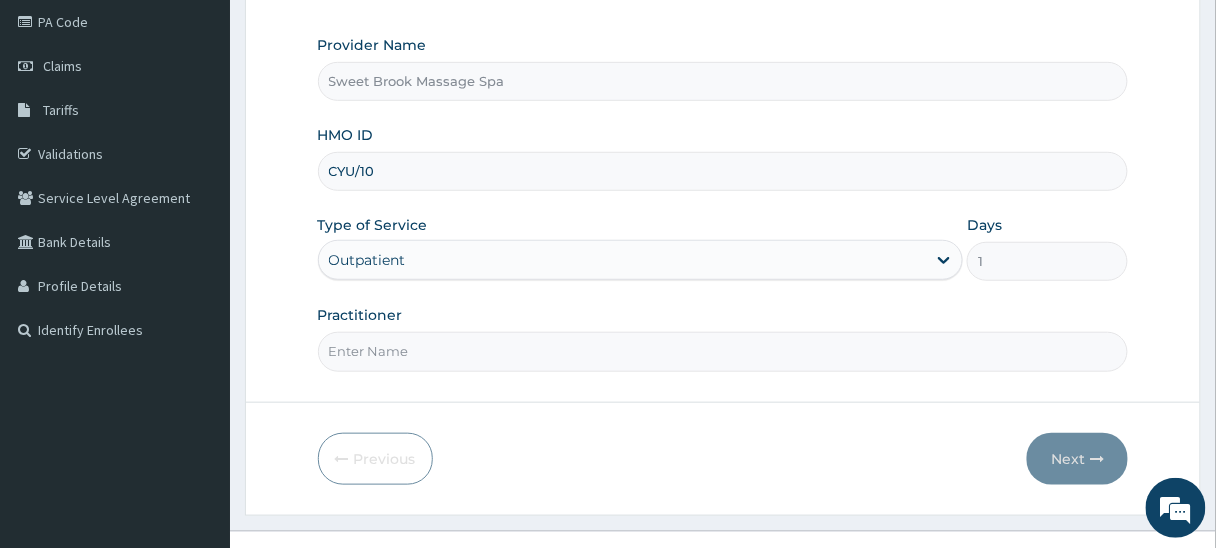scroll, scrollTop: 0, scrollLeft: 0, axis: both 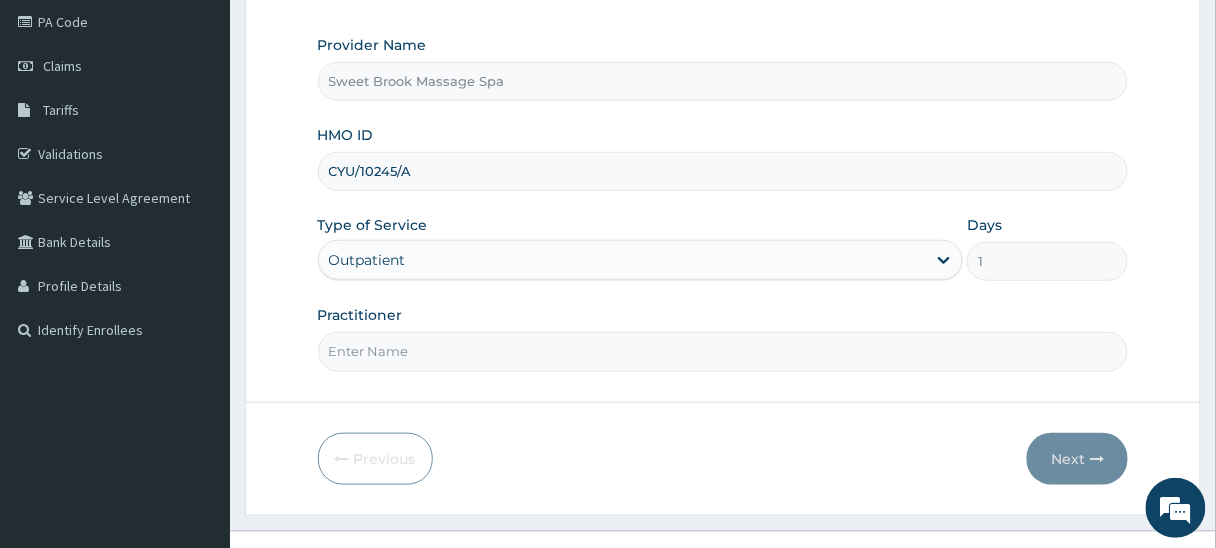 type on "CYU/10245/A" 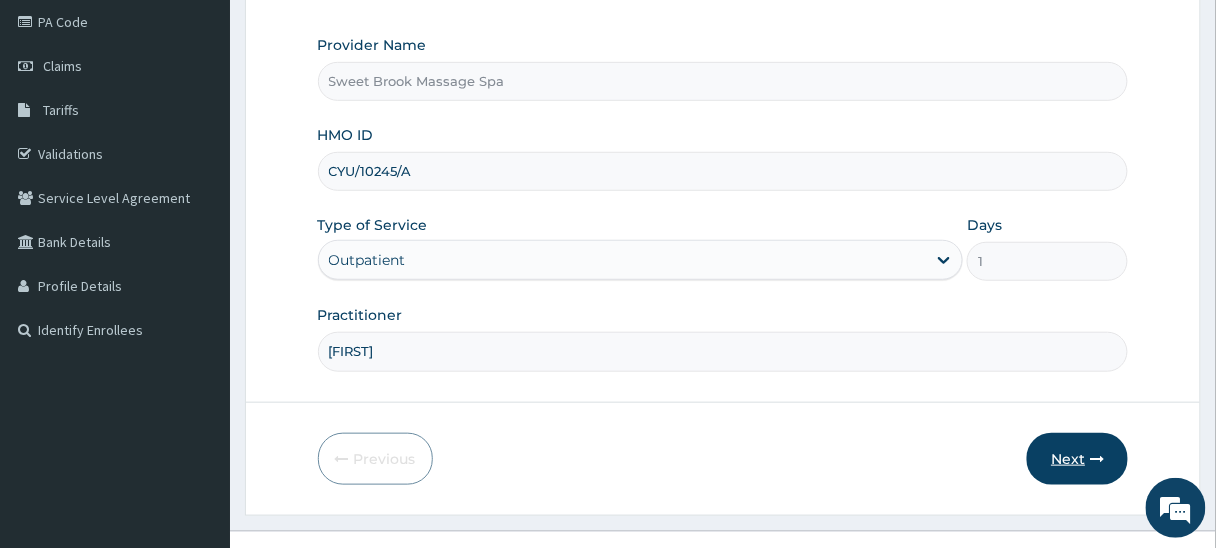 type on "[FIRST]" 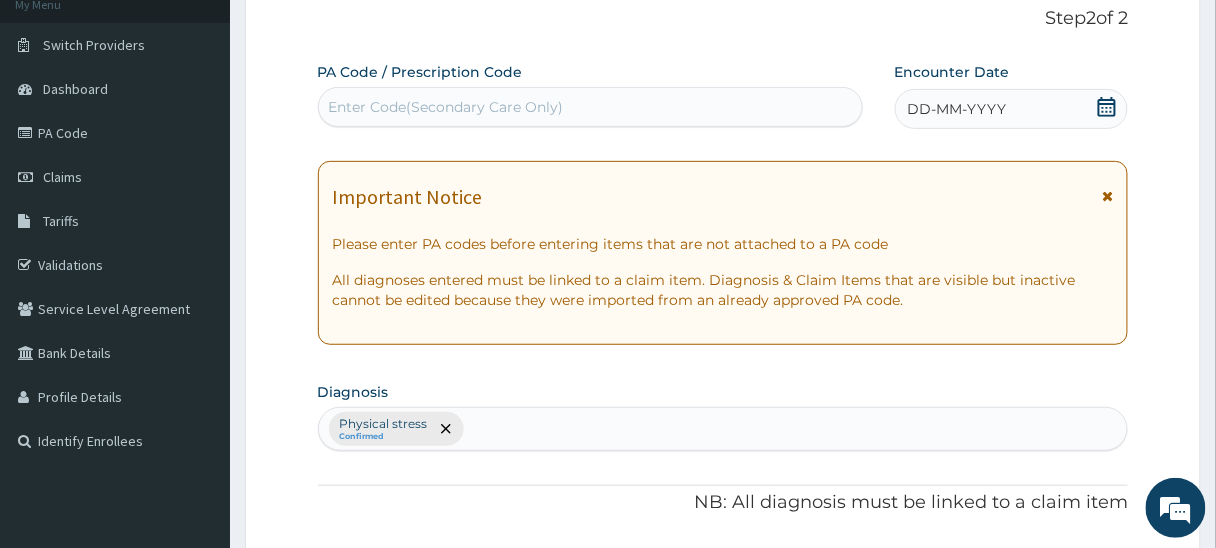 scroll, scrollTop: 0, scrollLeft: 0, axis: both 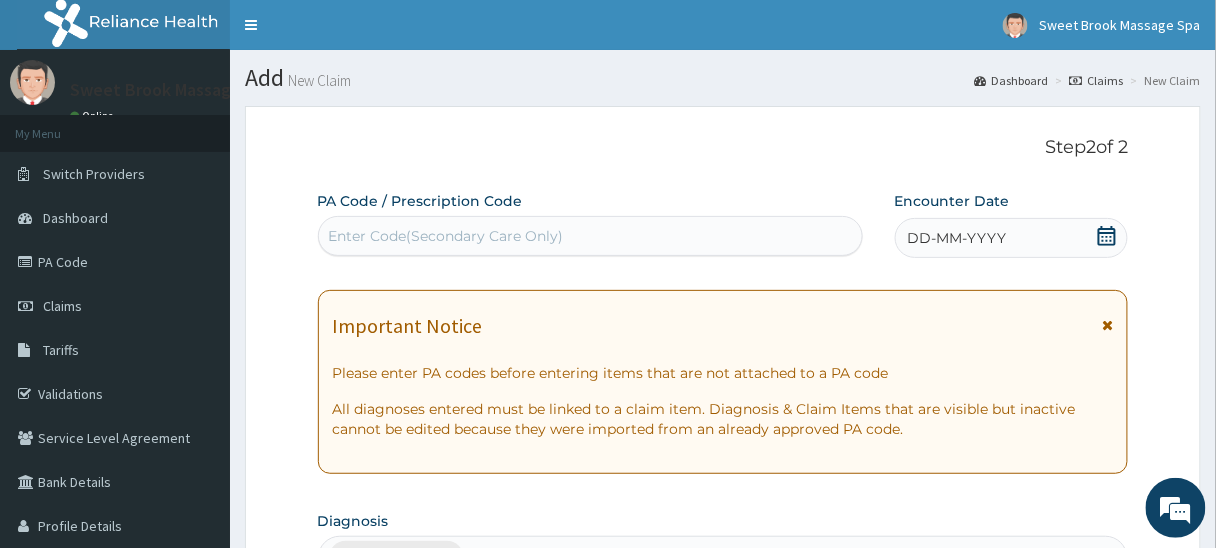click on "Enter Code(Secondary Care Only)" at bounding box center (590, 236) 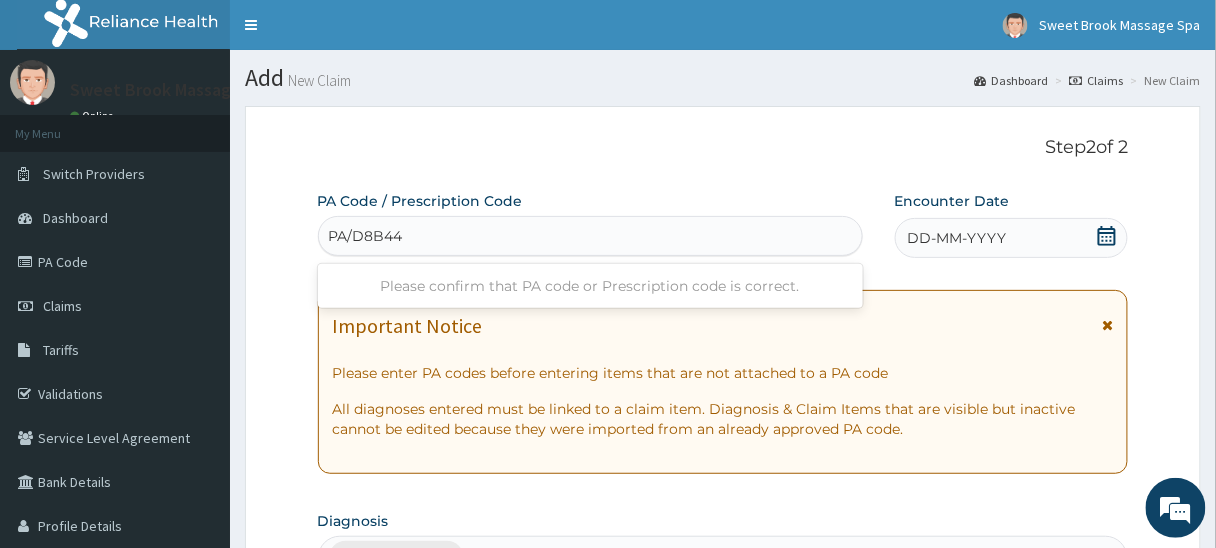 type on "PA/D8B447" 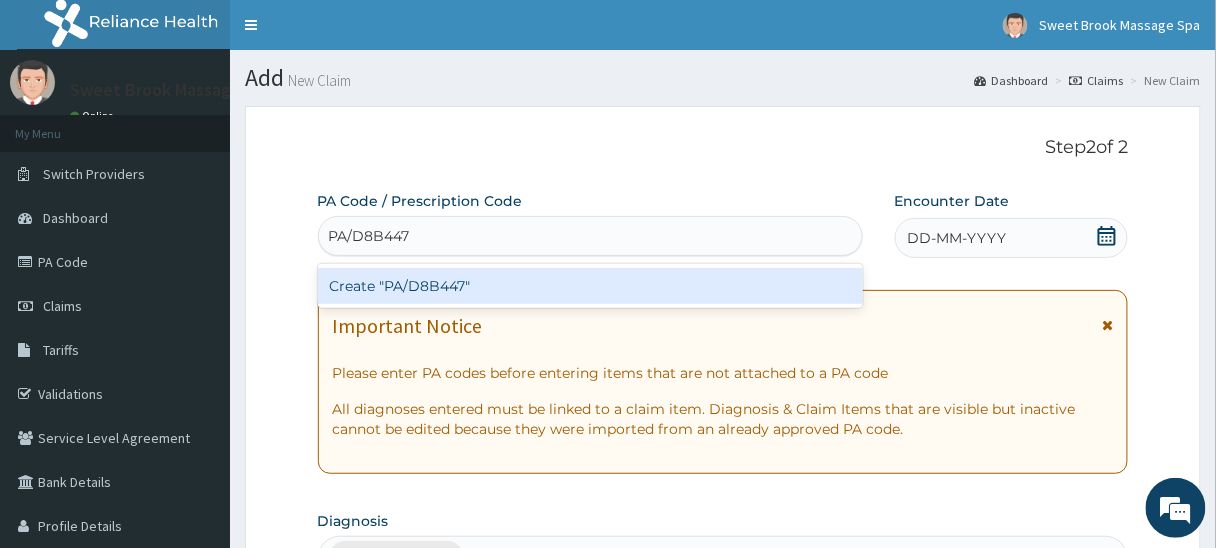 click on "Create "PA/D8B447"" at bounding box center [590, 286] 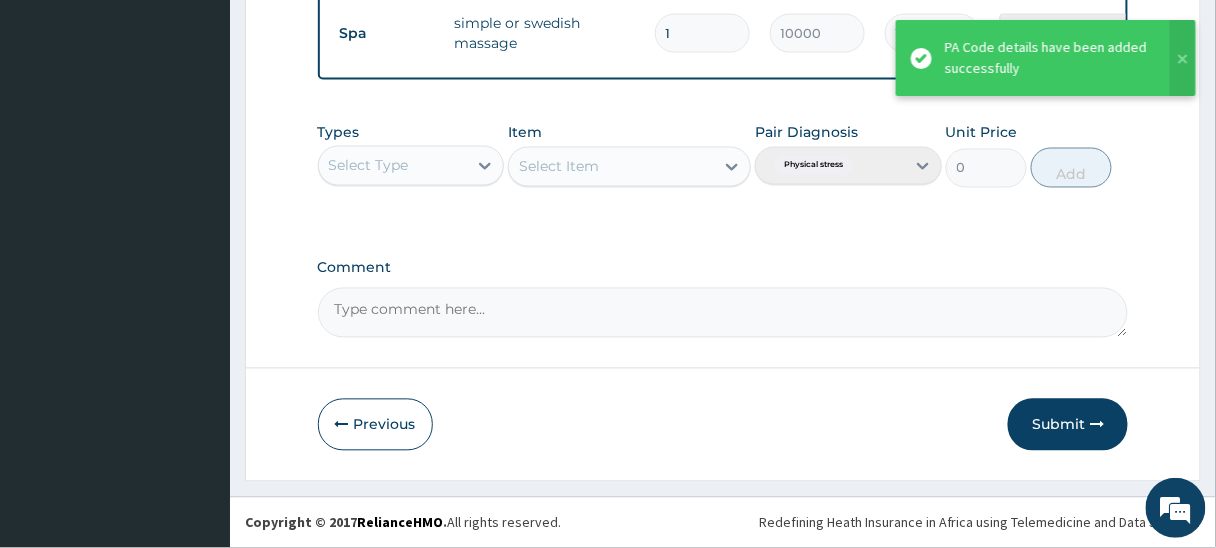 scroll, scrollTop: 807, scrollLeft: 0, axis: vertical 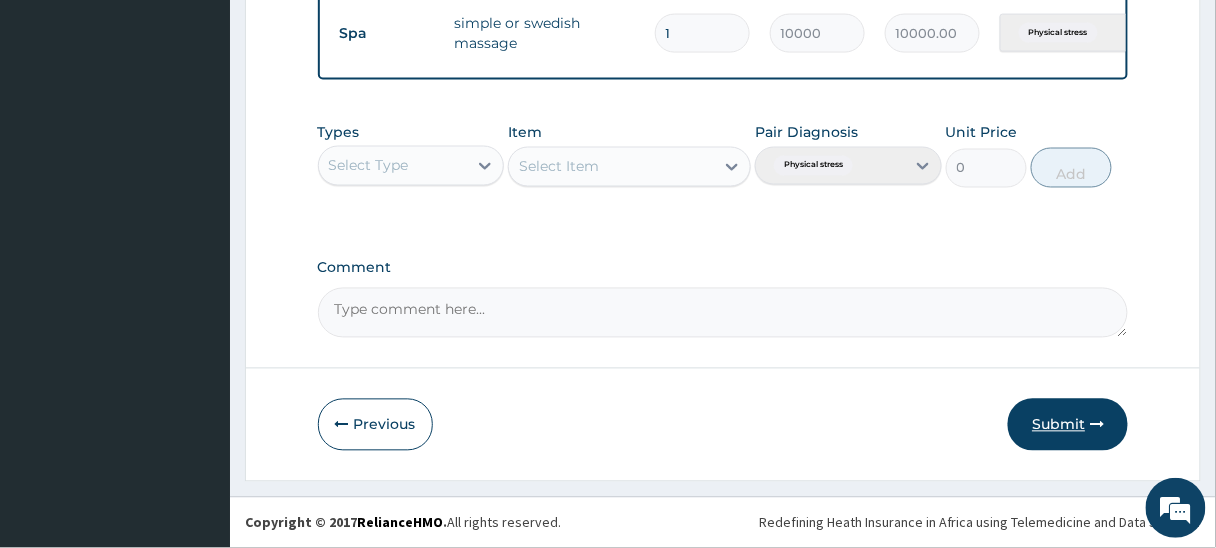 click on "Submit" at bounding box center (1068, 425) 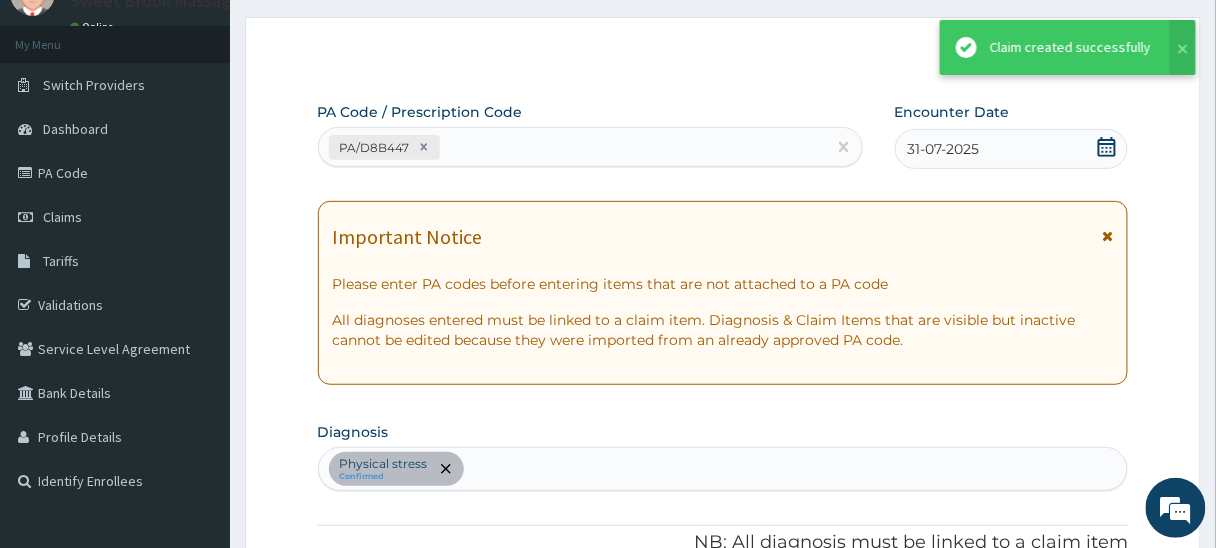 scroll, scrollTop: 807, scrollLeft: 0, axis: vertical 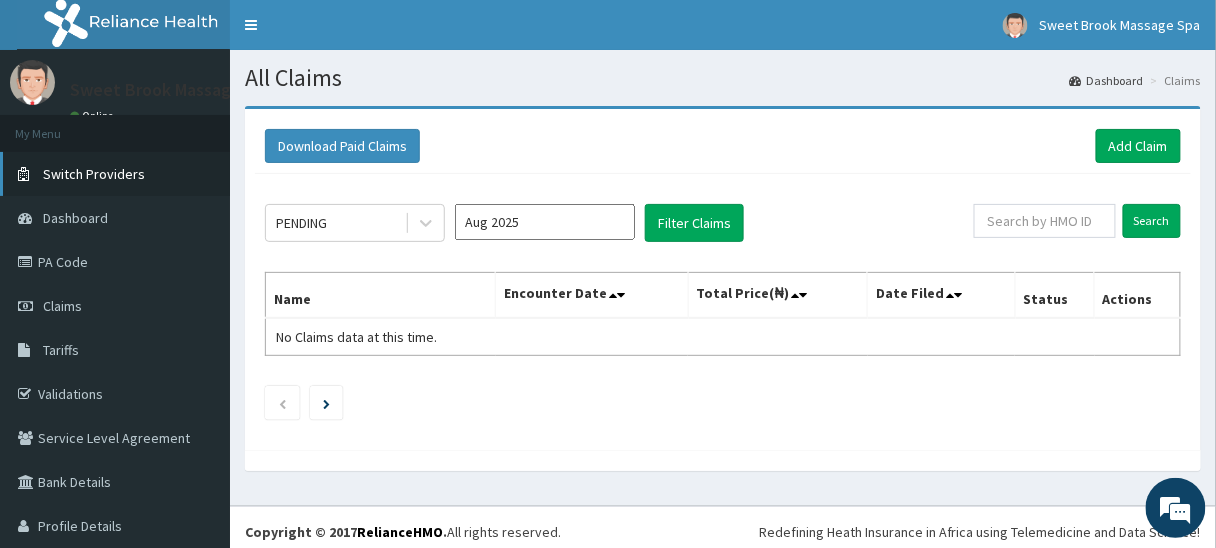 click on "Switch Providers" at bounding box center [94, 174] 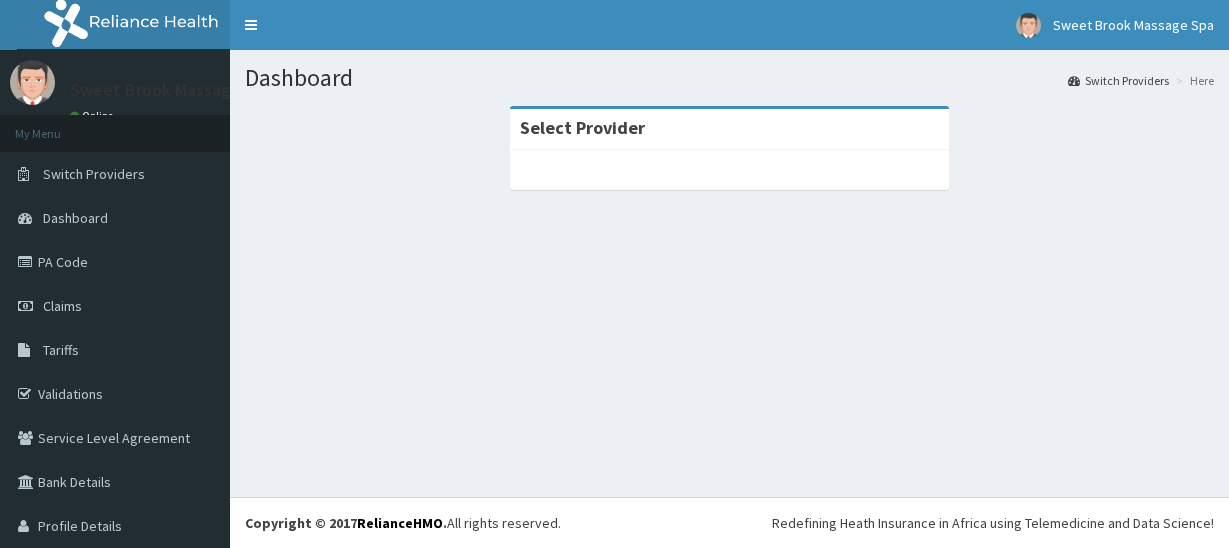 scroll, scrollTop: 0, scrollLeft: 0, axis: both 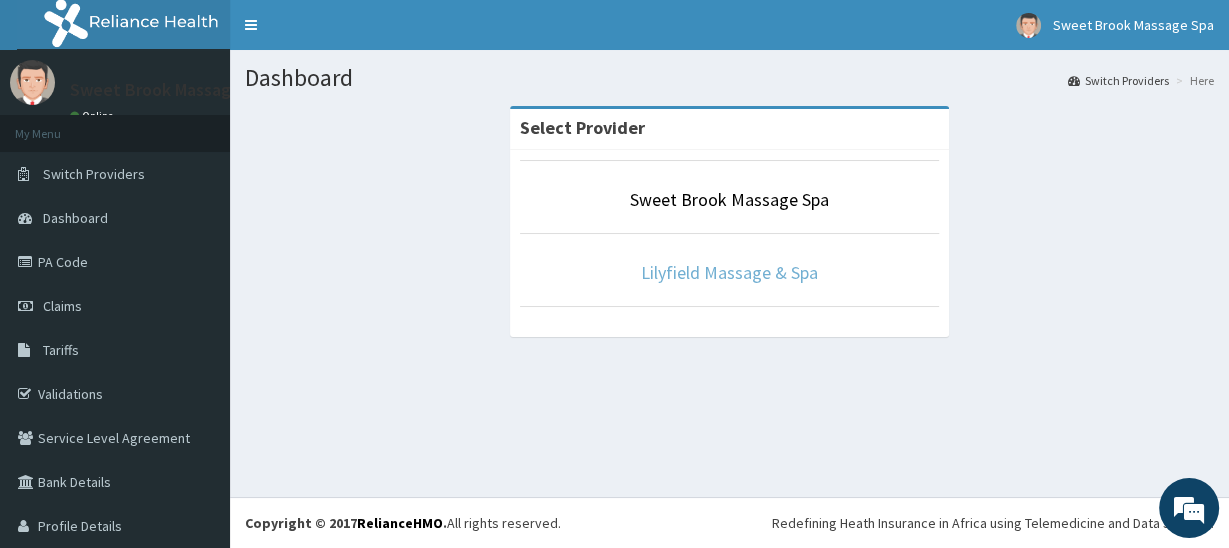click on "Lilyfield Massage & Spa" at bounding box center (729, 272) 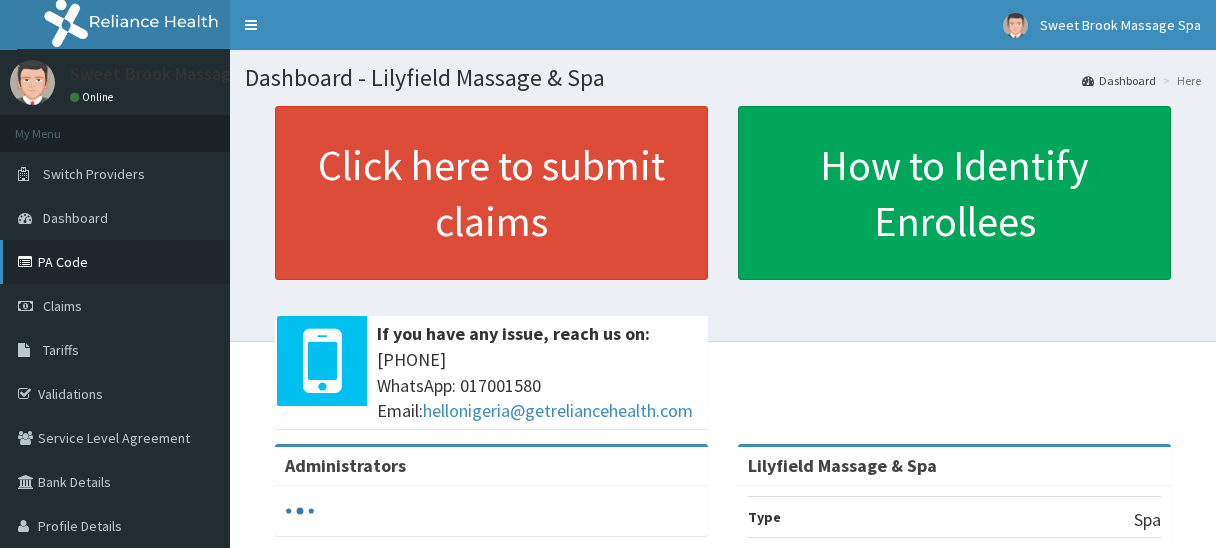 scroll, scrollTop: 0, scrollLeft: 0, axis: both 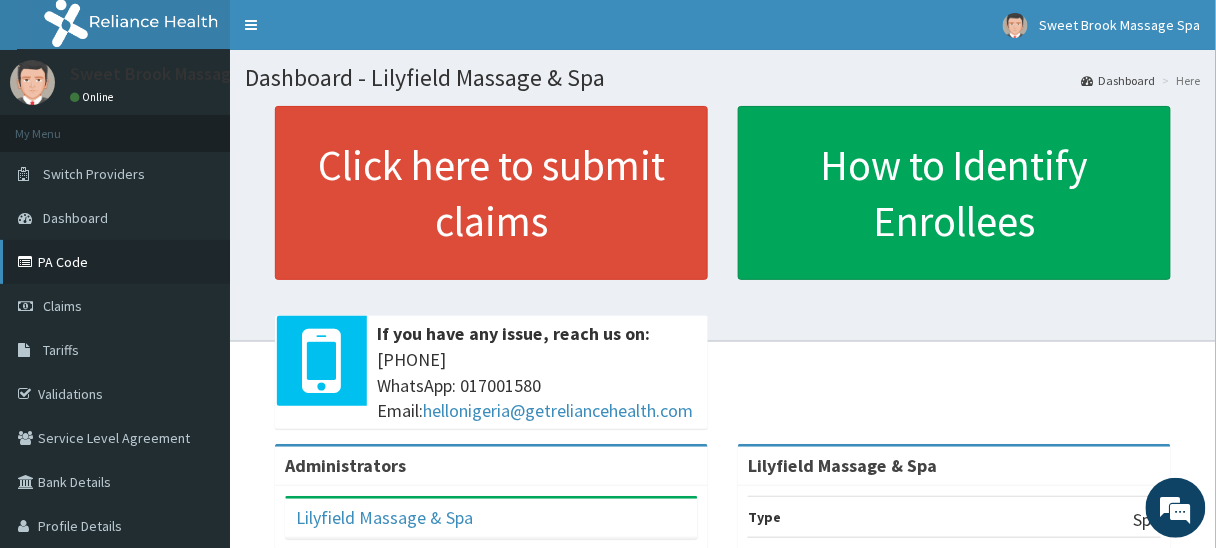 click on "PA Code" at bounding box center [115, 262] 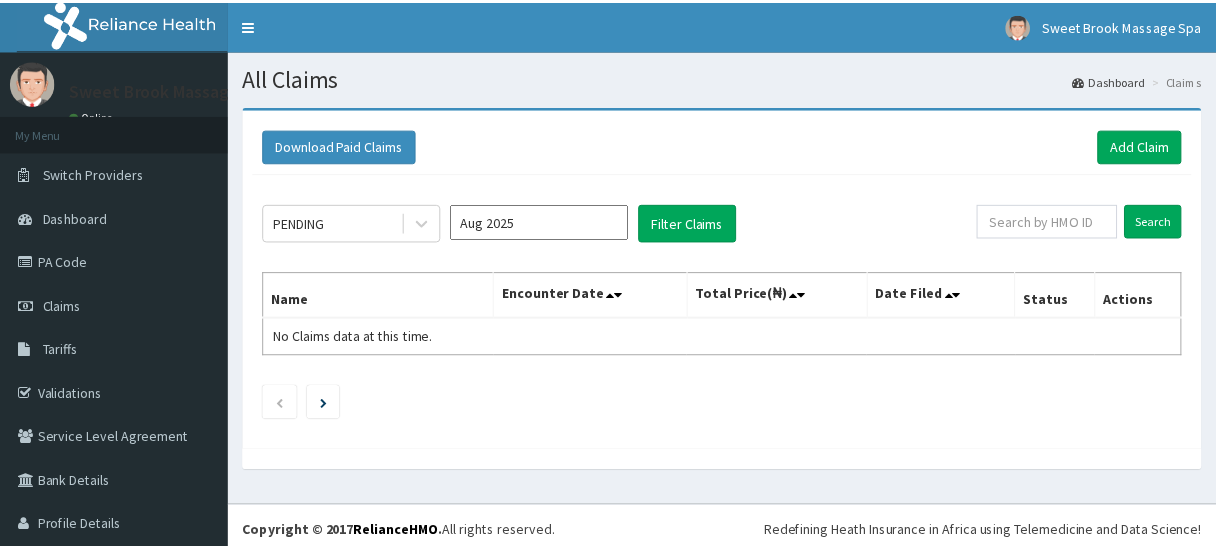 scroll, scrollTop: 0, scrollLeft: 0, axis: both 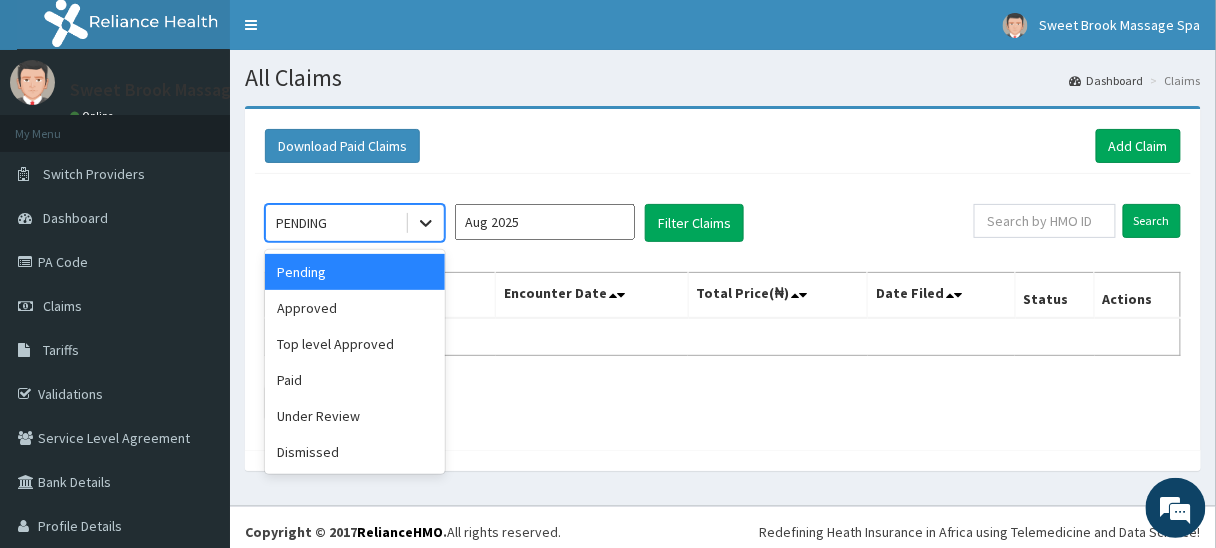 click 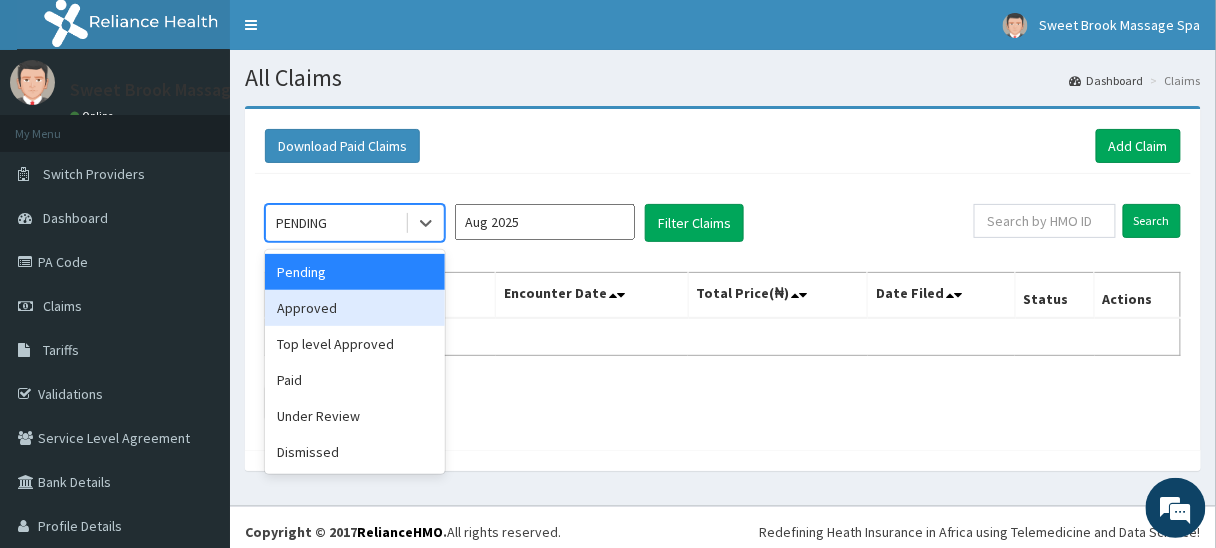 click on "Approved" at bounding box center [355, 308] 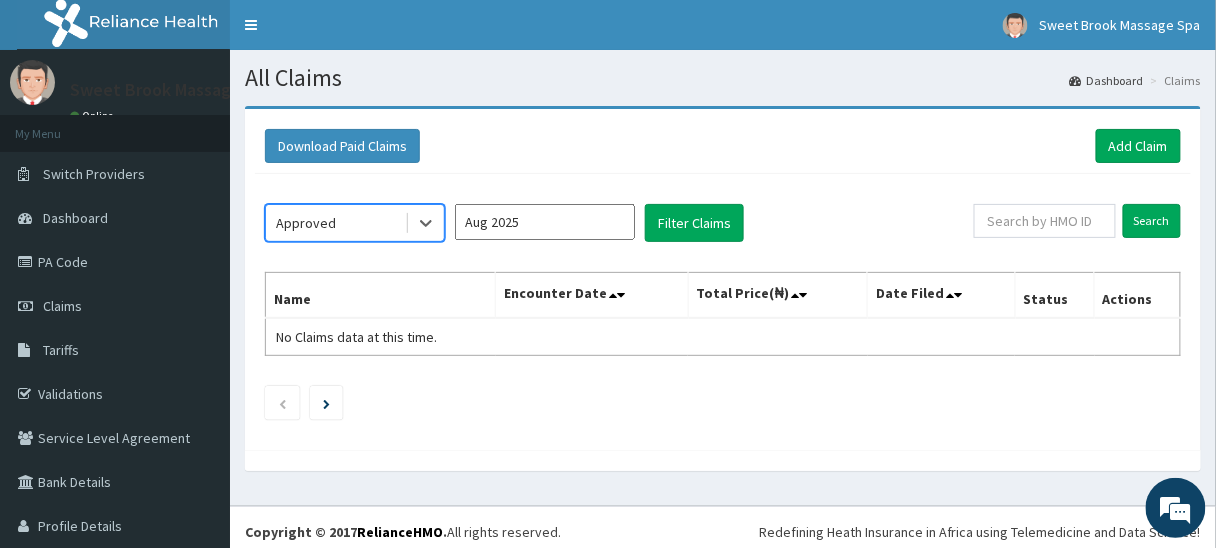 click on "Aug 2025" at bounding box center (545, 222) 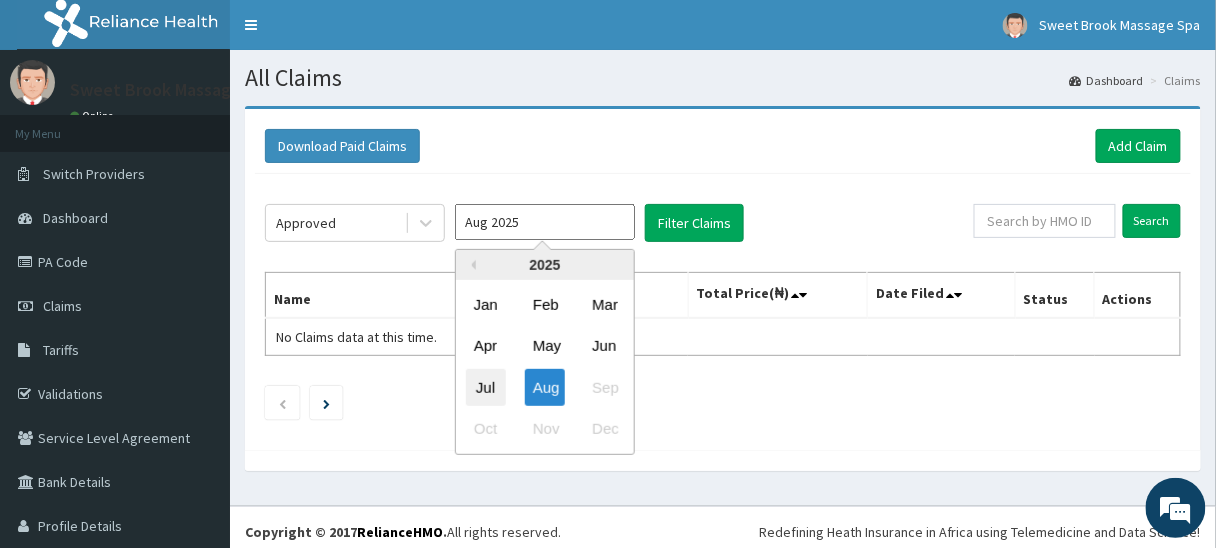 click on "Jul" at bounding box center (486, 387) 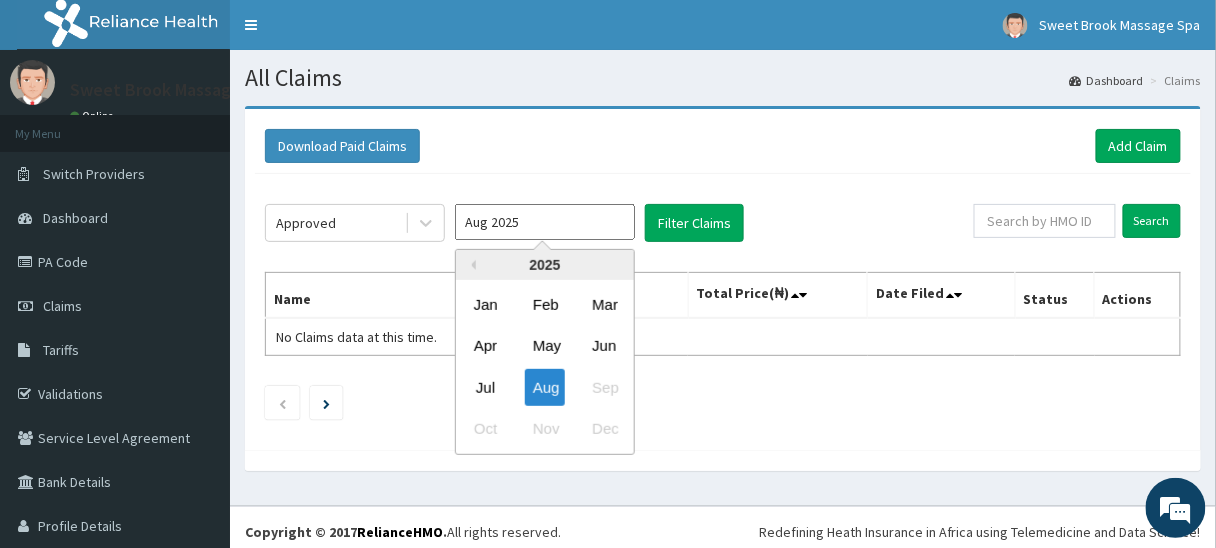type on "Jul 2025" 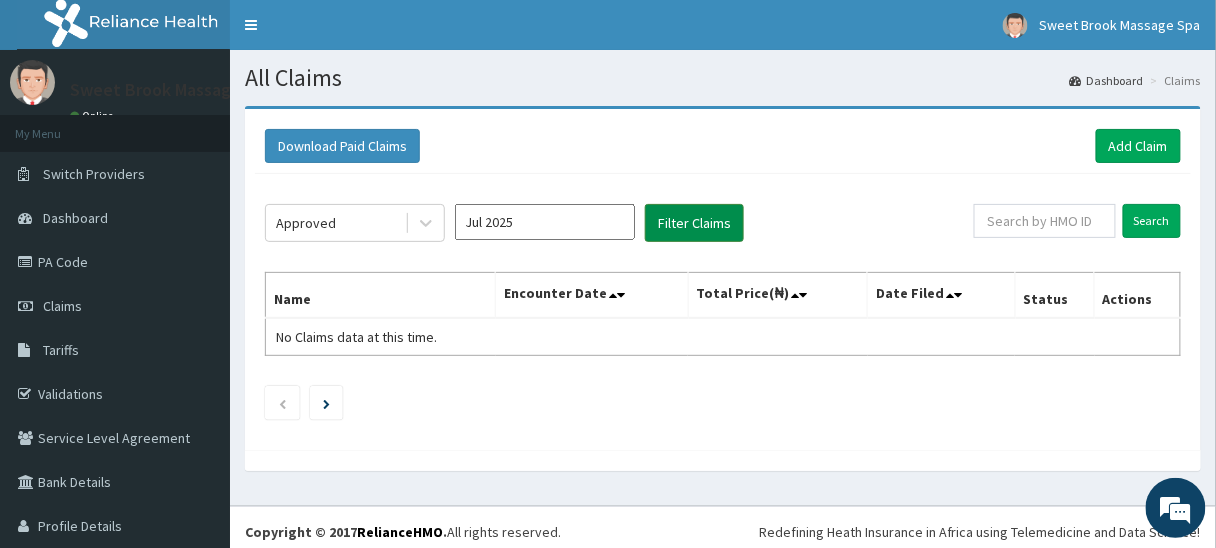 click on "Filter Claims" at bounding box center (694, 223) 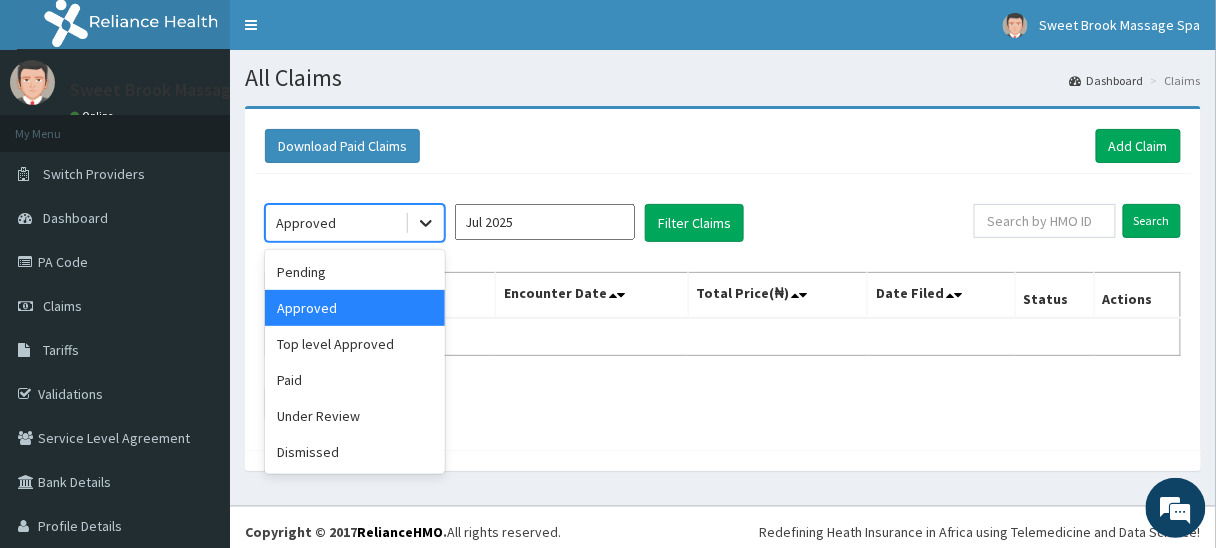 click 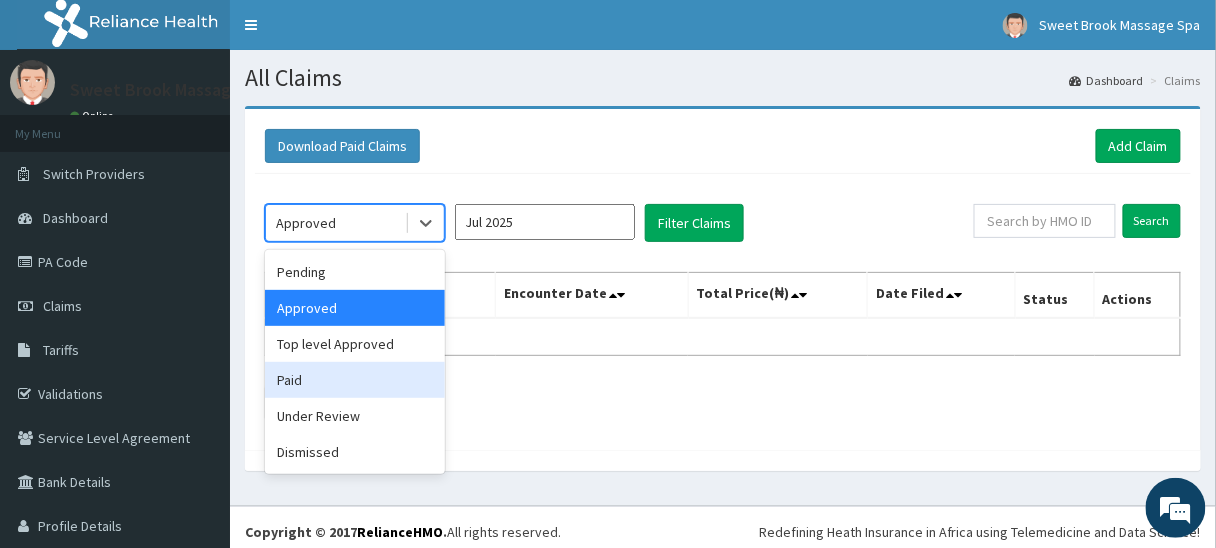 scroll, scrollTop: 0, scrollLeft: 0, axis: both 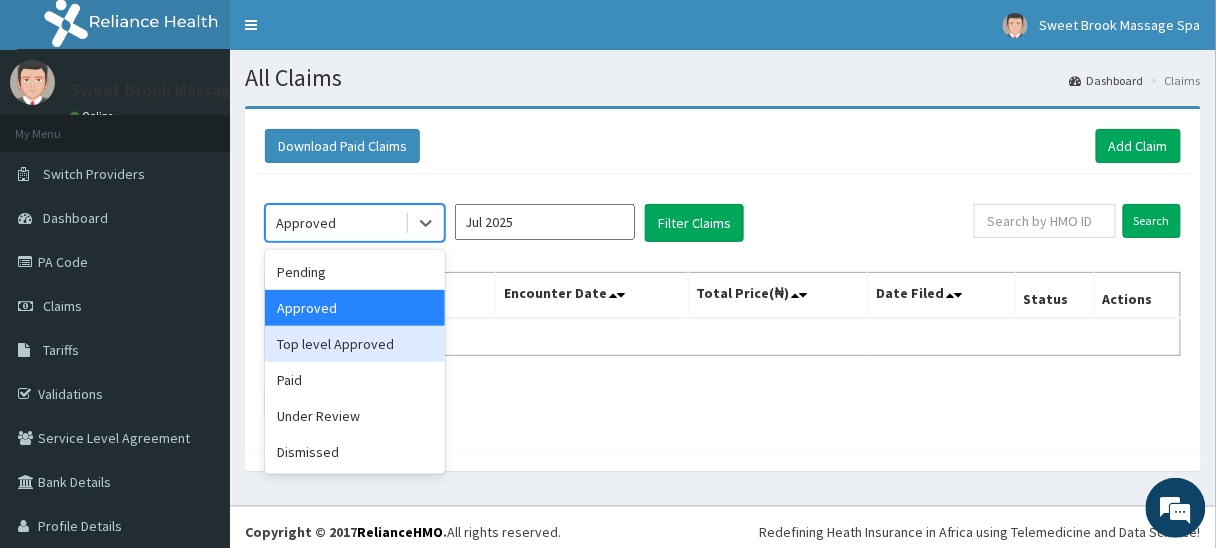 click on "Top level Approved" at bounding box center [355, 344] 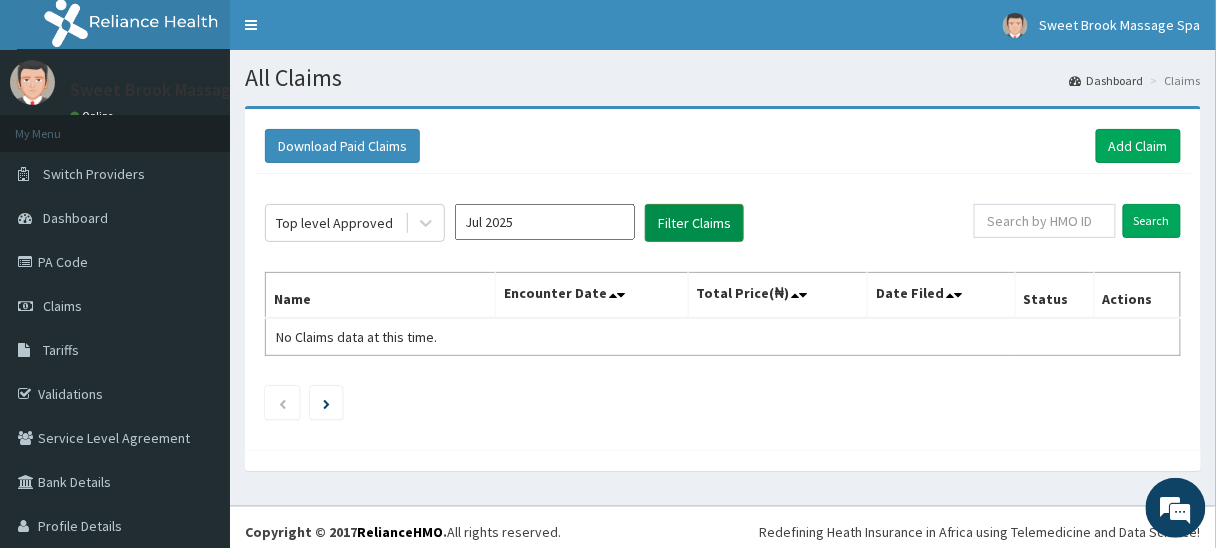 click on "Filter Claims" at bounding box center [694, 223] 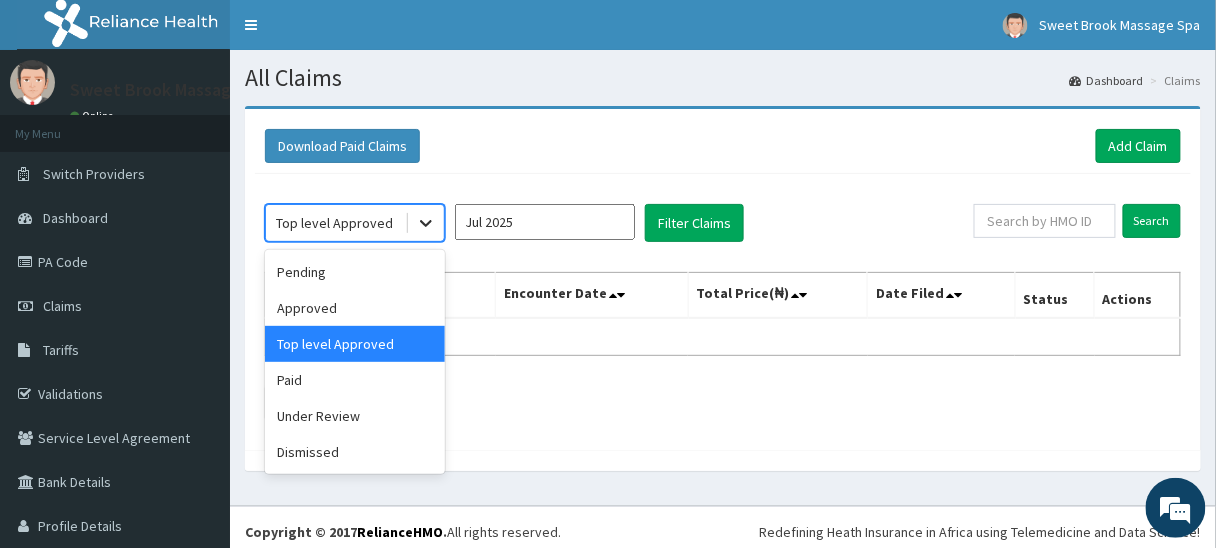 click 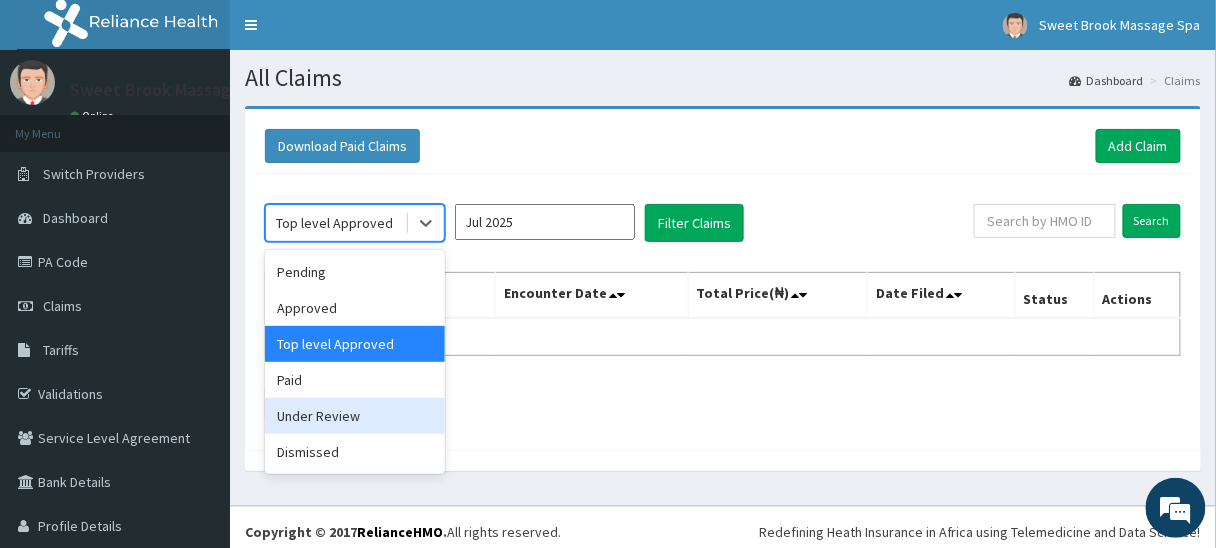 click on "Under Review" at bounding box center [355, 416] 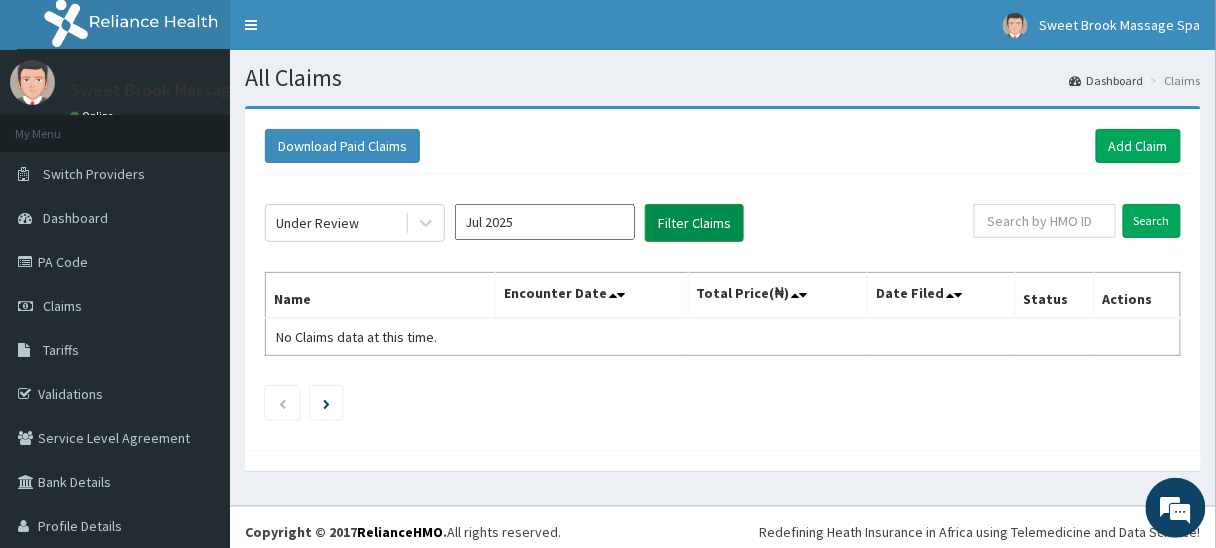click on "Filter Claims" at bounding box center (694, 223) 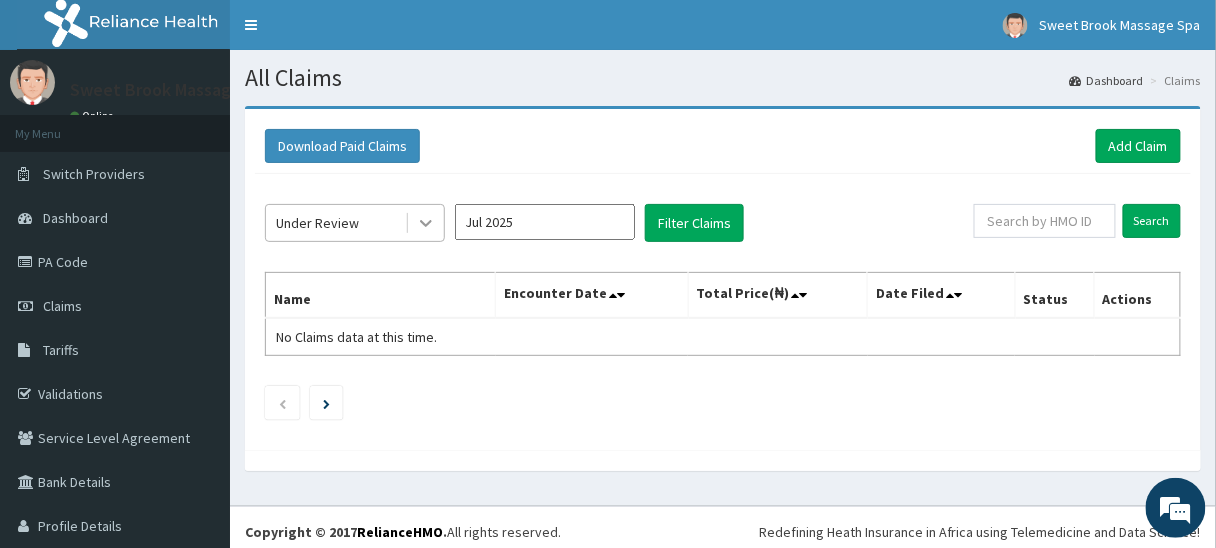 click 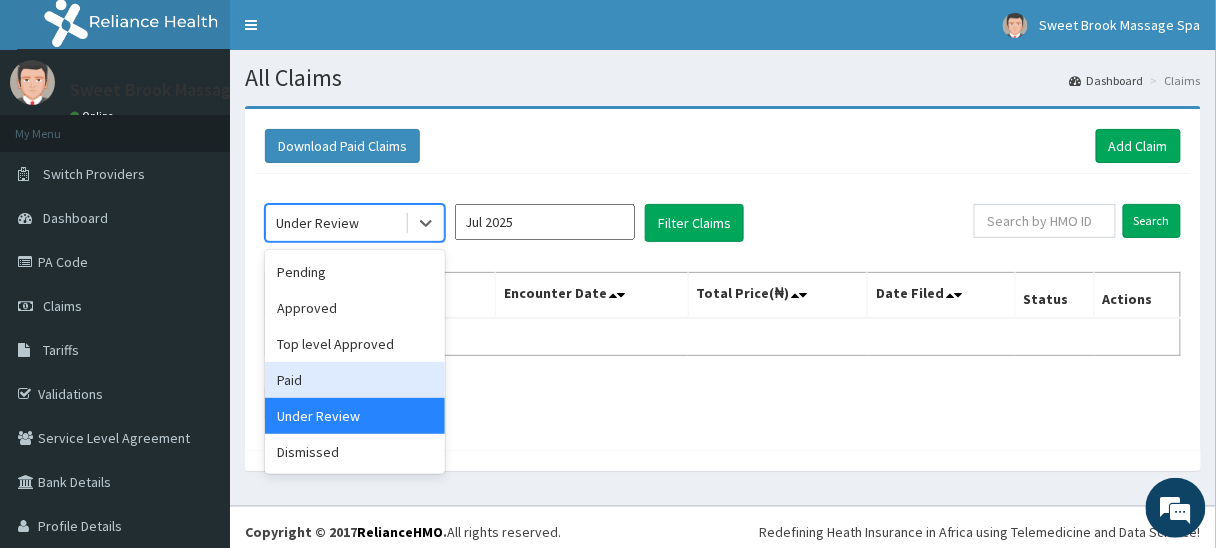 click on "Paid" at bounding box center [355, 380] 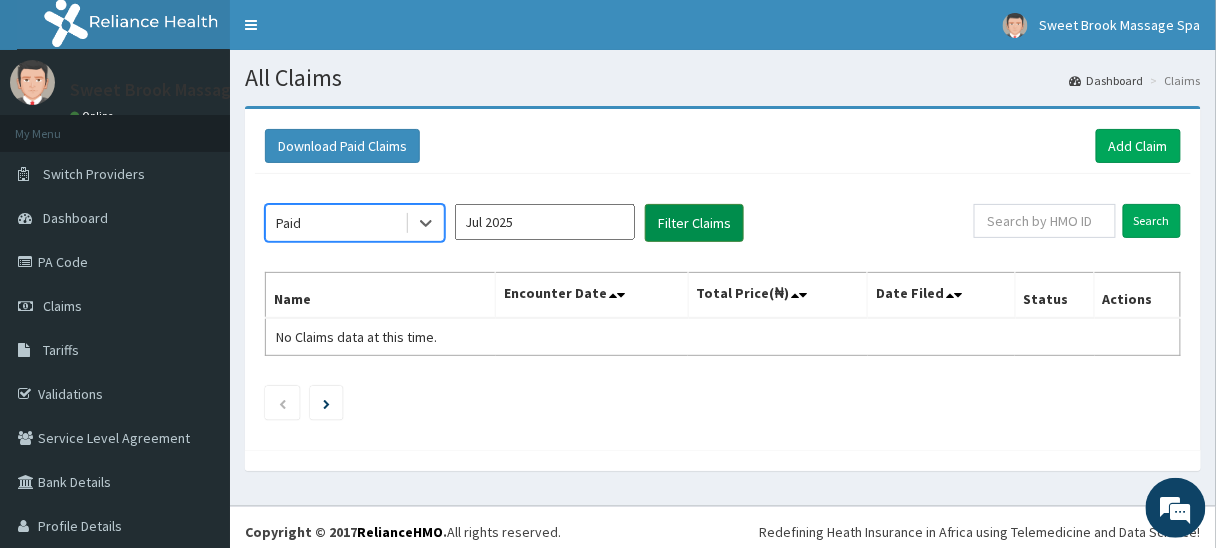 click on "Filter Claims" at bounding box center [694, 223] 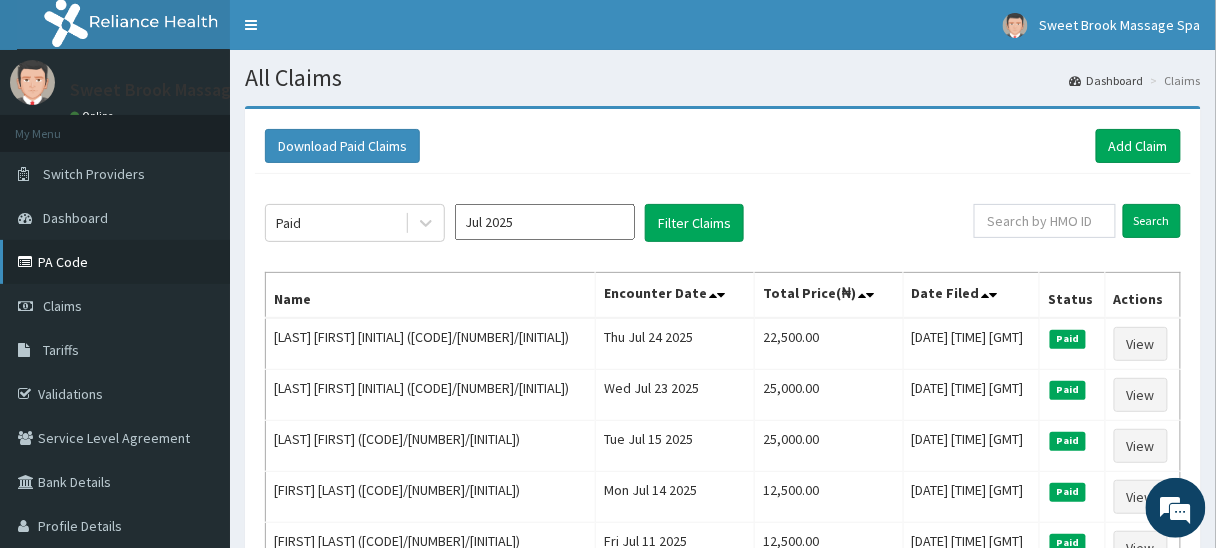 click on "PA Code" at bounding box center [115, 262] 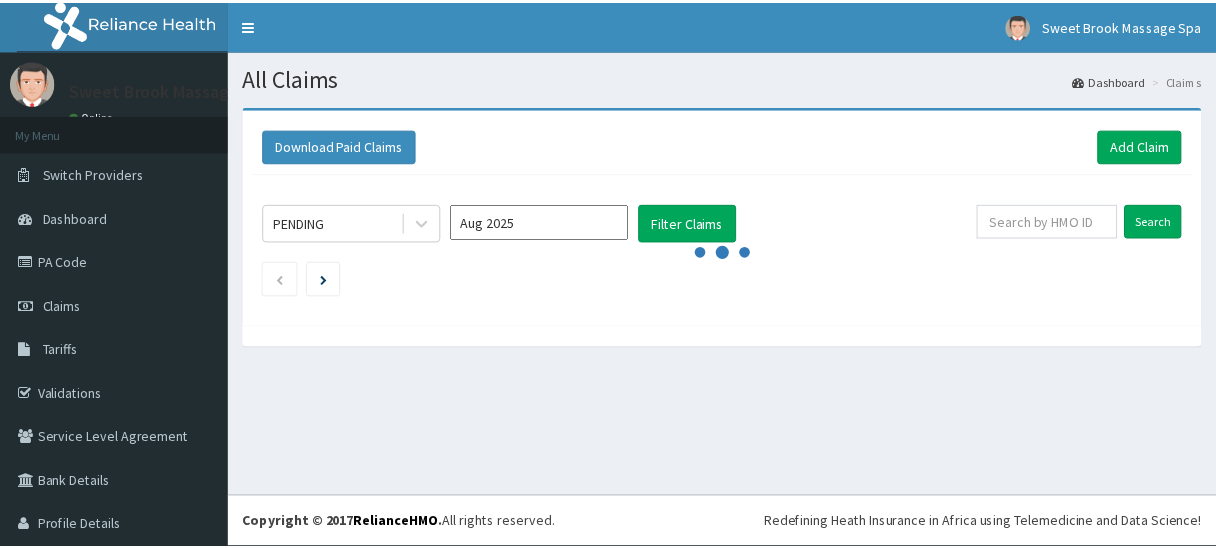 scroll, scrollTop: 0, scrollLeft: 0, axis: both 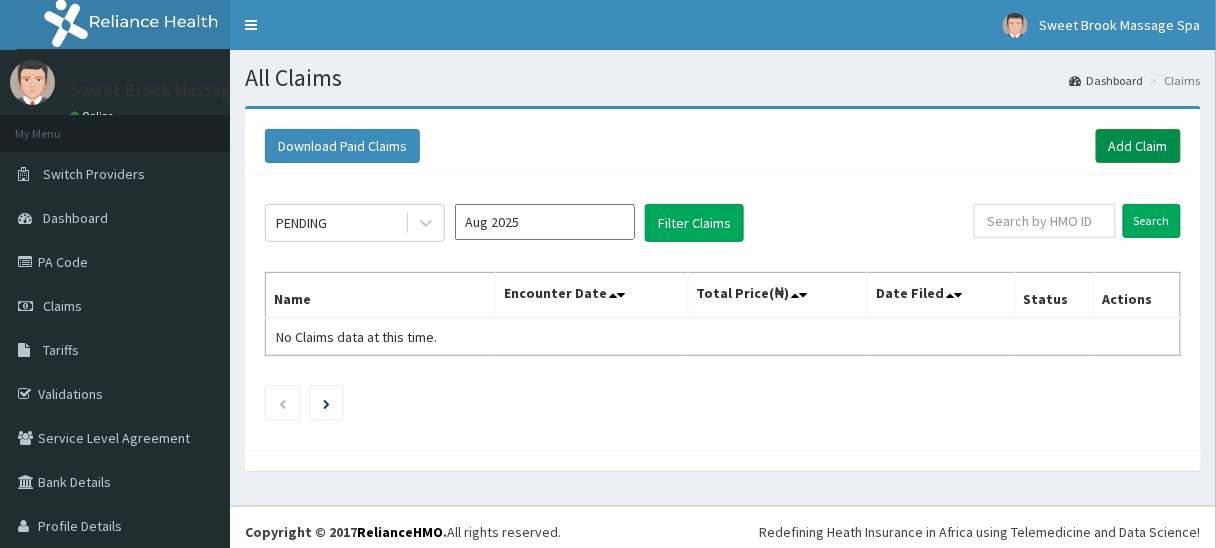 click on "Add Claim" at bounding box center [1138, 146] 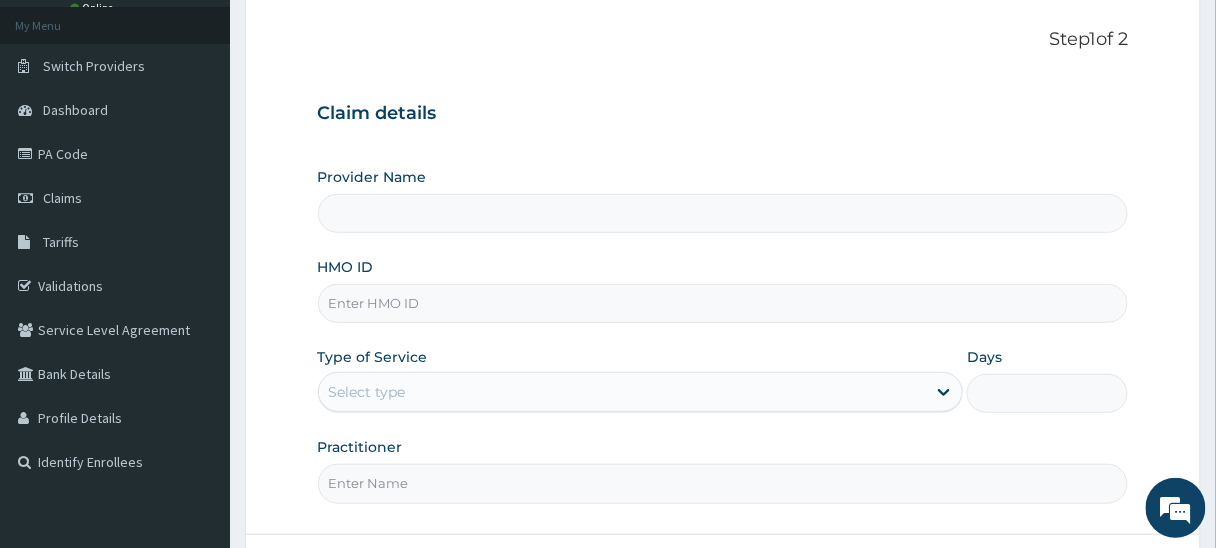 scroll, scrollTop: 160, scrollLeft: 0, axis: vertical 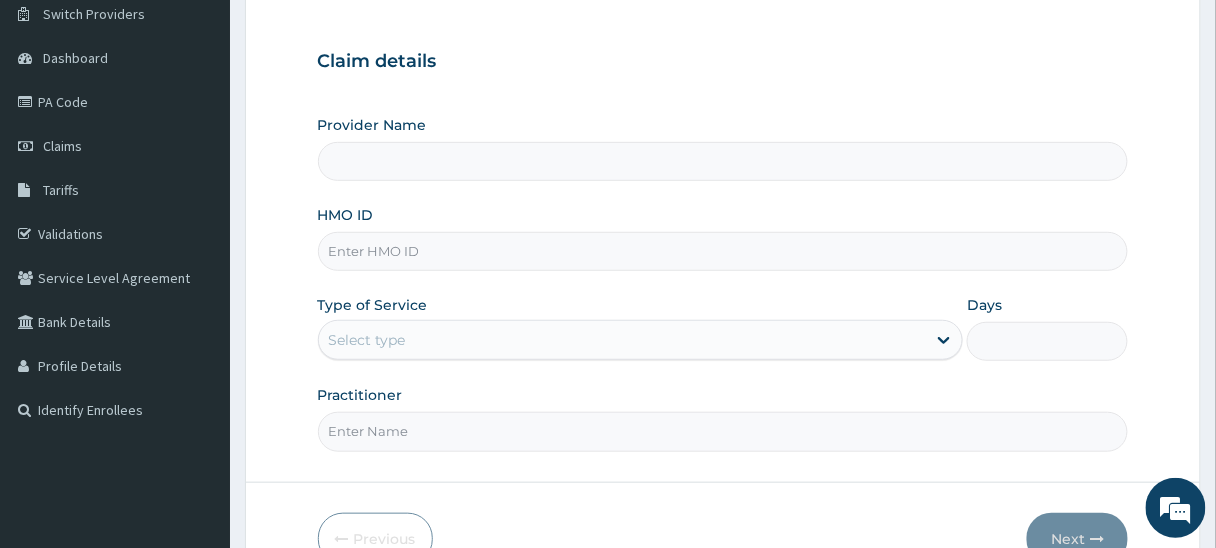 type on "Lilyfield Massage & Spa" 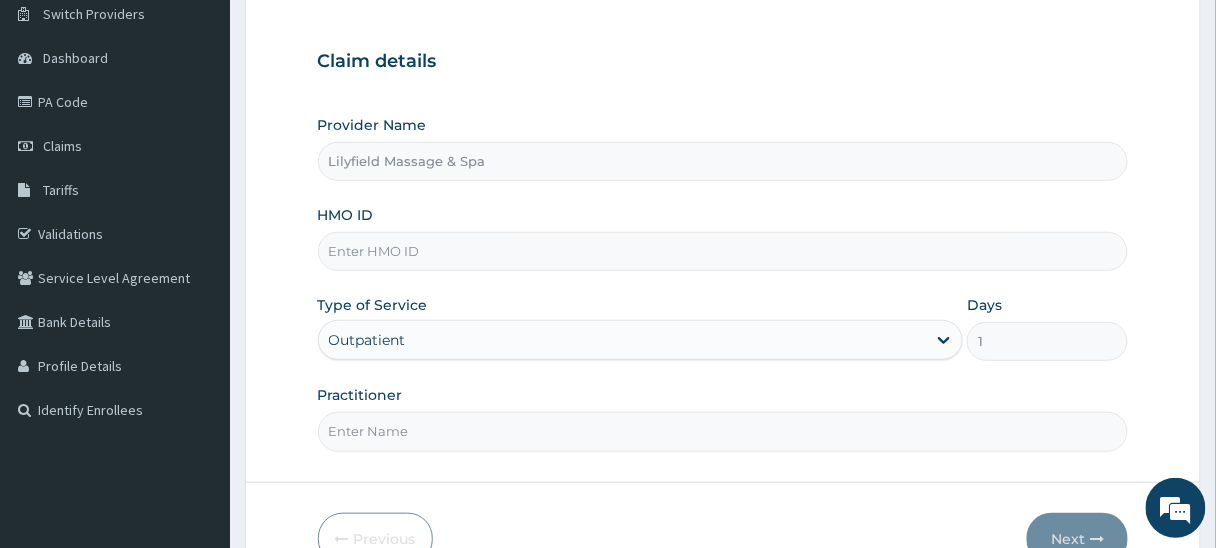 drag, startPoint x: 558, startPoint y: 263, endPoint x: 563, endPoint y: 254, distance: 10.29563 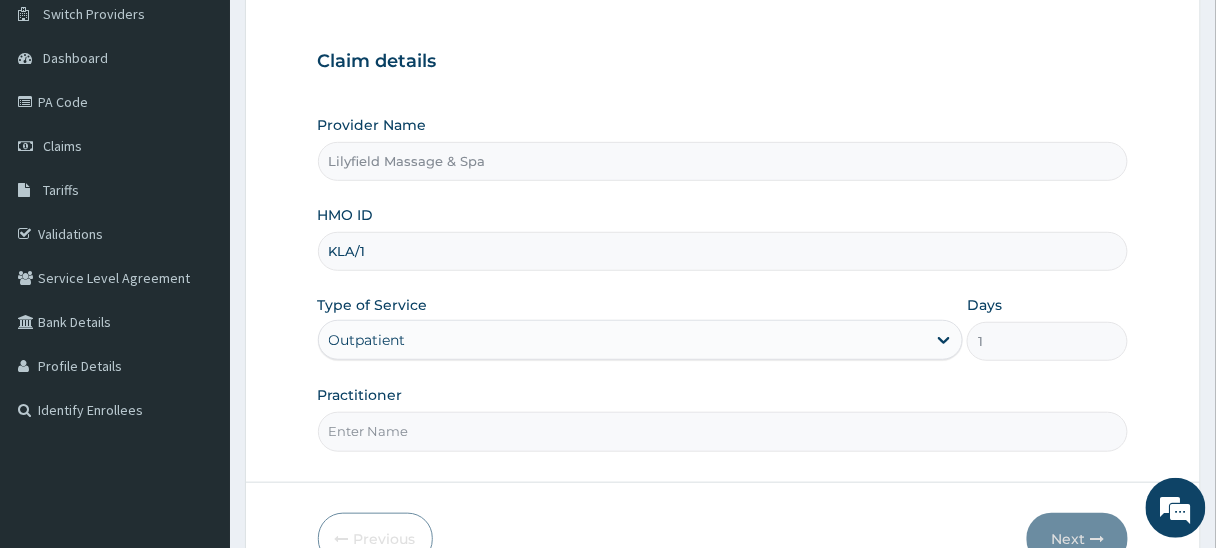 scroll, scrollTop: 0, scrollLeft: 0, axis: both 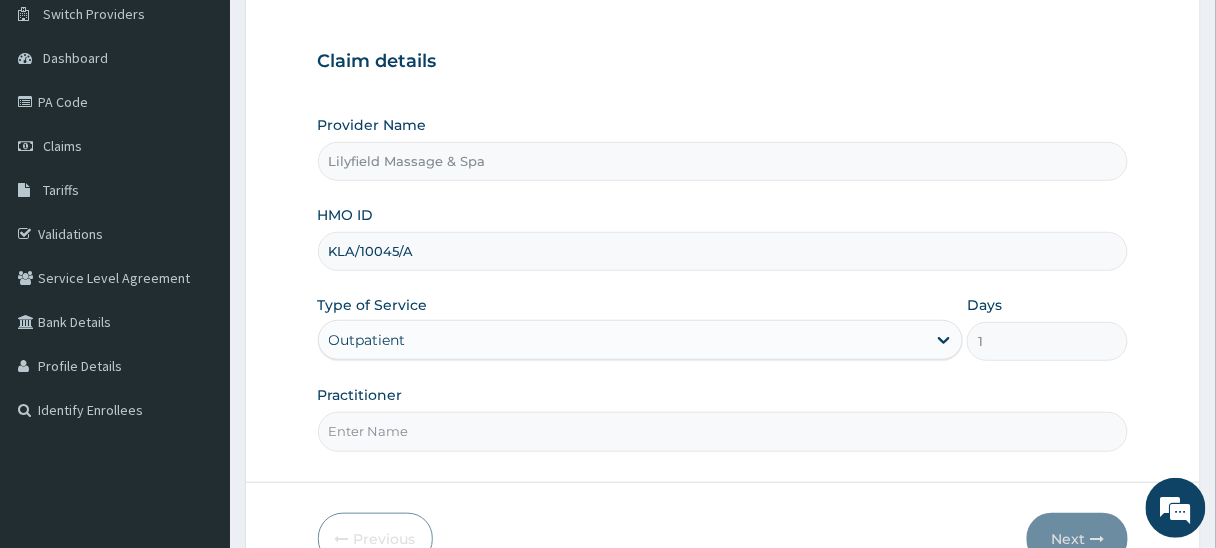 type on "KLA/10045/A" 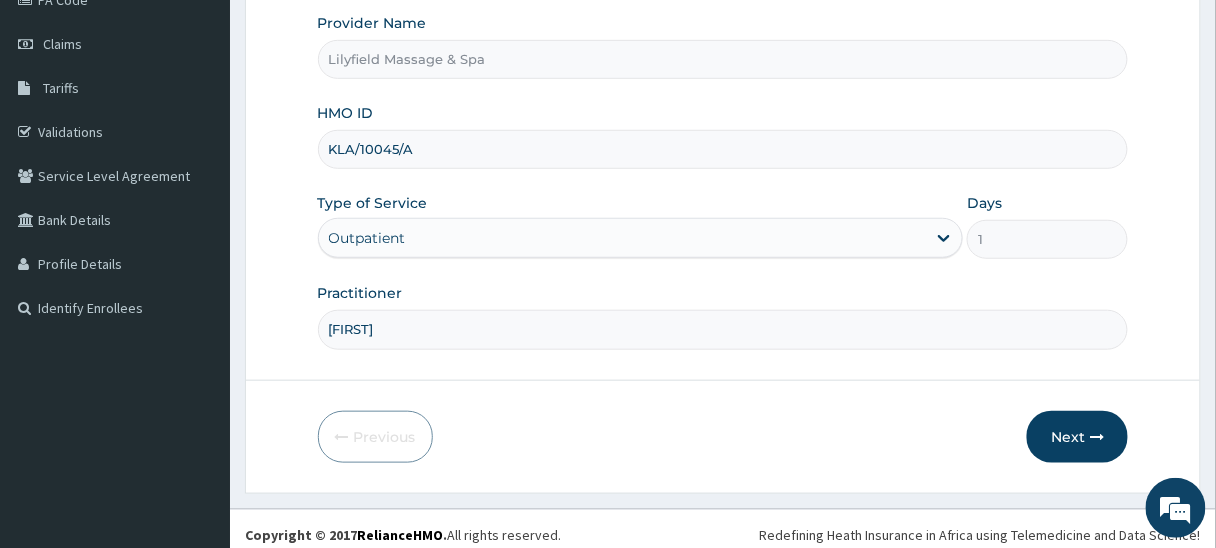 scroll, scrollTop: 269, scrollLeft: 0, axis: vertical 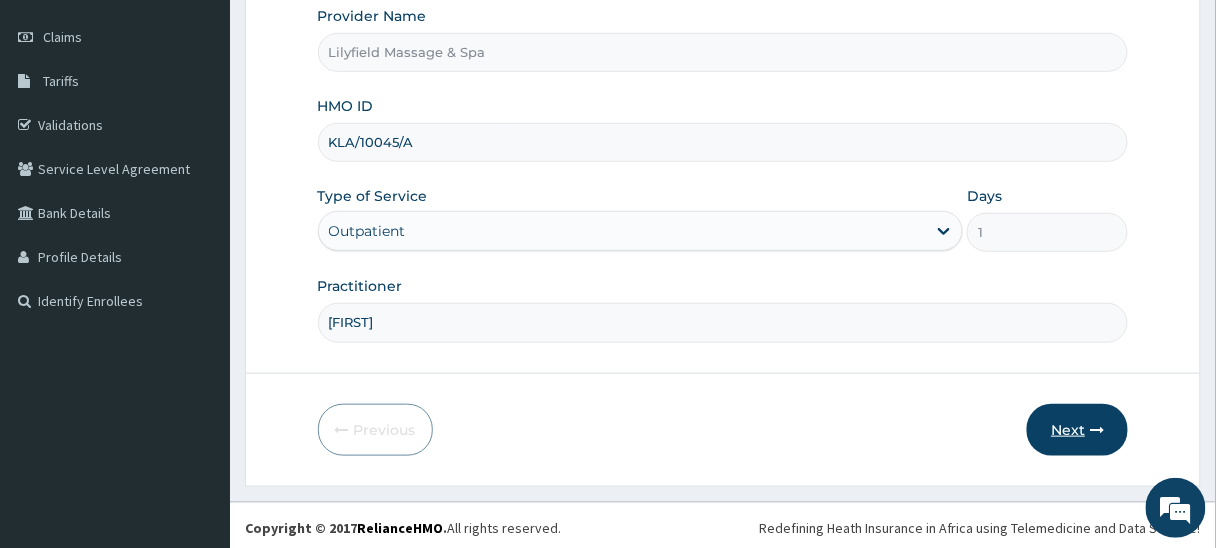 type on "[FIRST]" 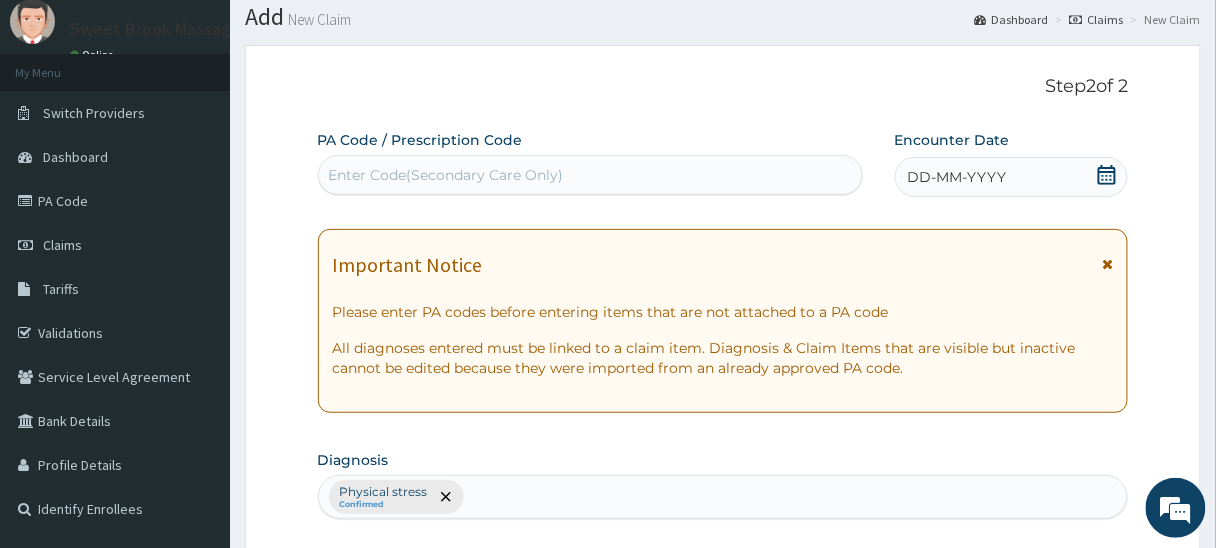 scroll, scrollTop: 29, scrollLeft: 0, axis: vertical 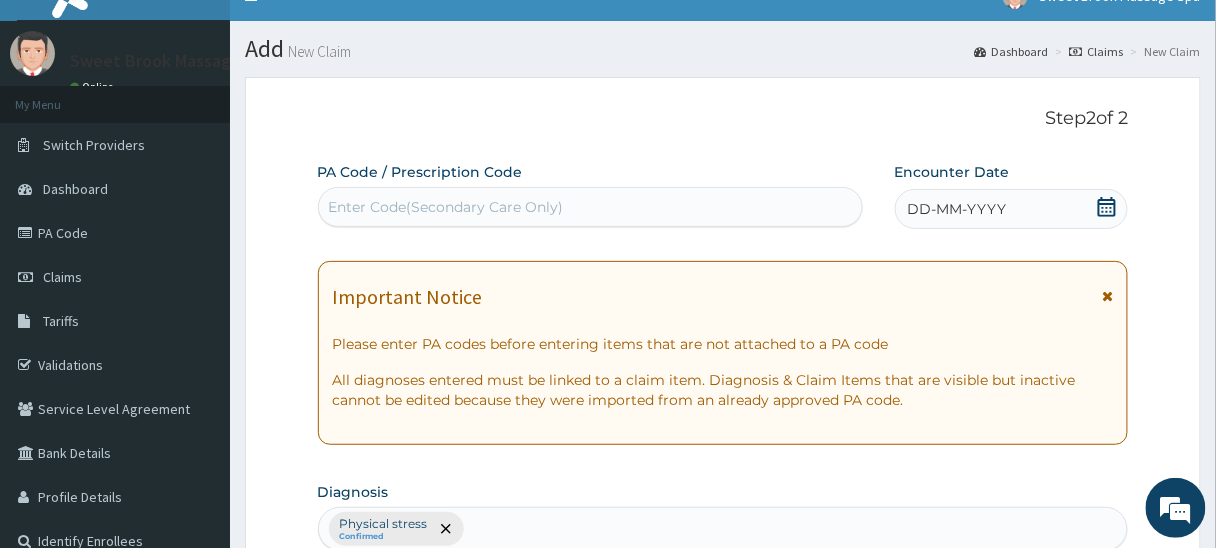 click on "Enter Code(Secondary Care Only)" at bounding box center [590, 207] 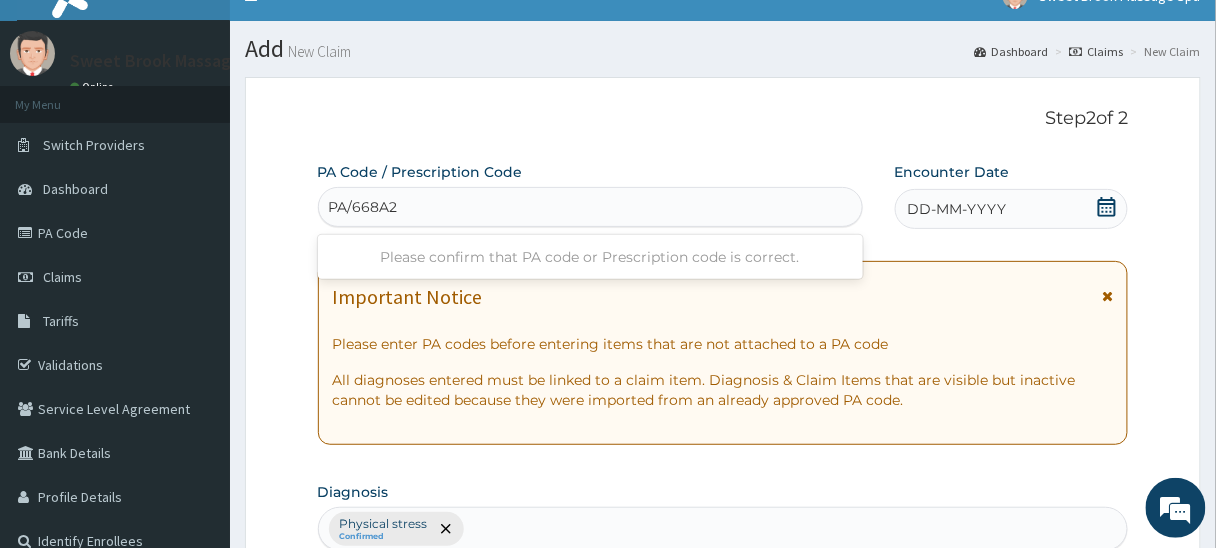 type on "PA/668A27" 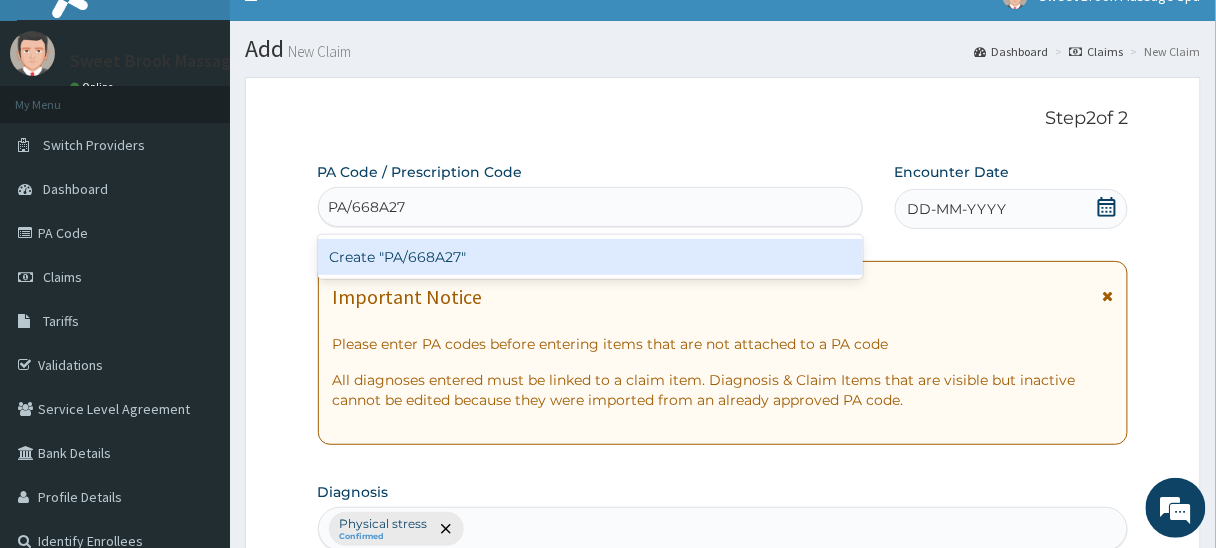 click on "Create "PA/668A27"" at bounding box center [590, 257] 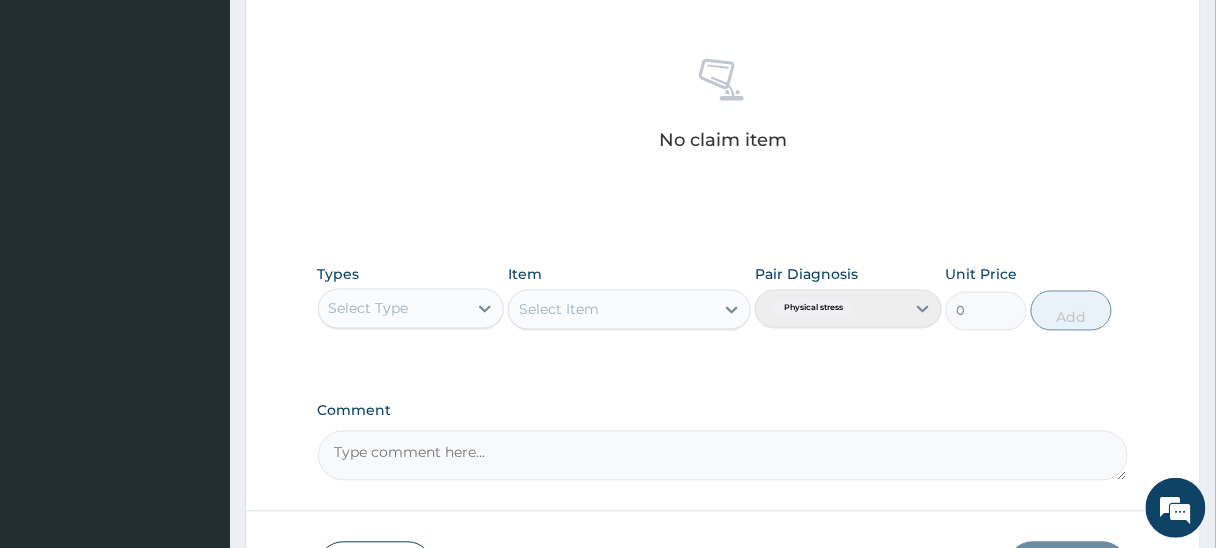scroll, scrollTop: 908, scrollLeft: 0, axis: vertical 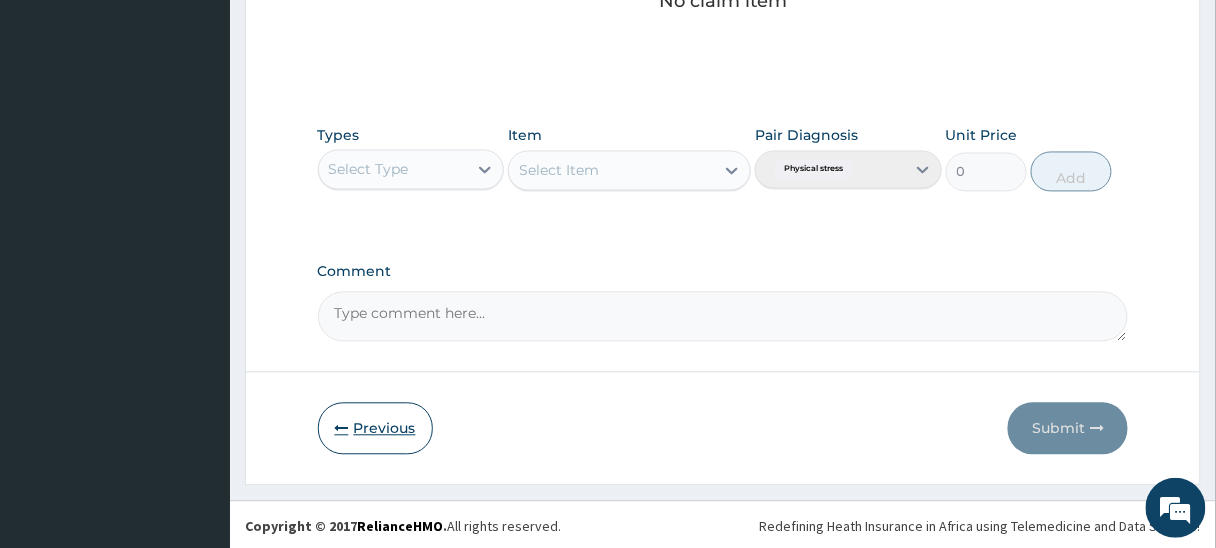 click on "Previous" at bounding box center [375, 429] 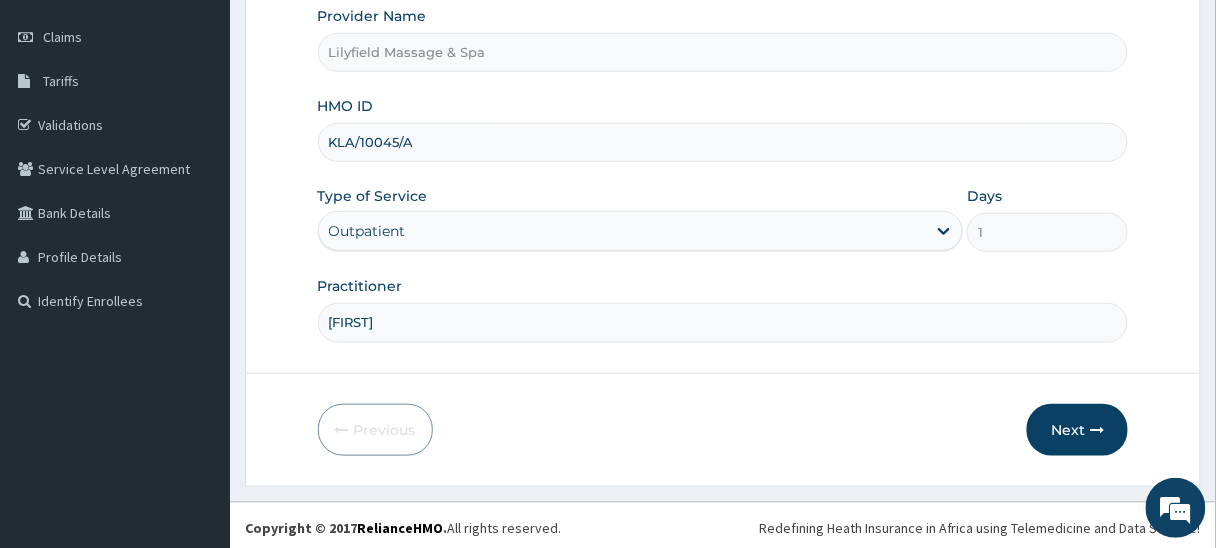 click on "KLA/10045/A" at bounding box center [723, 142] 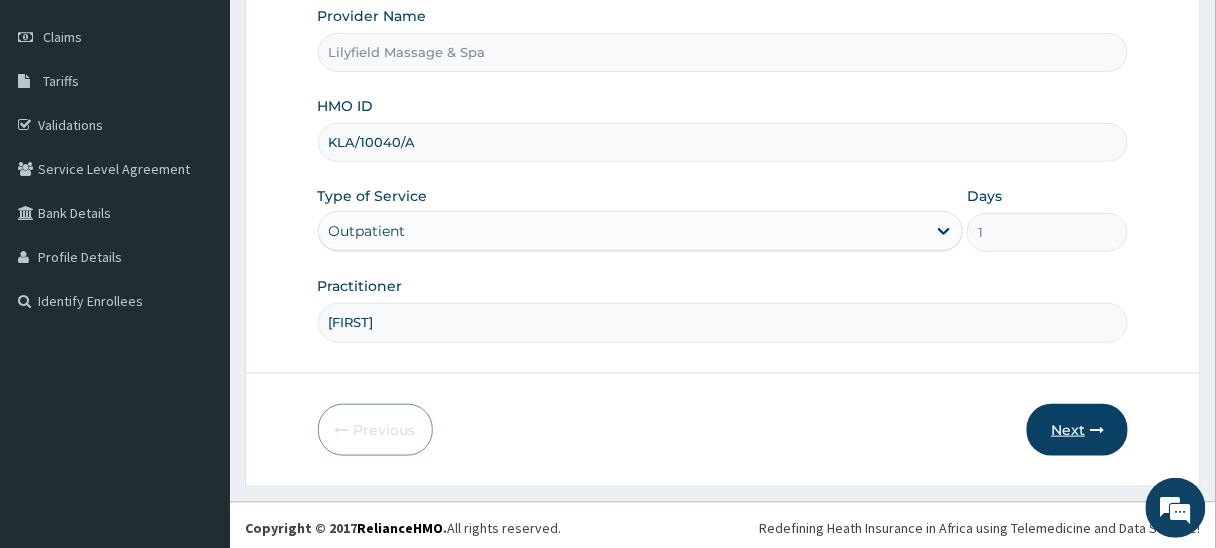 type on "KLA/10040/A" 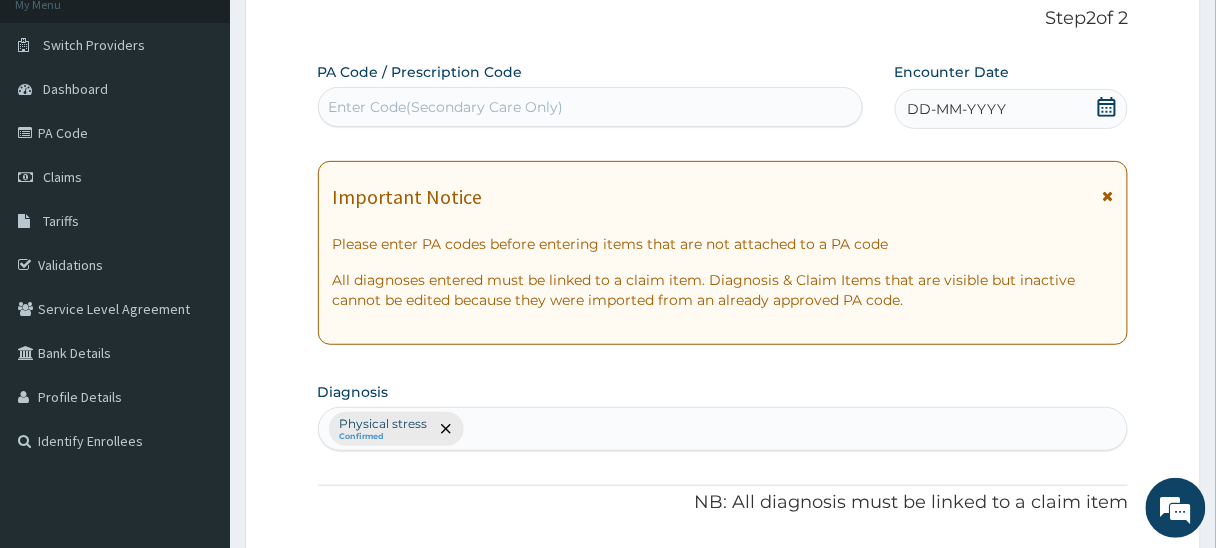 scroll, scrollTop: 0, scrollLeft: 0, axis: both 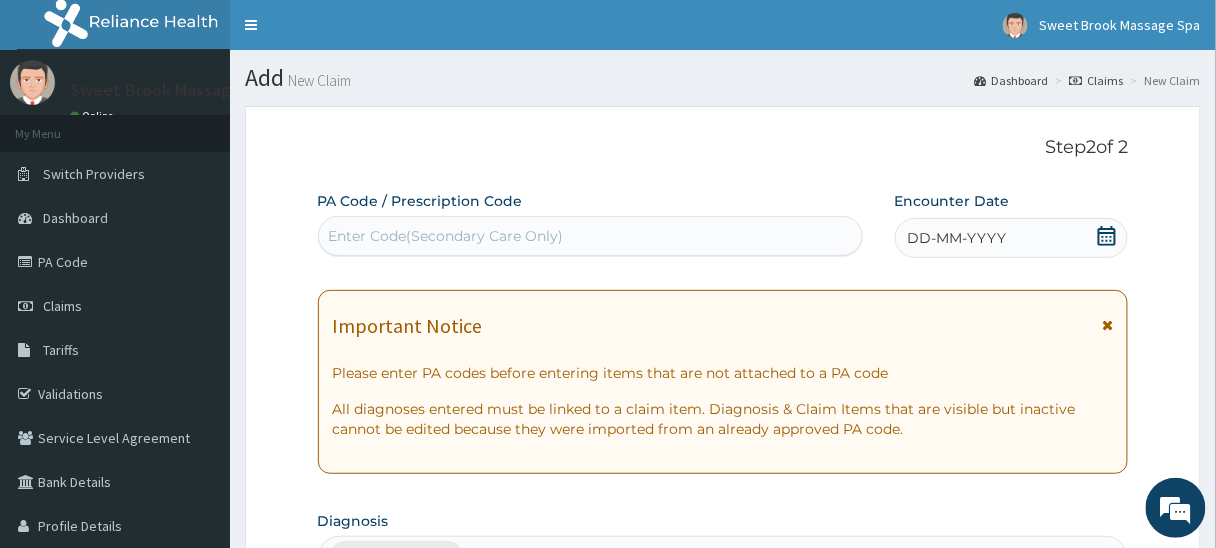 click on "Enter Code(Secondary Care Only)" at bounding box center [446, 236] 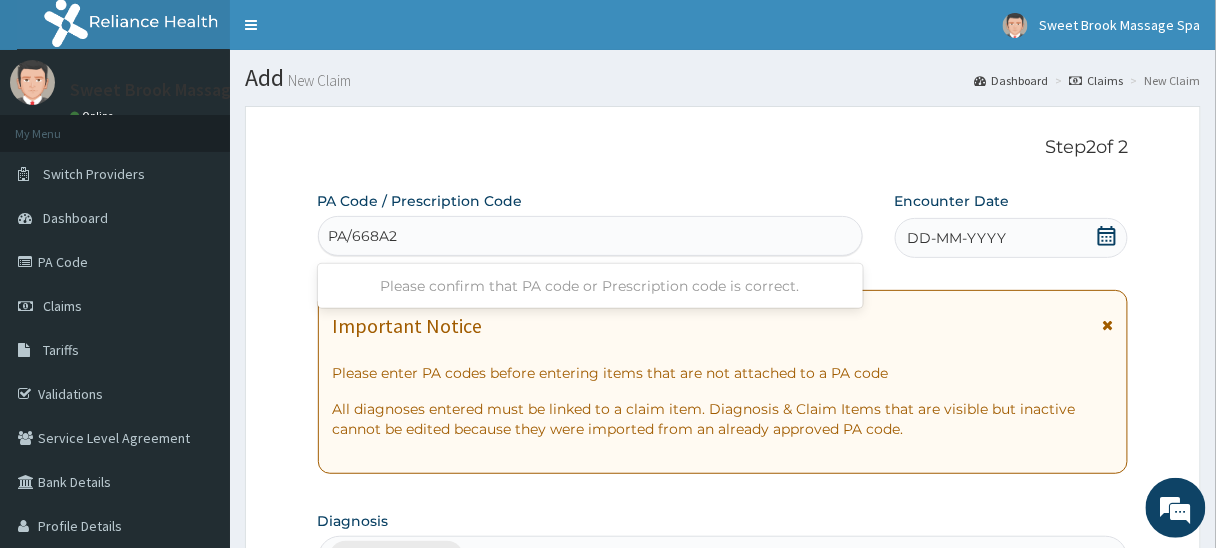 type on "PA/668A27" 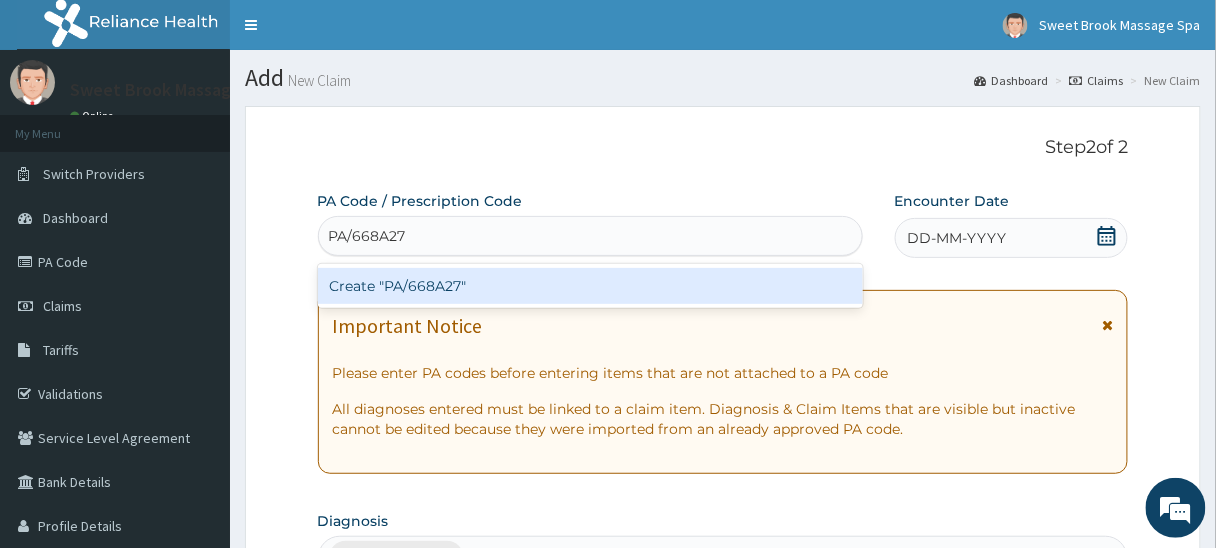 click on "Create "PA/668A27"" at bounding box center [590, 286] 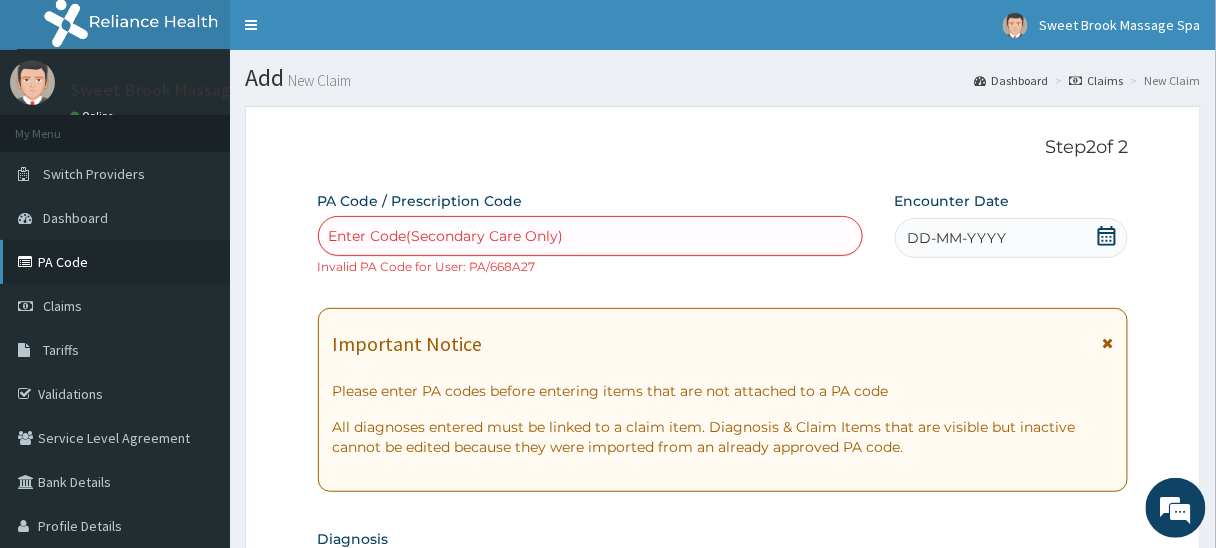 click on "PA Code" at bounding box center (115, 262) 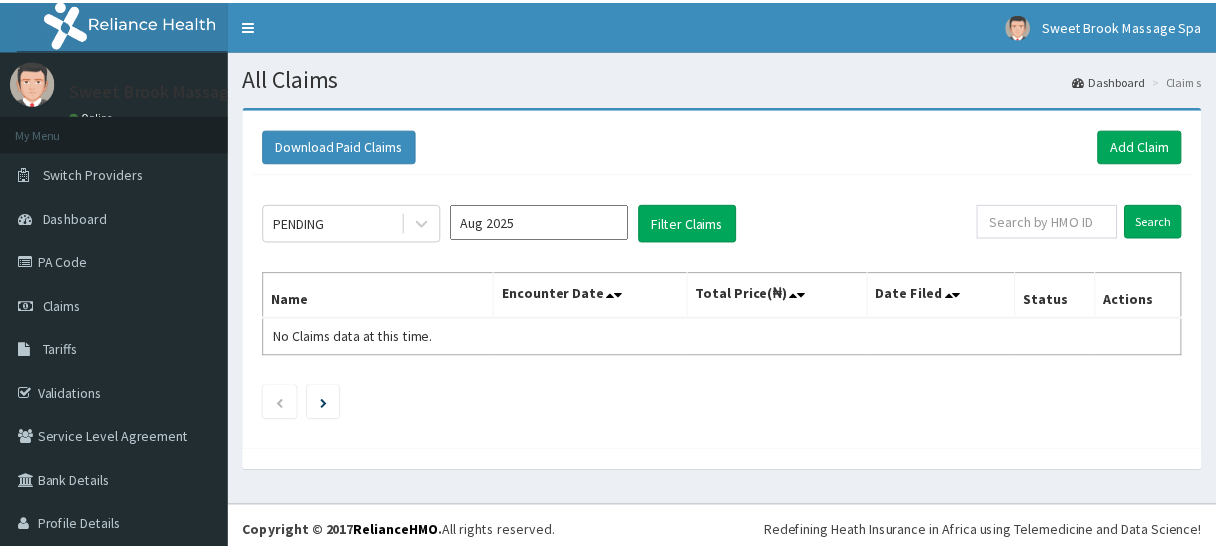 scroll, scrollTop: 0, scrollLeft: 0, axis: both 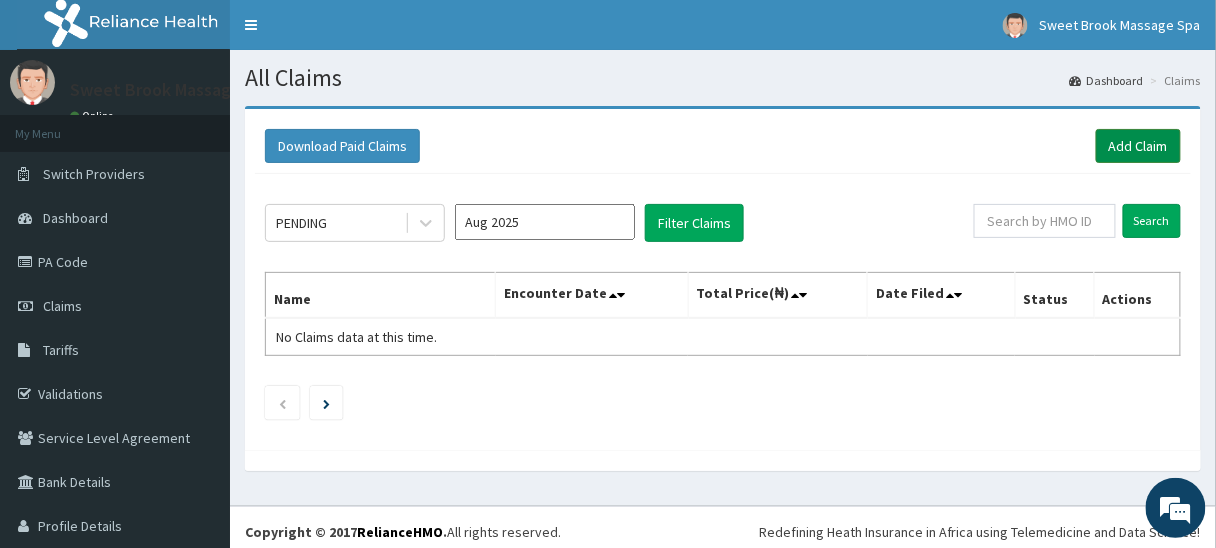 click on "Add Claim" at bounding box center [1138, 146] 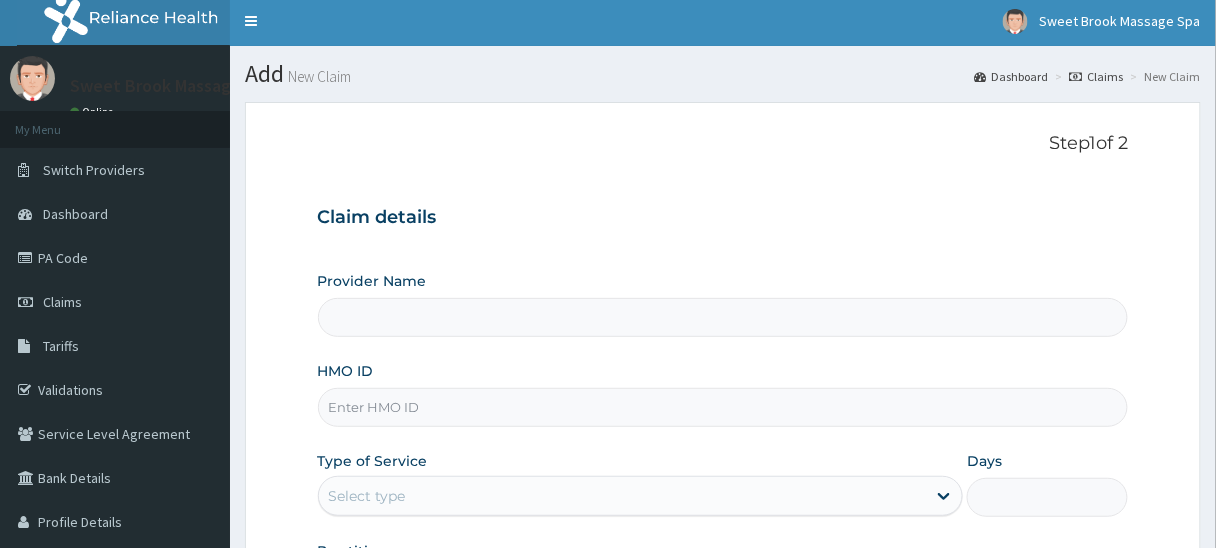 scroll, scrollTop: 0, scrollLeft: 0, axis: both 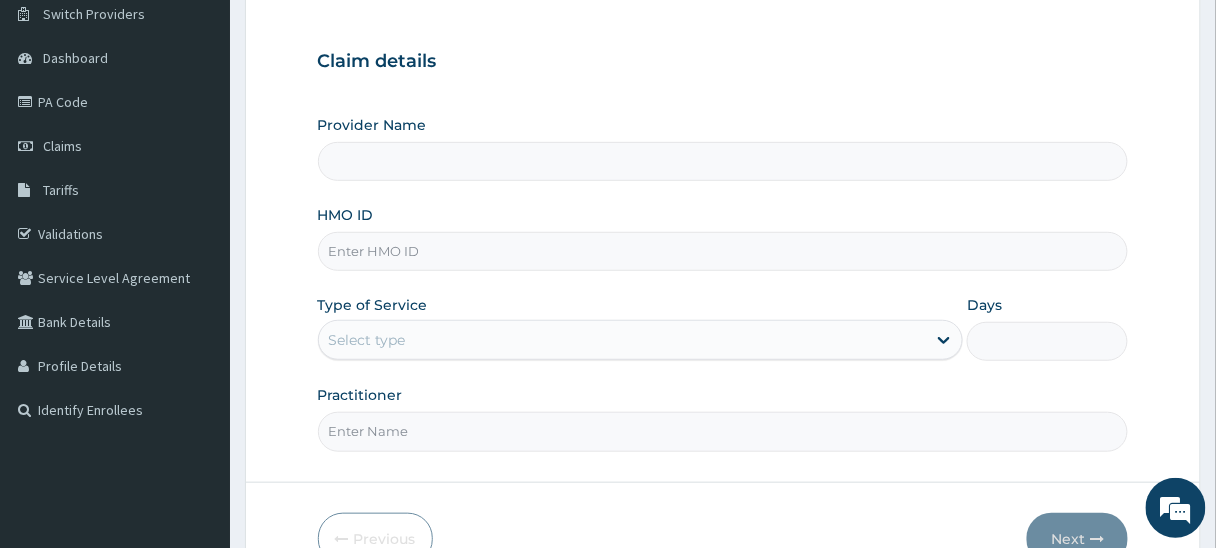 type on "Lilyfield Massage & Spa" 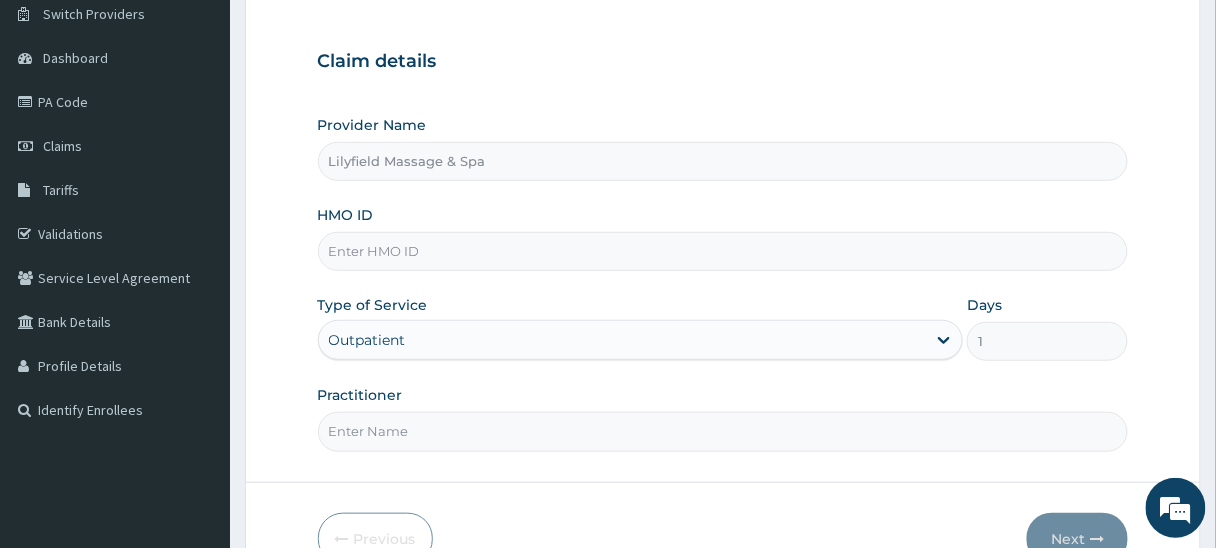 click on "HMO ID" at bounding box center [723, 251] 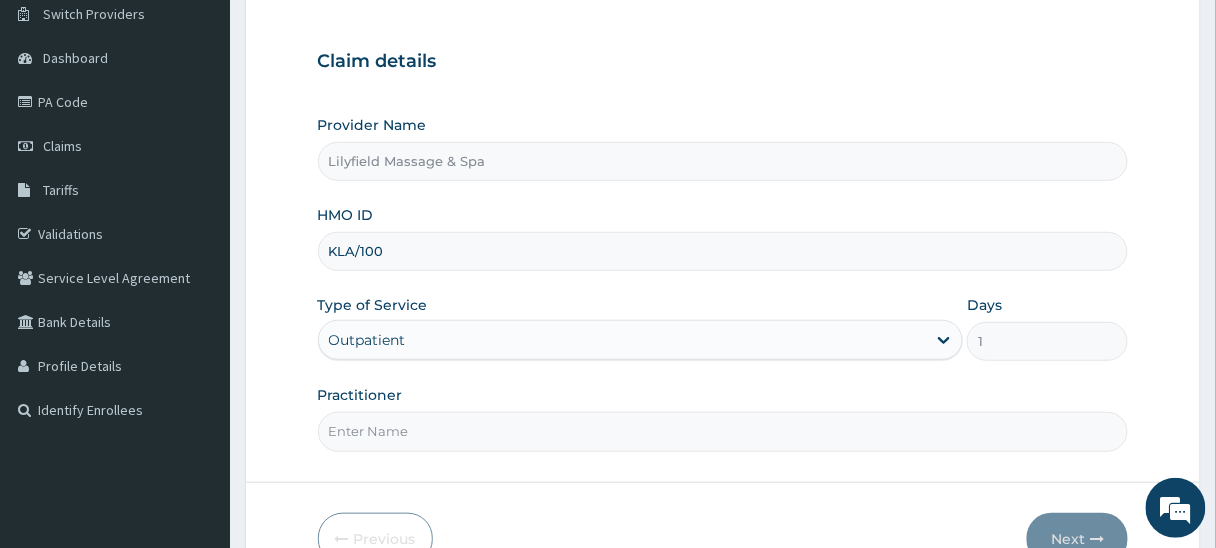 scroll, scrollTop: 0, scrollLeft: 0, axis: both 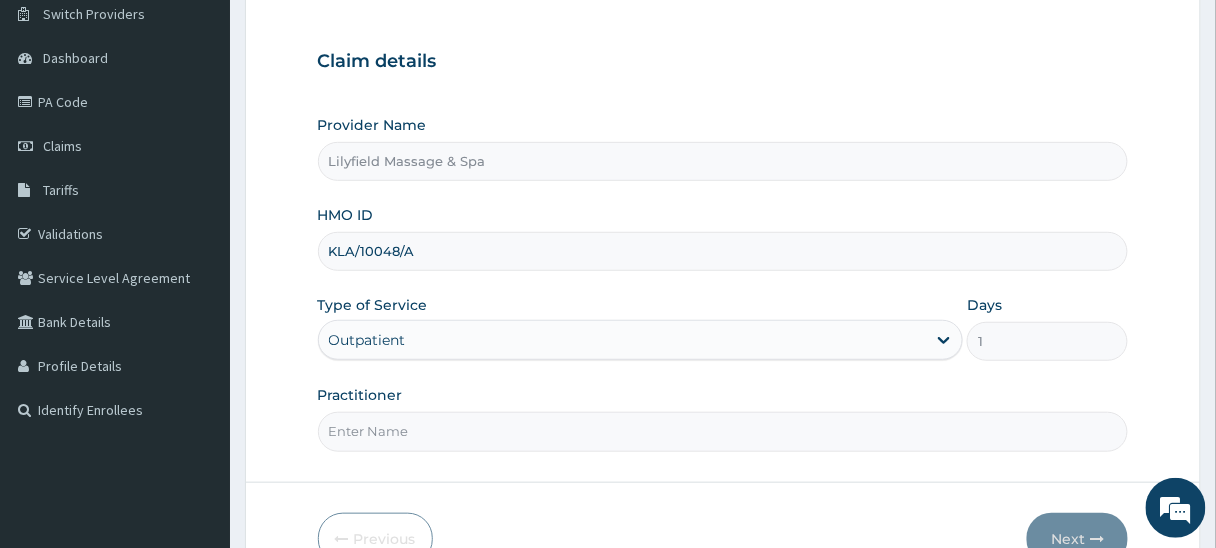 type on "KLA/10048/A" 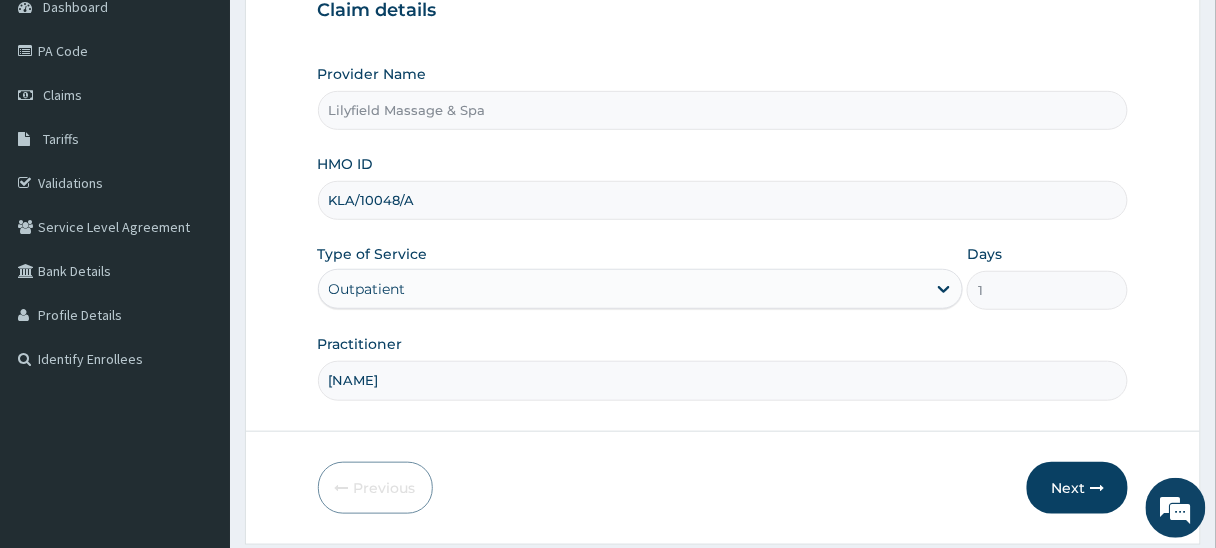 scroll, scrollTop: 269, scrollLeft: 0, axis: vertical 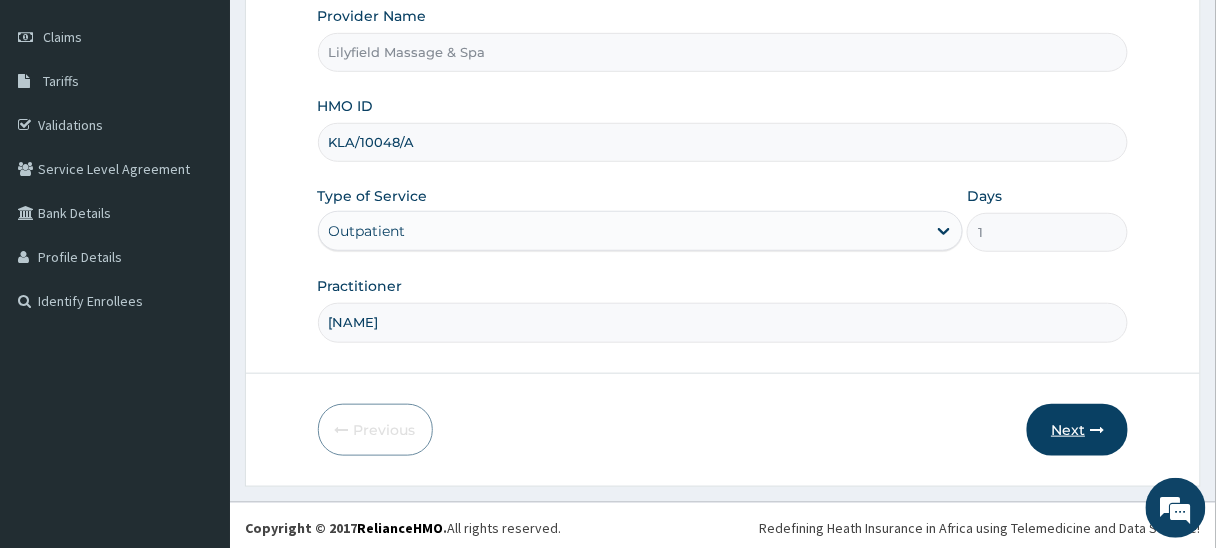type on "[NAME]" 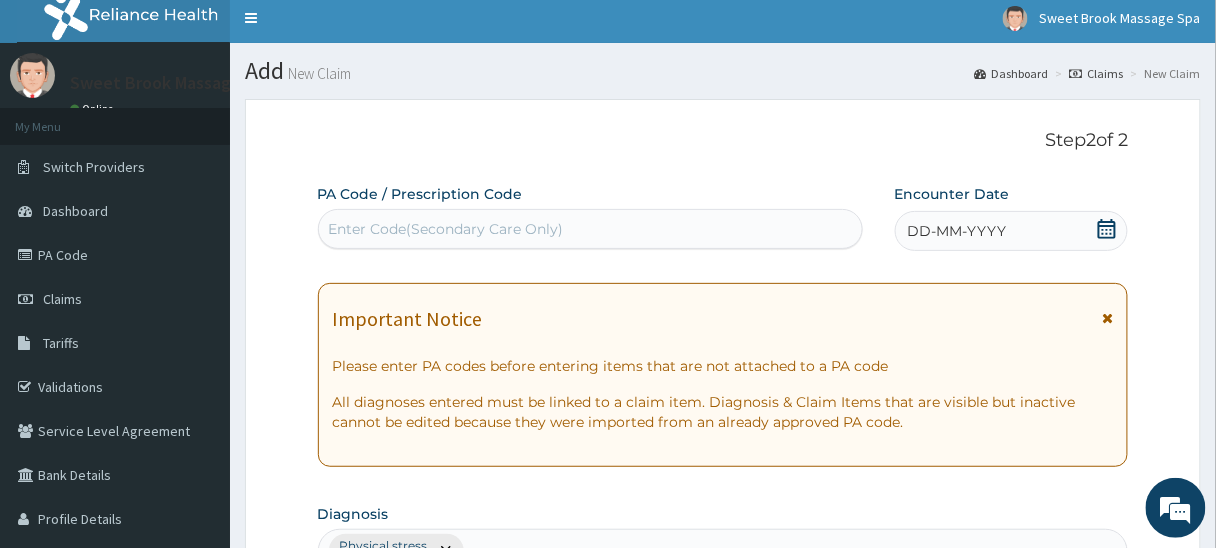 scroll, scrollTop: 0, scrollLeft: 0, axis: both 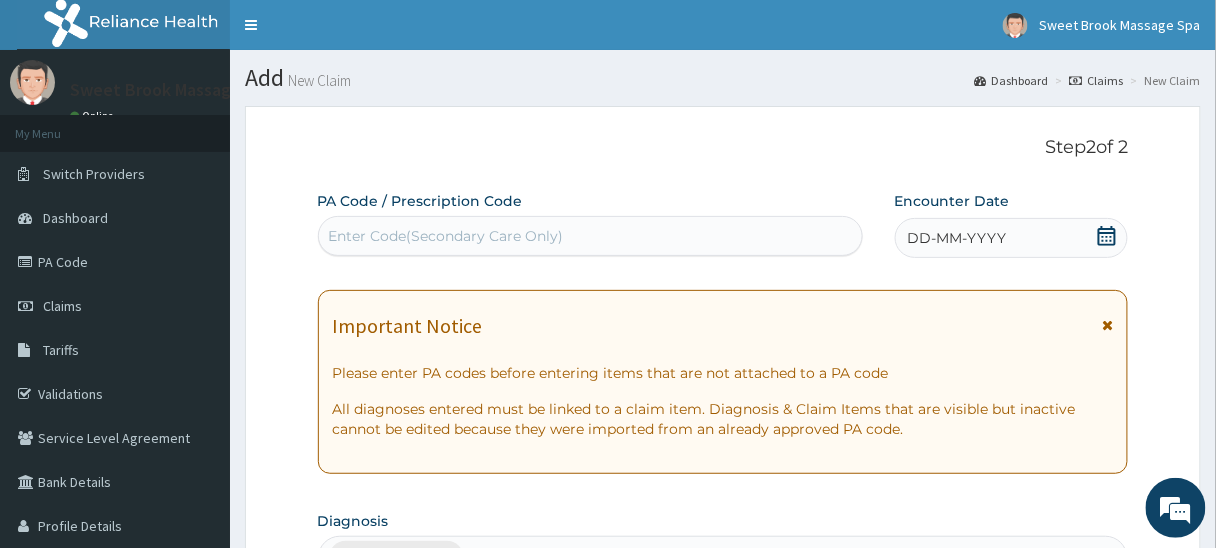 click on "Enter Code(Secondary Care Only)" at bounding box center [590, 236] 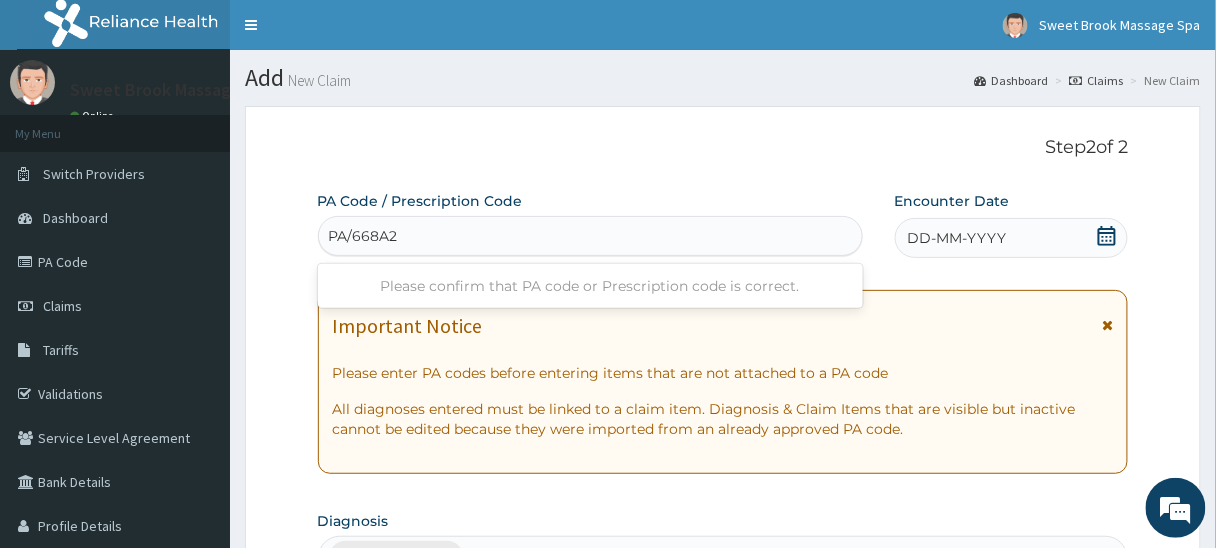 type on "PA/668A27" 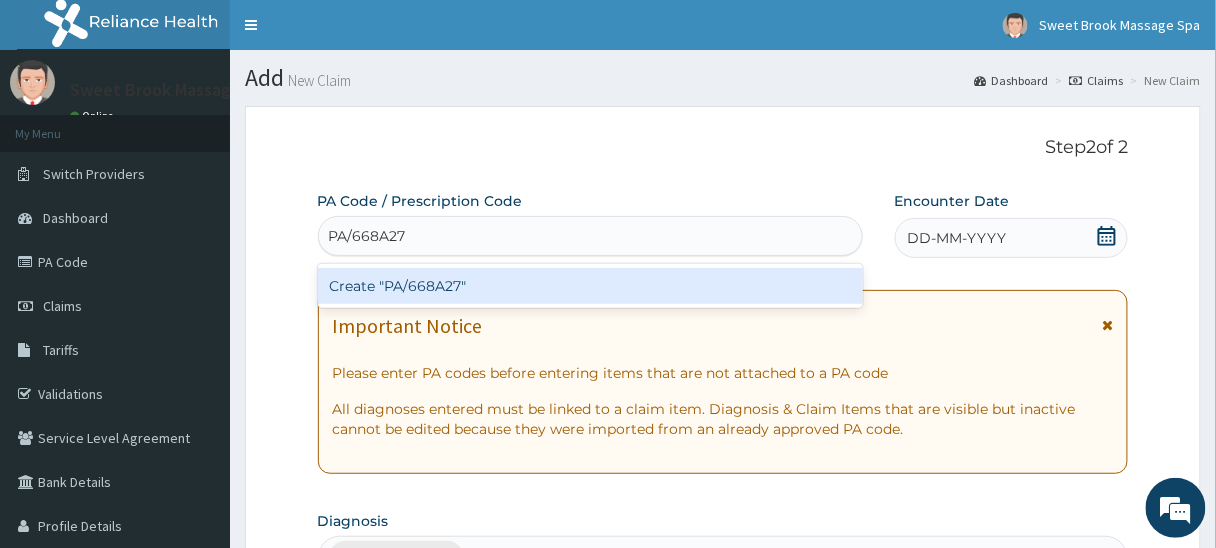 click on "Create "PA/668A27"" at bounding box center [590, 286] 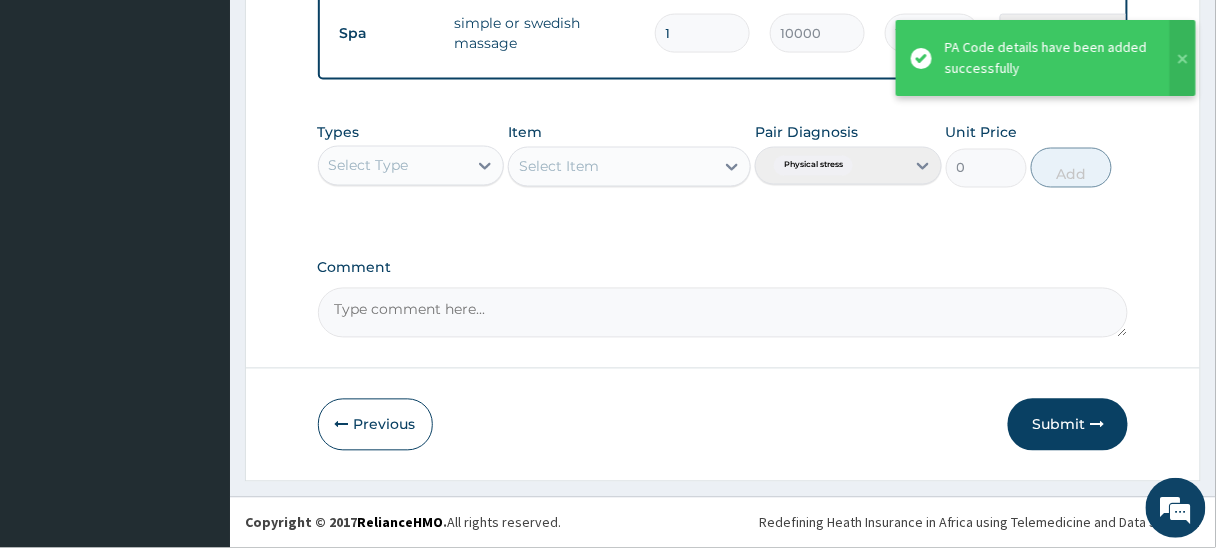 scroll, scrollTop: 807, scrollLeft: 0, axis: vertical 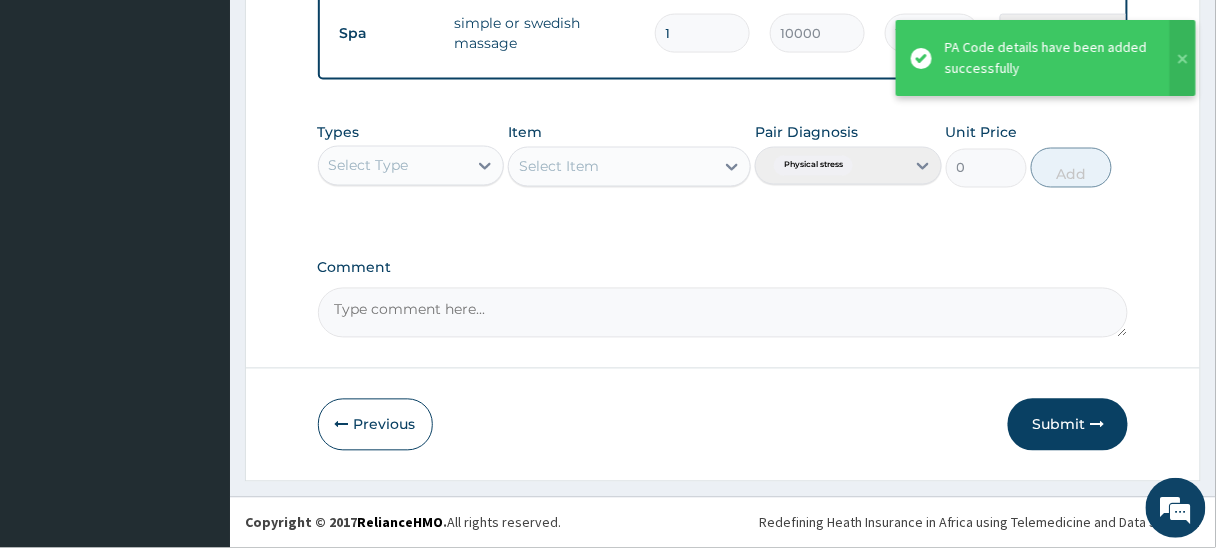click on "Submit" at bounding box center (1068, 425) 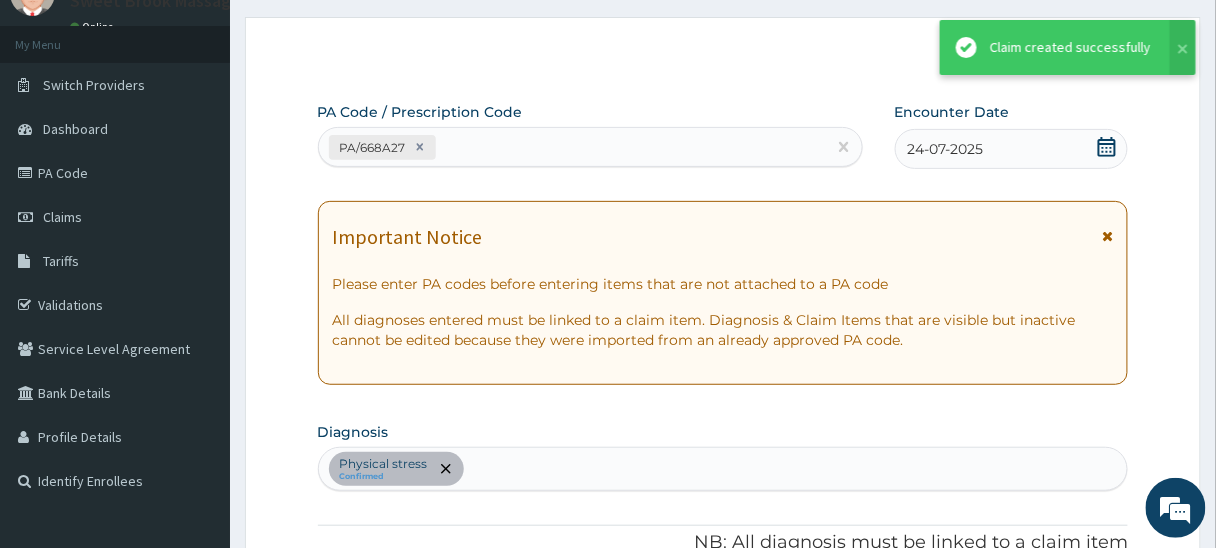 scroll, scrollTop: 807, scrollLeft: 0, axis: vertical 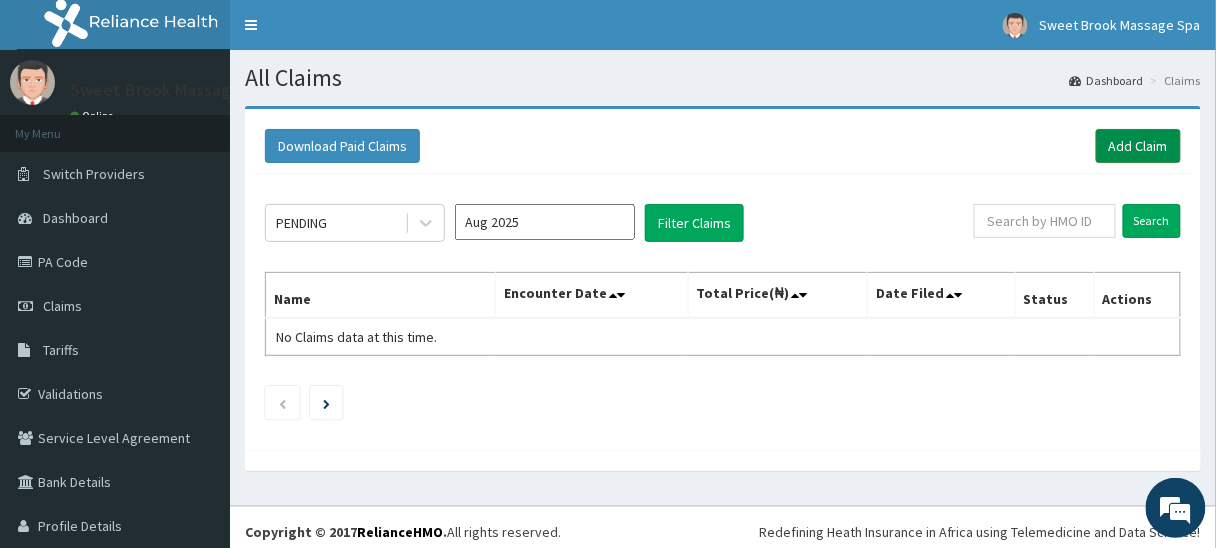 click on "Add Claim" at bounding box center (1138, 146) 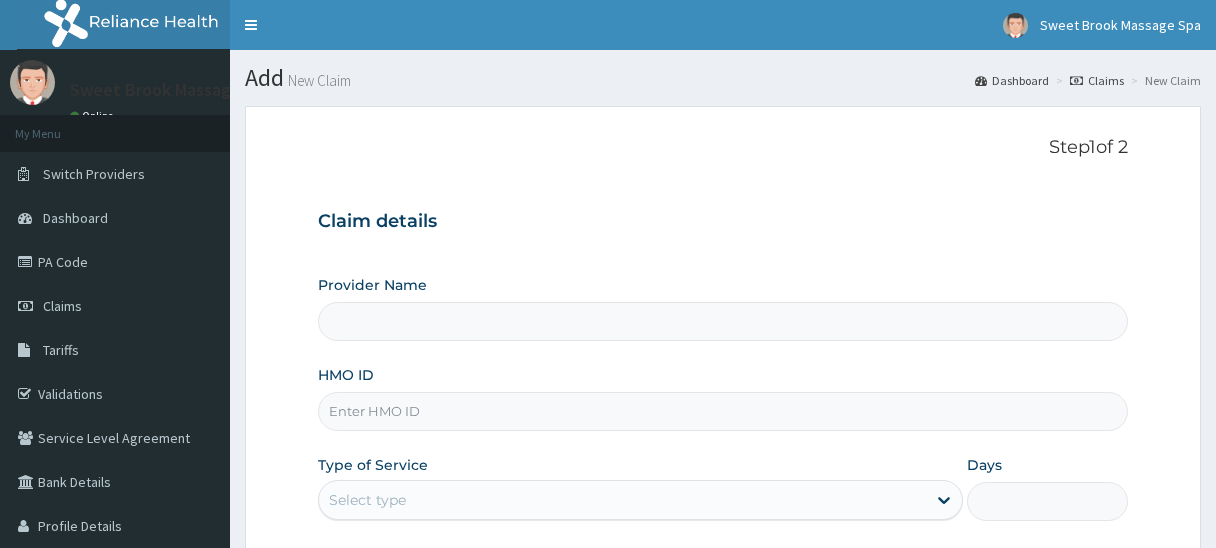 scroll, scrollTop: 97, scrollLeft: 0, axis: vertical 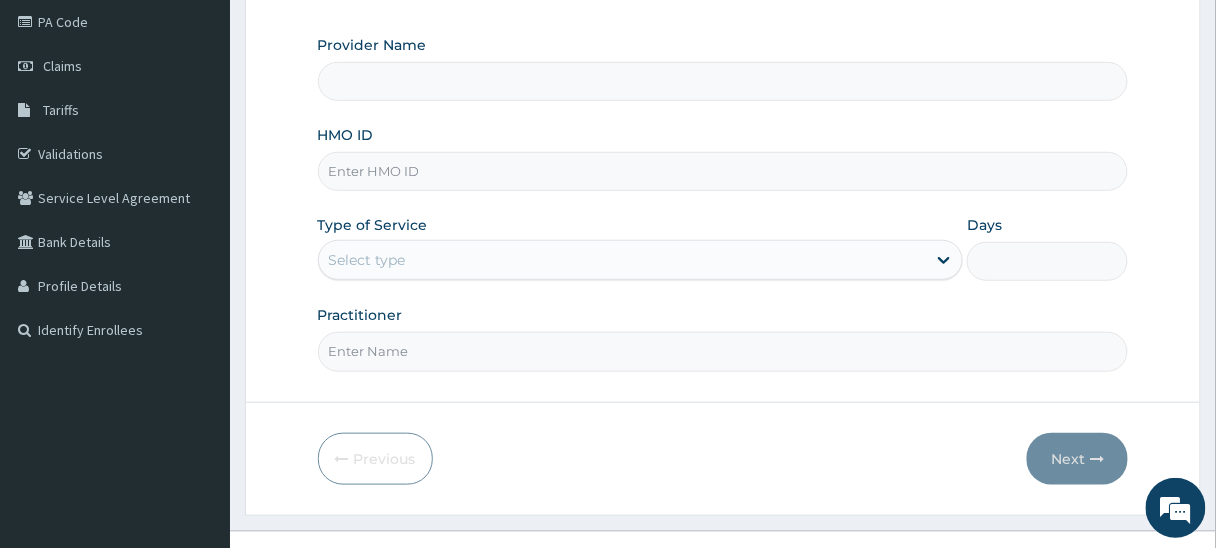 type on "Lilyfield Massage & Spa" 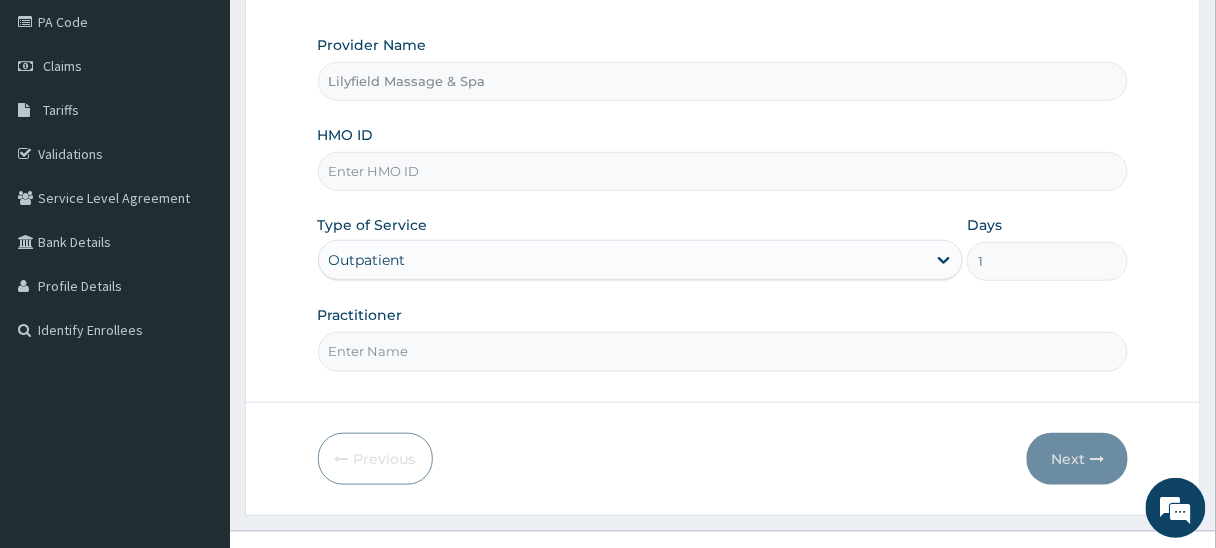 click on "HMO ID" at bounding box center [723, 171] 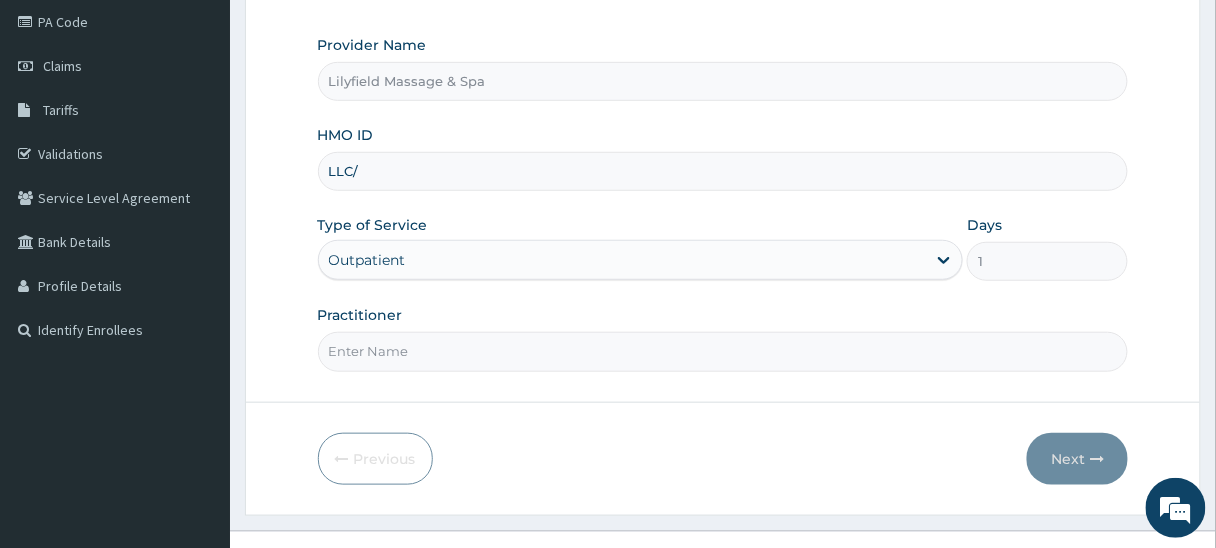 scroll, scrollTop: 0, scrollLeft: 0, axis: both 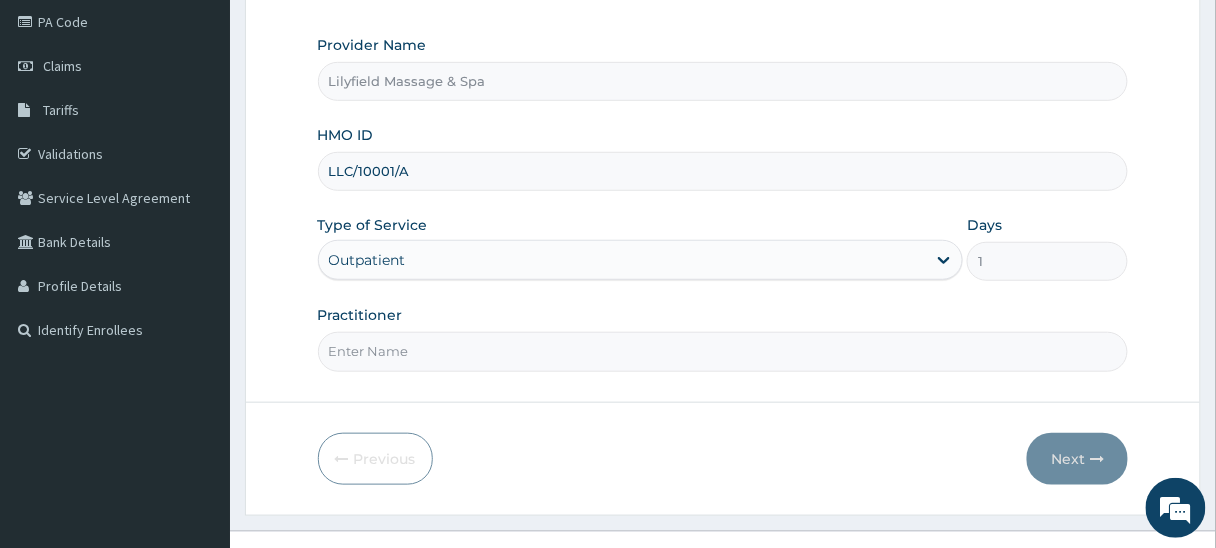 type on "LLC/10001/A" 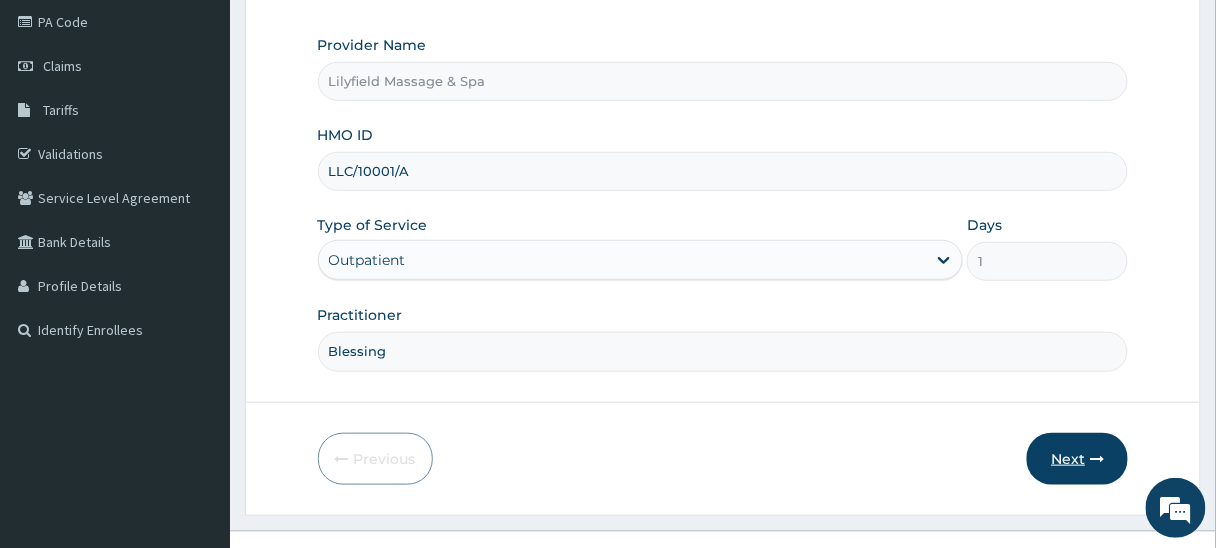 type on "Blessing" 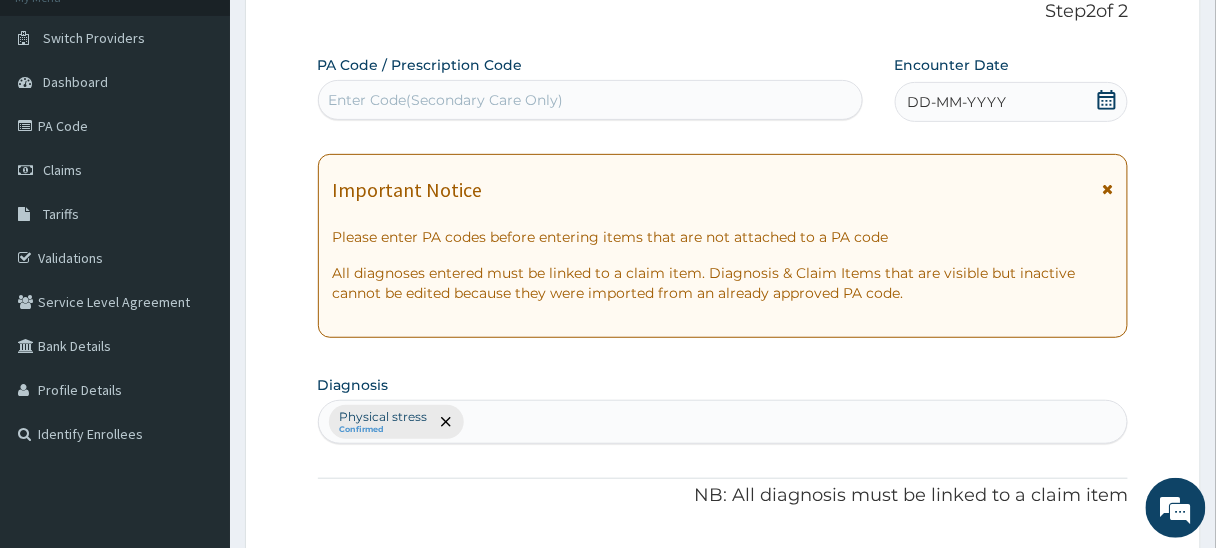 scroll, scrollTop: 160, scrollLeft: 0, axis: vertical 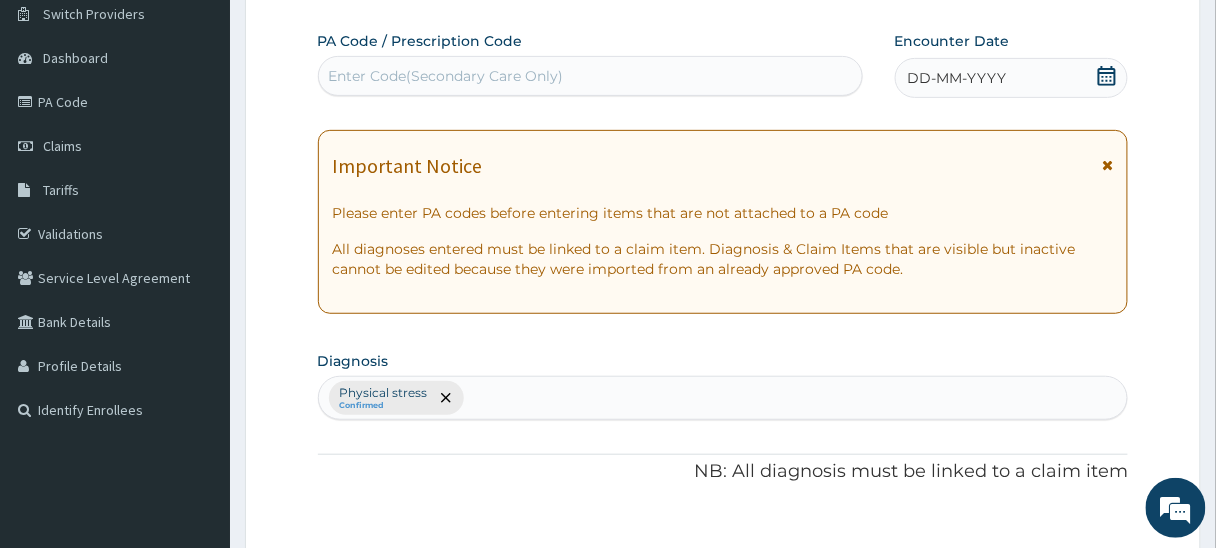 click on "Enter Code(Secondary Care Only)" at bounding box center (590, 76) 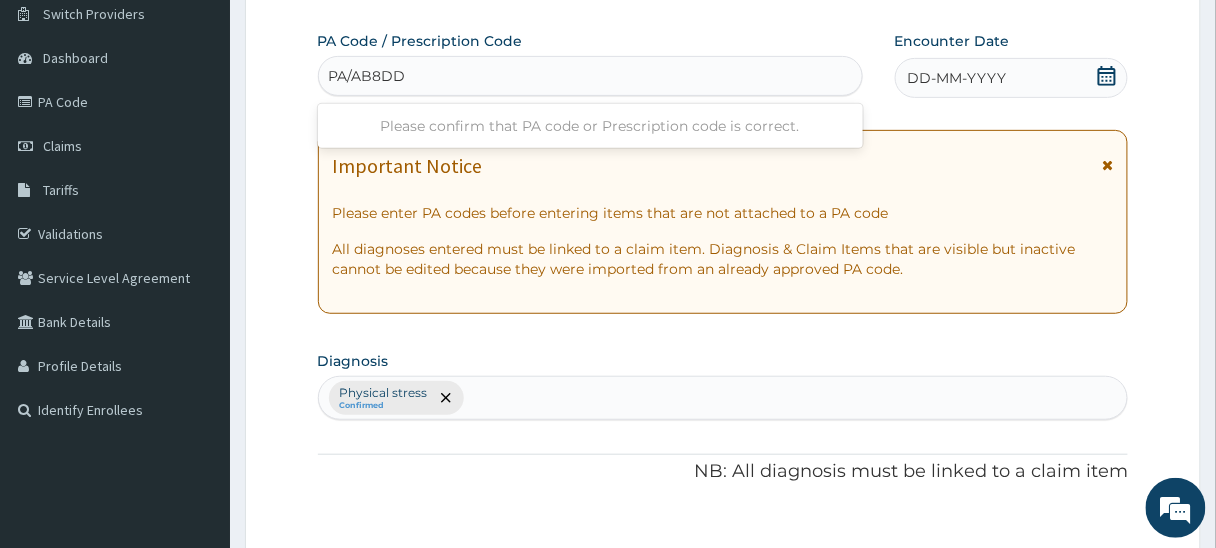 type on "PA/AB8DD7" 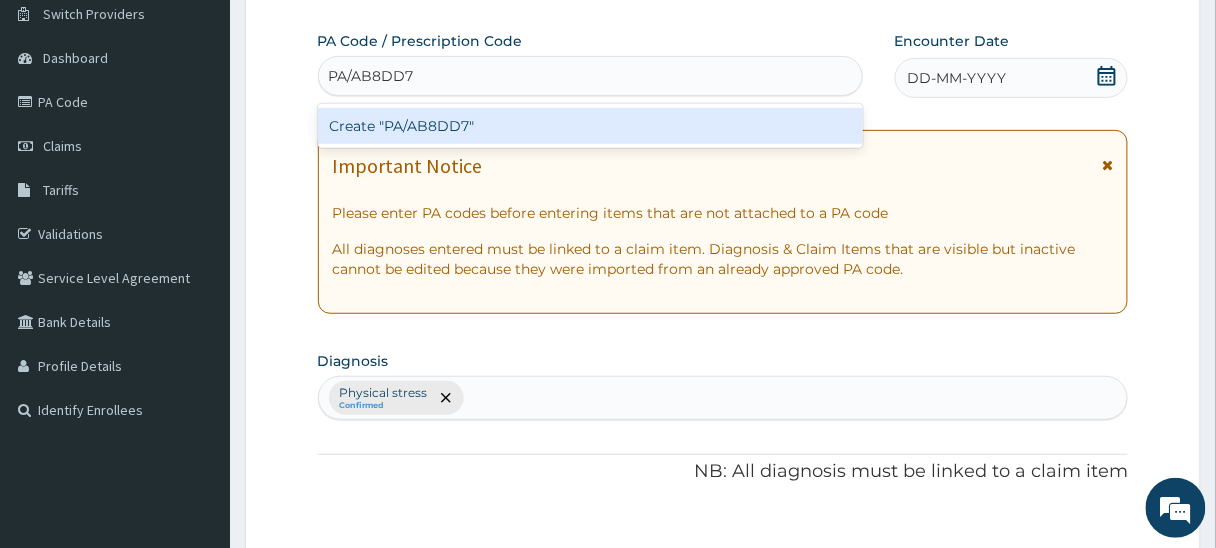 click on "Create "PA/AB8DD7"" at bounding box center (590, 126) 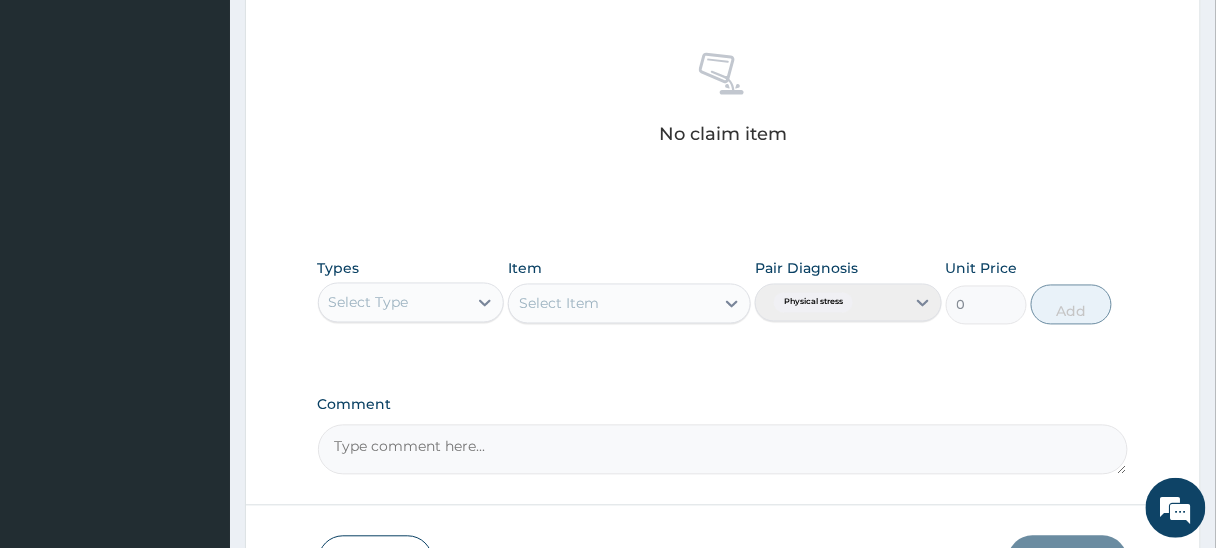 scroll, scrollTop: 908, scrollLeft: 0, axis: vertical 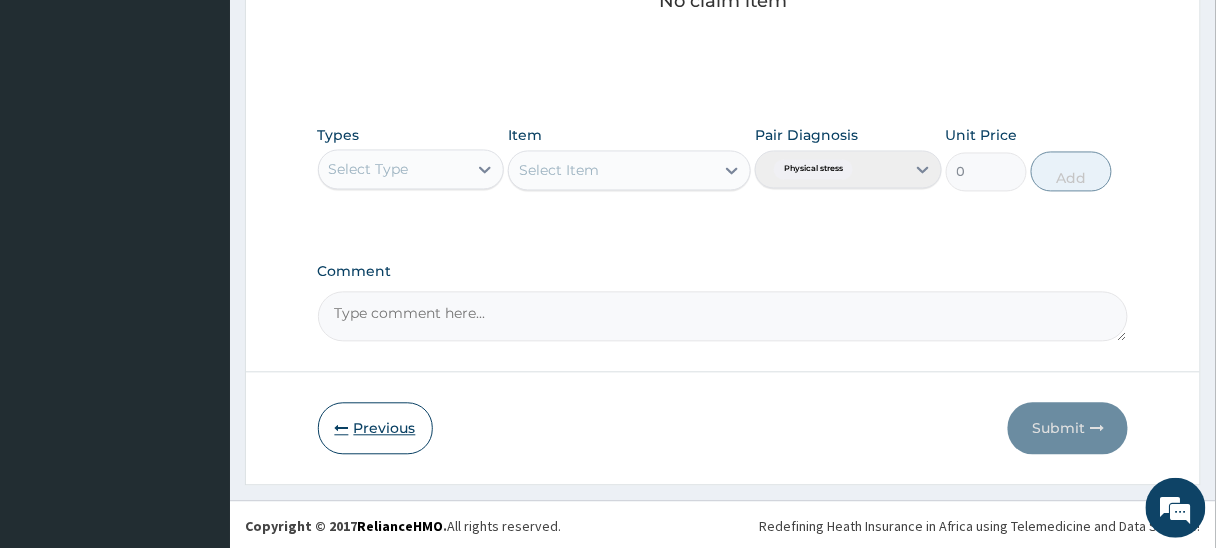 click on "Previous" at bounding box center [375, 429] 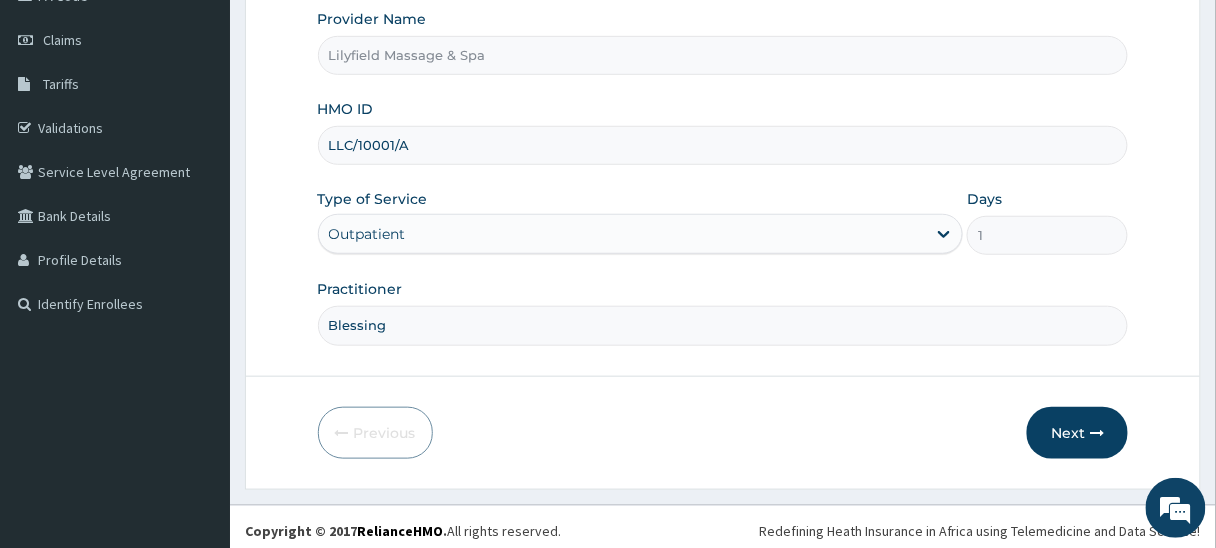 scroll, scrollTop: 269, scrollLeft: 0, axis: vertical 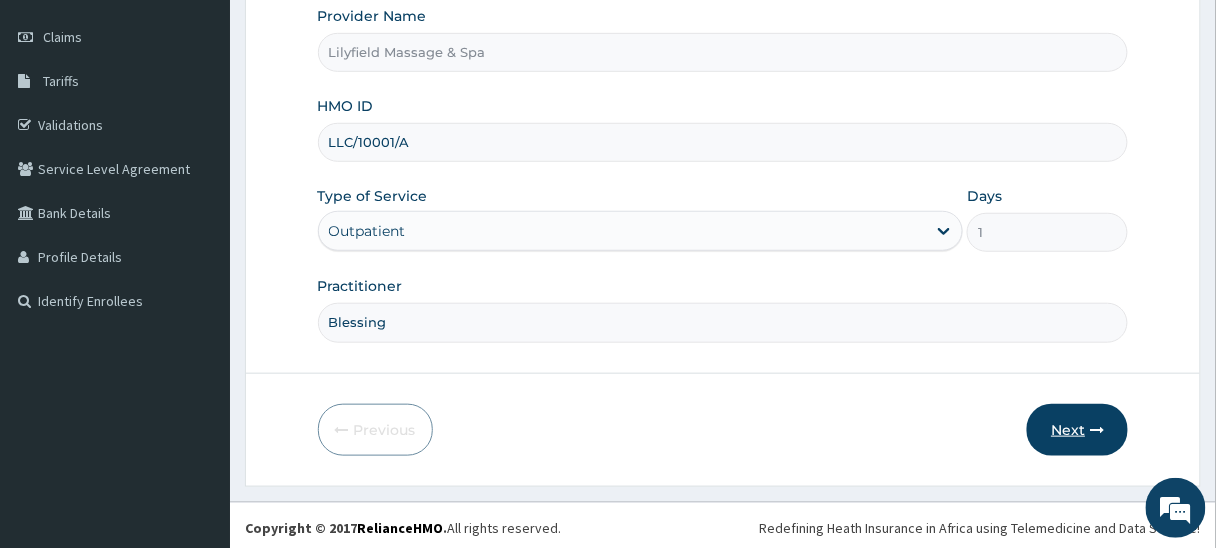 click on "Next" at bounding box center [1077, 430] 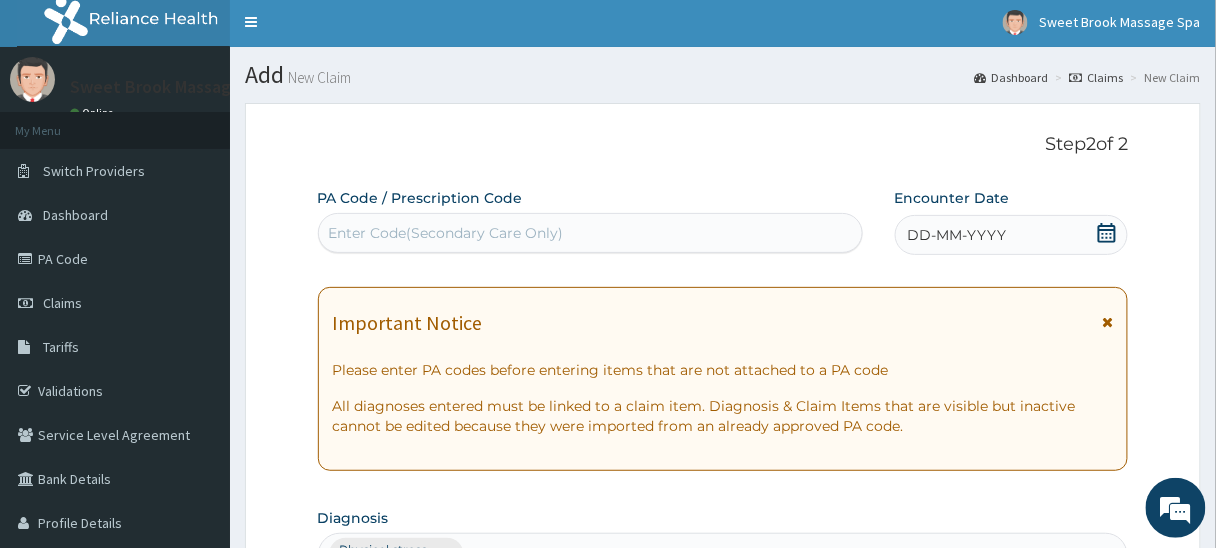 scroll, scrollTop: 0, scrollLeft: 0, axis: both 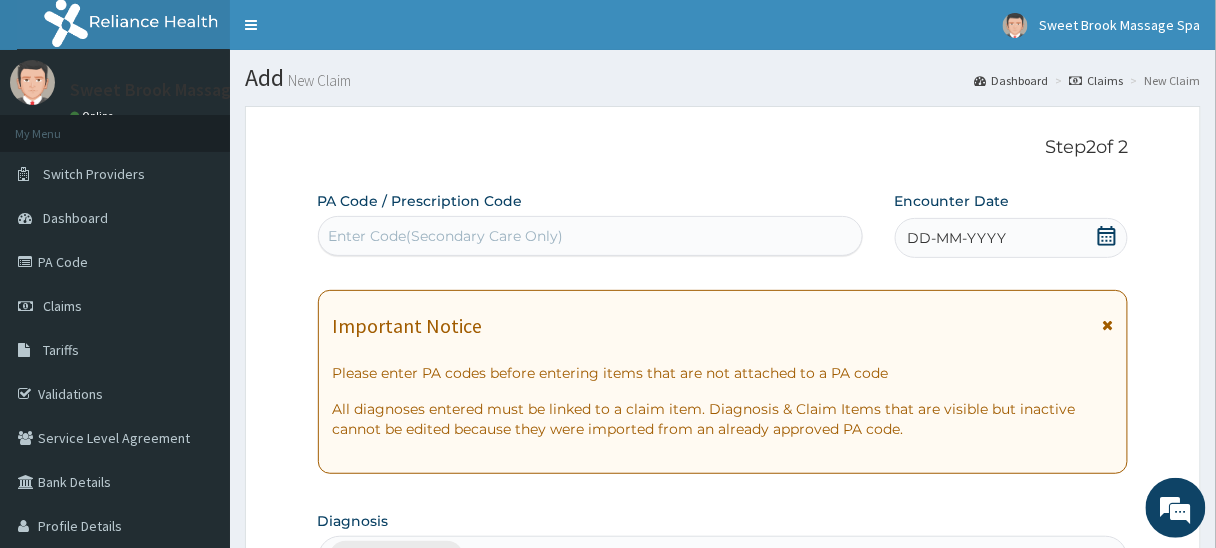 click on "Enter Code(Secondary Care Only)" at bounding box center [590, 236] 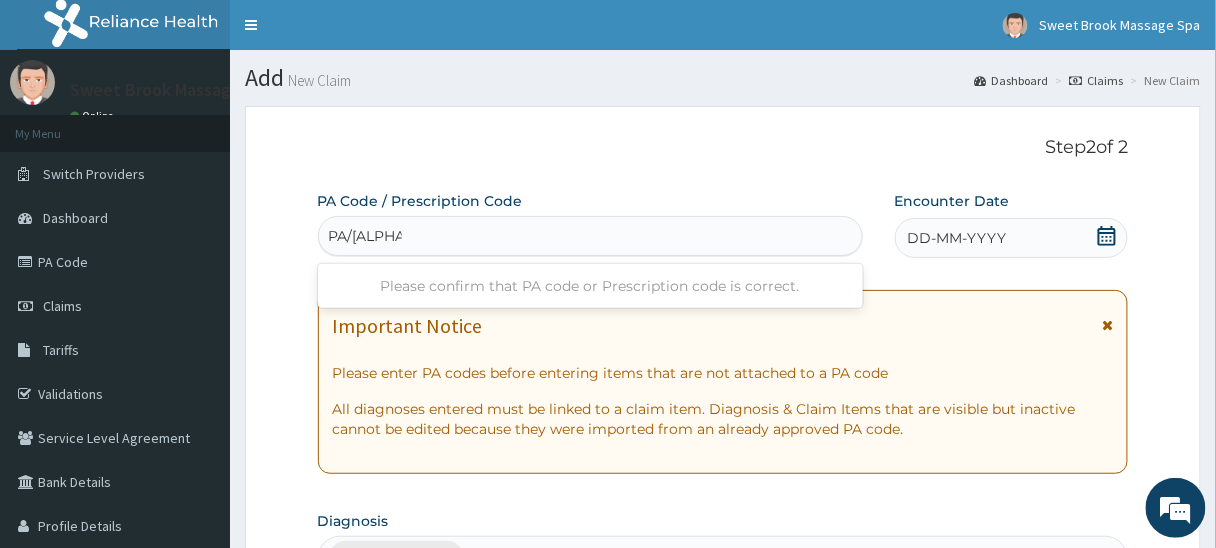 type on "PA/A402B8" 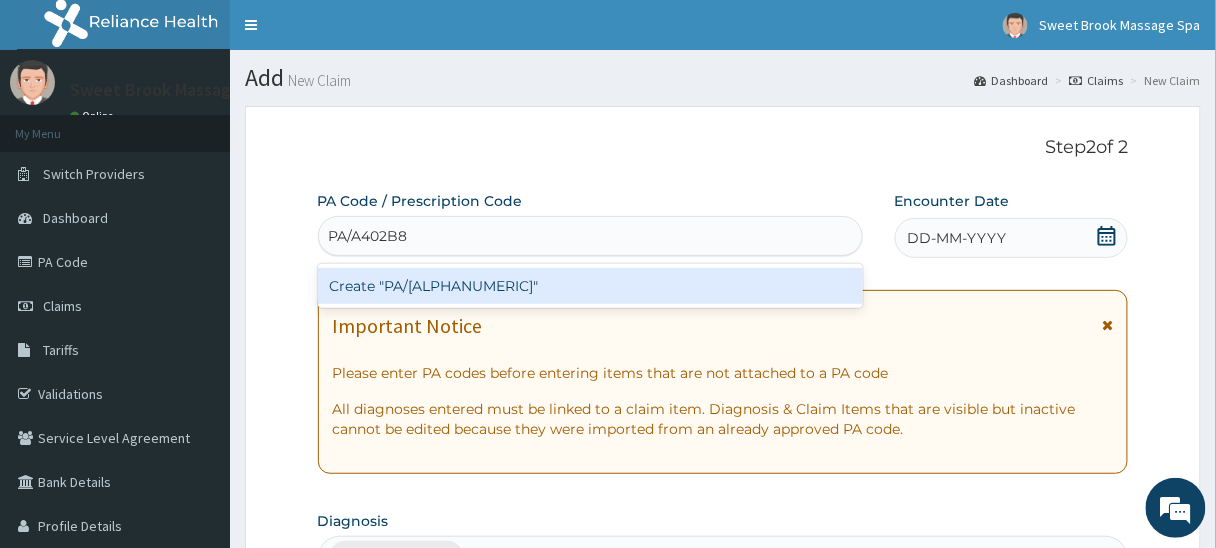 click on "Create "PA/[ALPHANUMERIC]"" at bounding box center [590, 286] 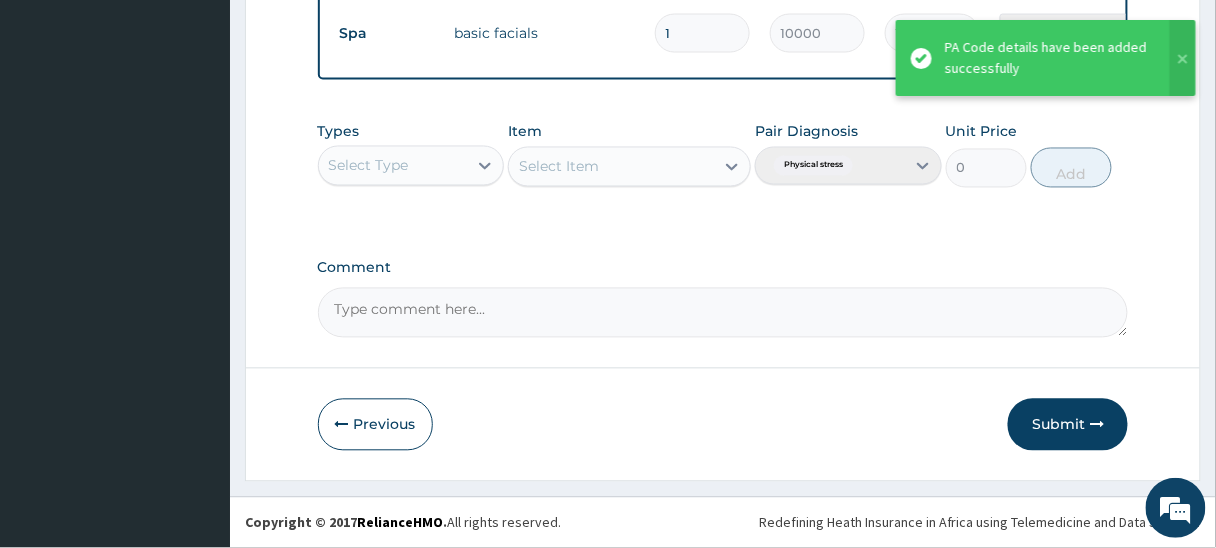 scroll, scrollTop: 876, scrollLeft: 0, axis: vertical 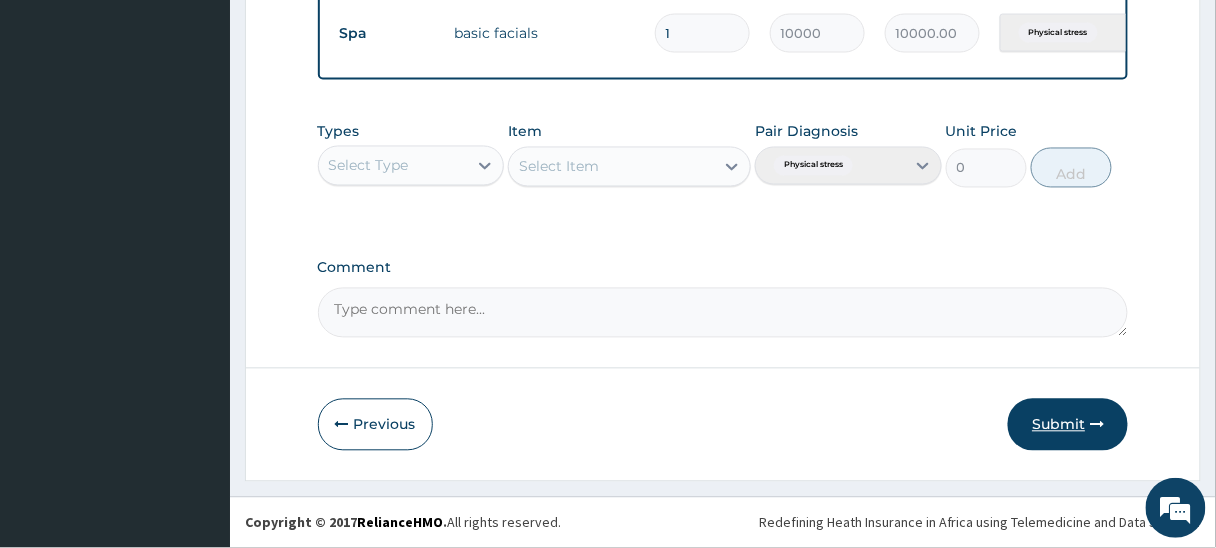 click on "Submit" at bounding box center (1068, 425) 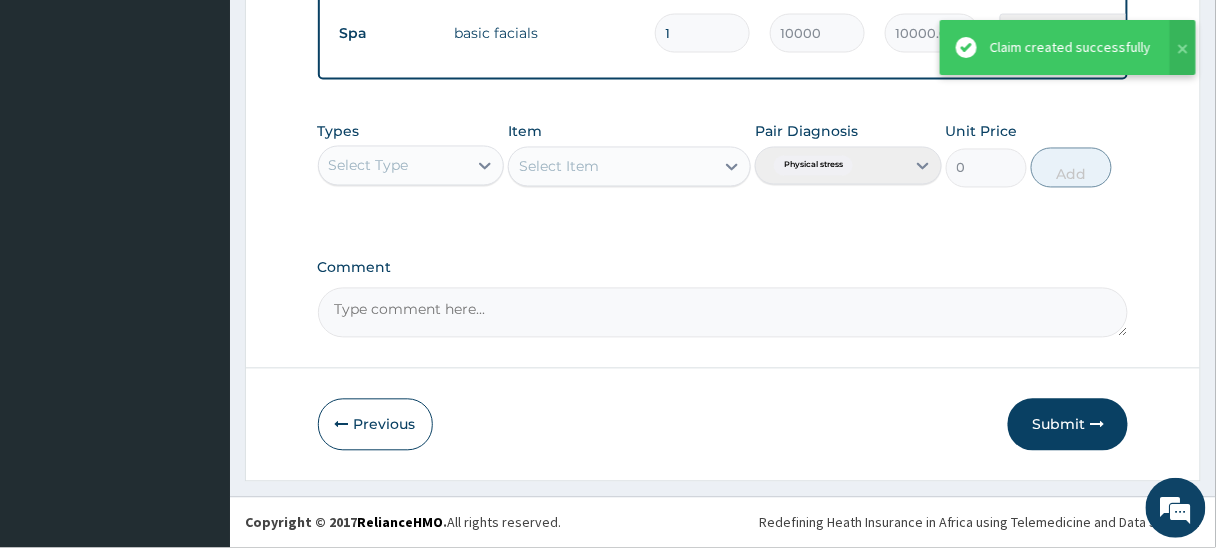 scroll, scrollTop: 636, scrollLeft: 0, axis: vertical 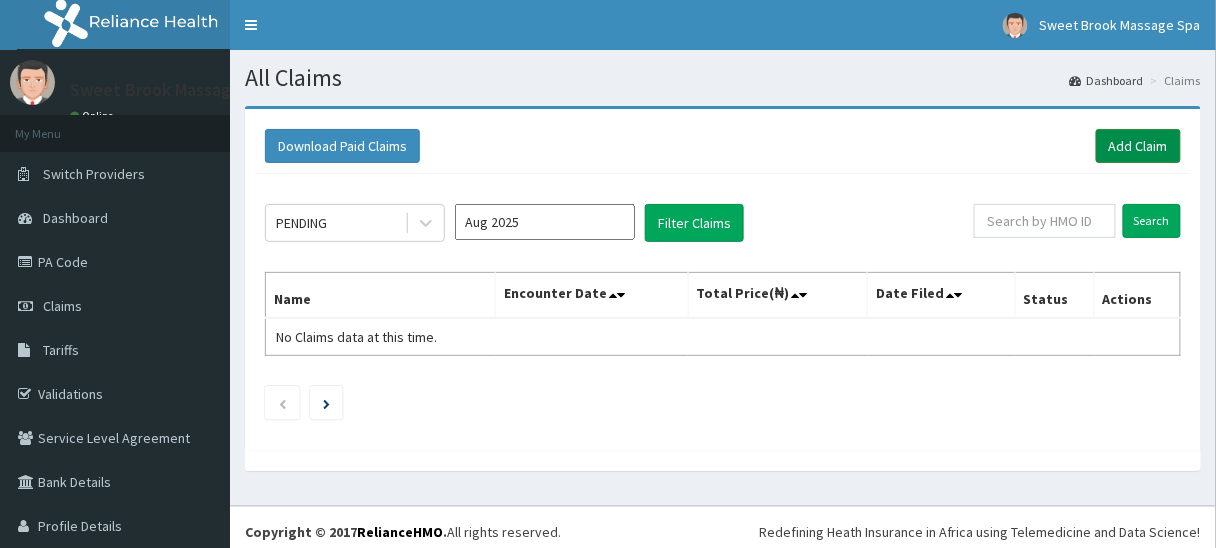 click on "Add Claim" at bounding box center [1138, 146] 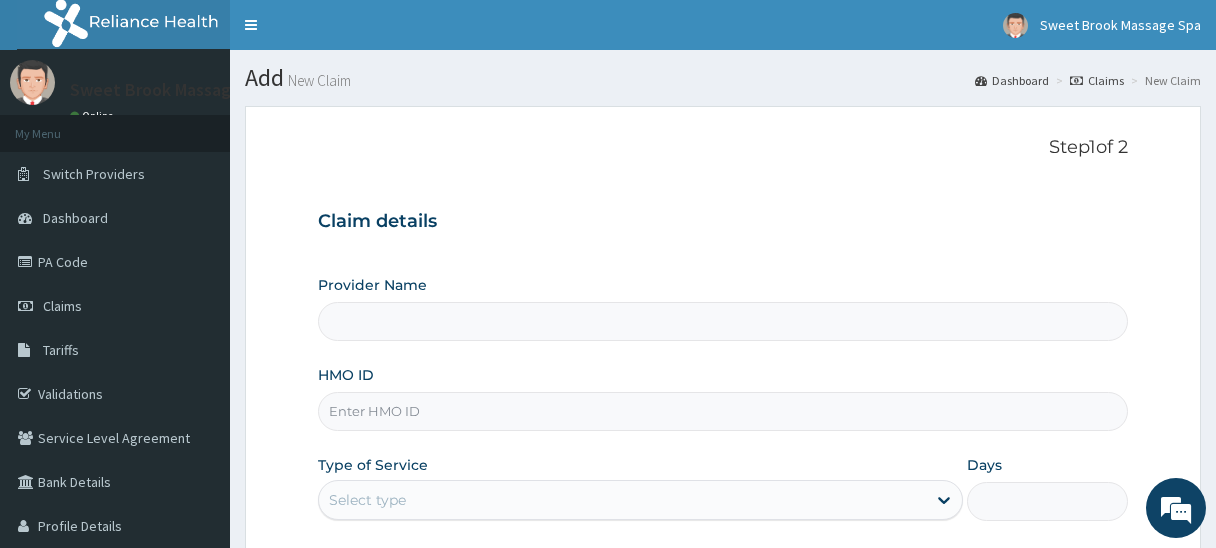 scroll, scrollTop: 0, scrollLeft: 0, axis: both 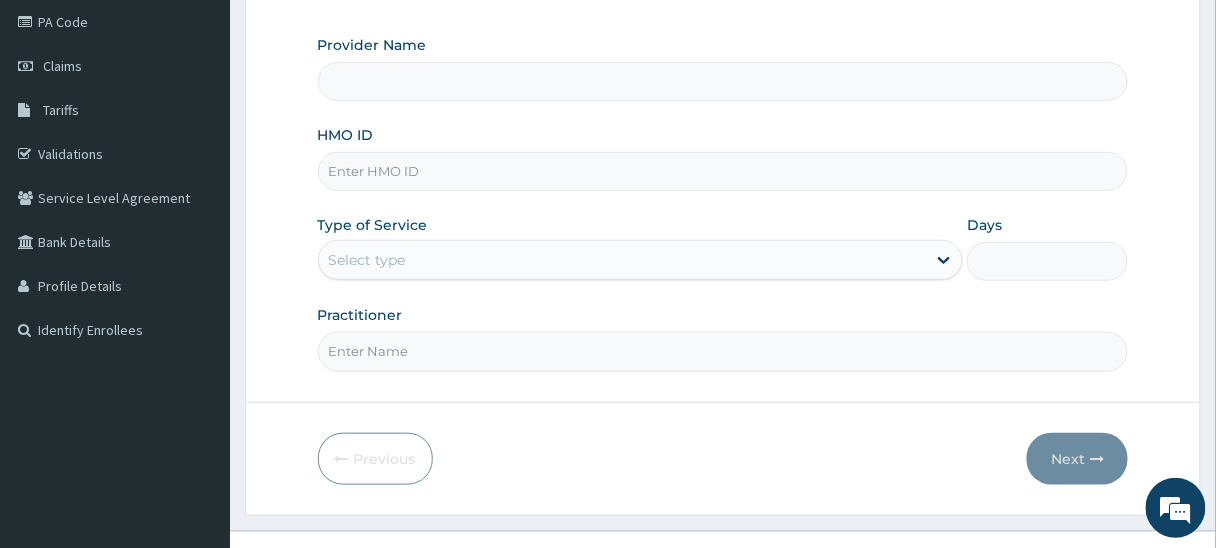 type on "Lilyfield Massage & Spa" 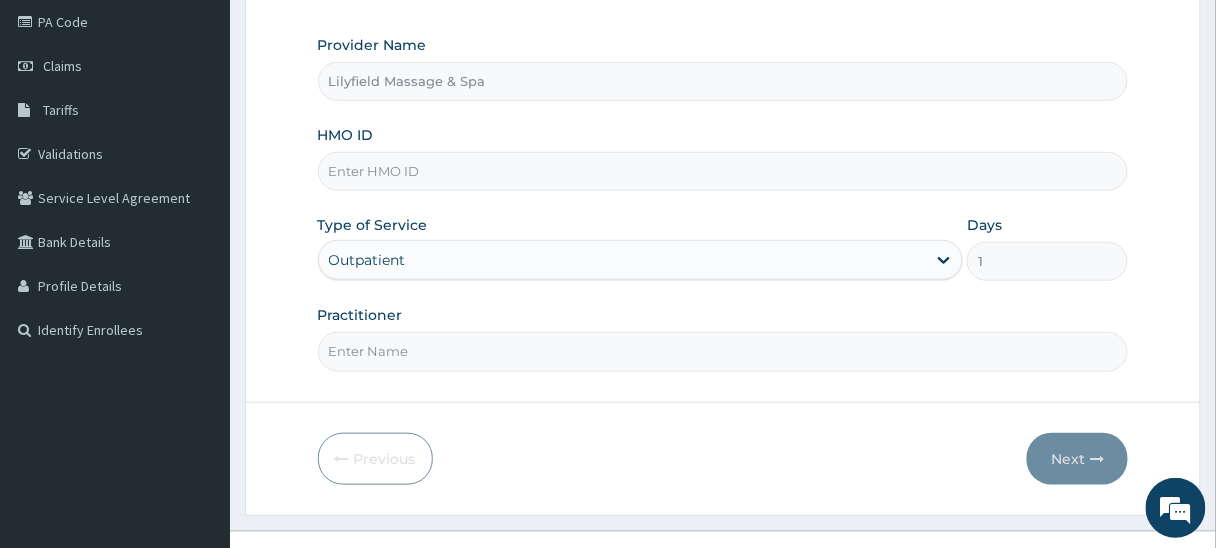 click on "HMO ID" at bounding box center (723, 171) 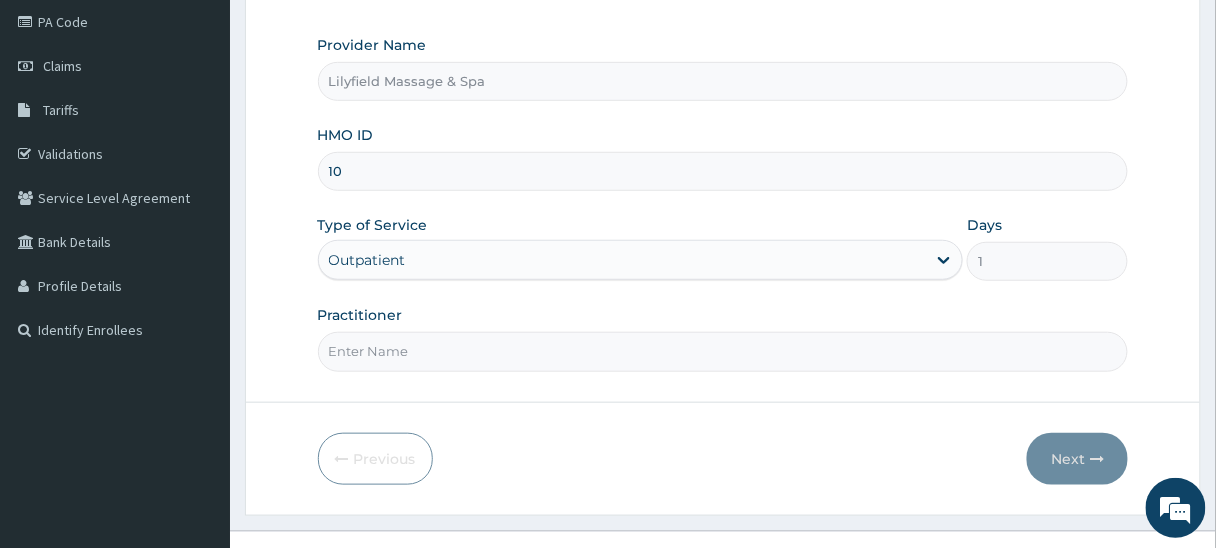 type on "1" 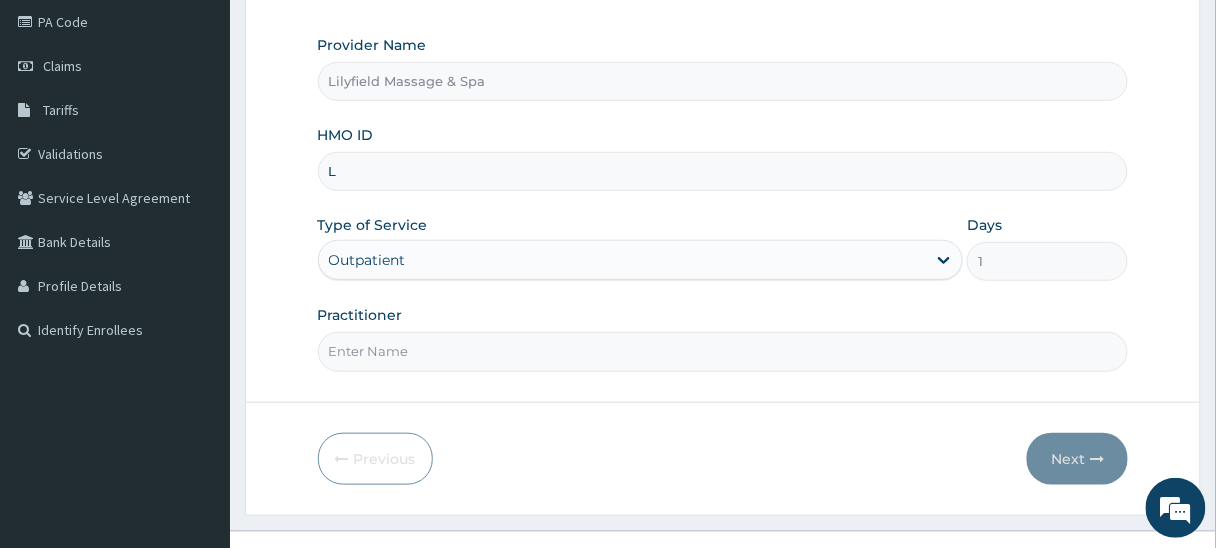 scroll, scrollTop: 0, scrollLeft: 0, axis: both 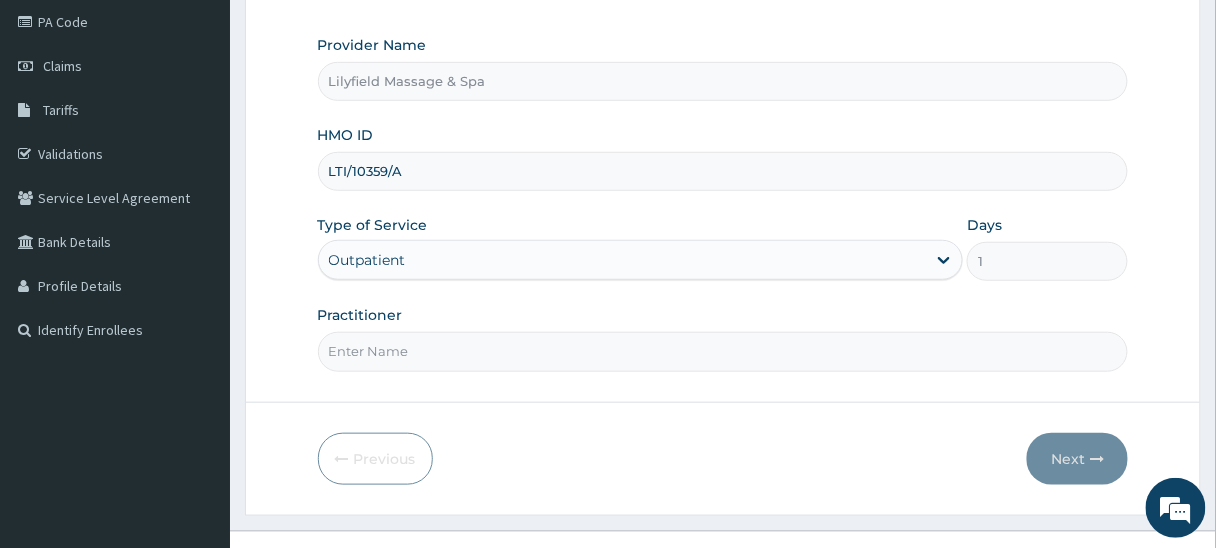 type on "LTI/10359/A" 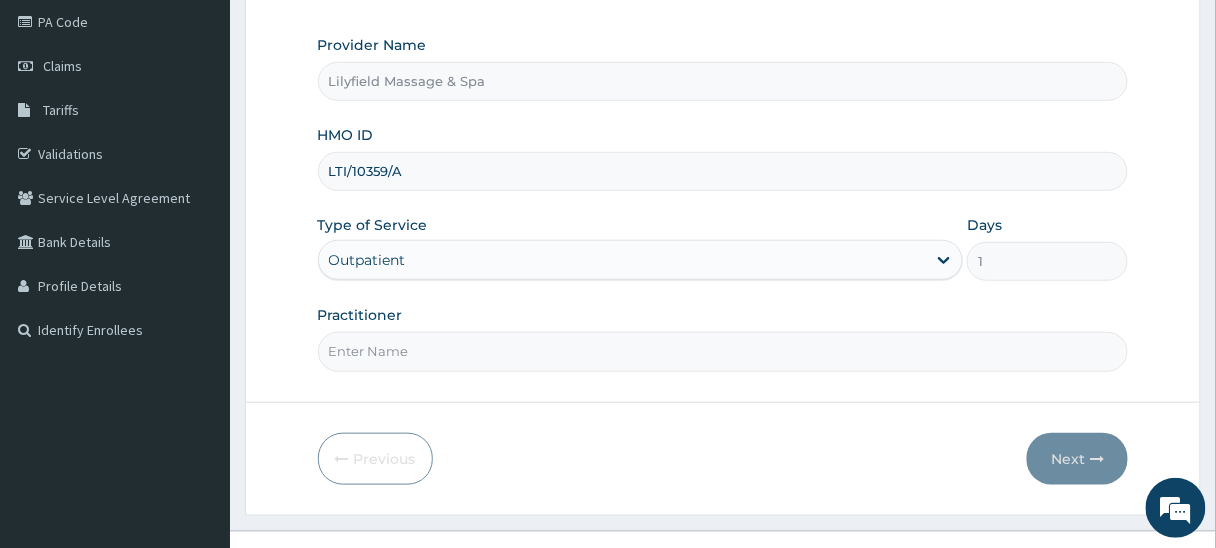type on "Abundant" 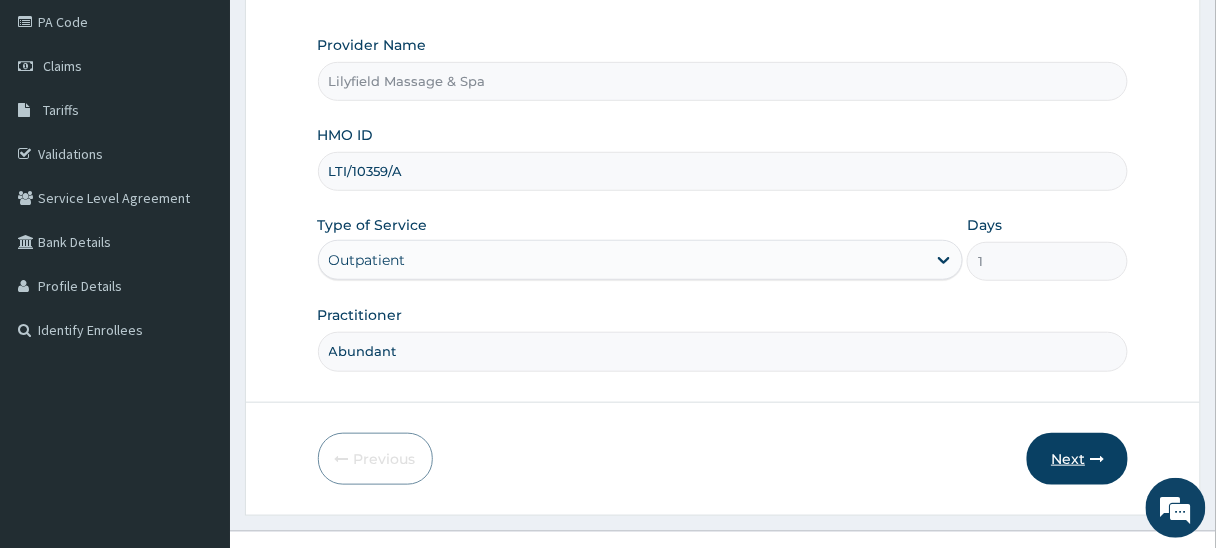 click on "Next" at bounding box center (1077, 459) 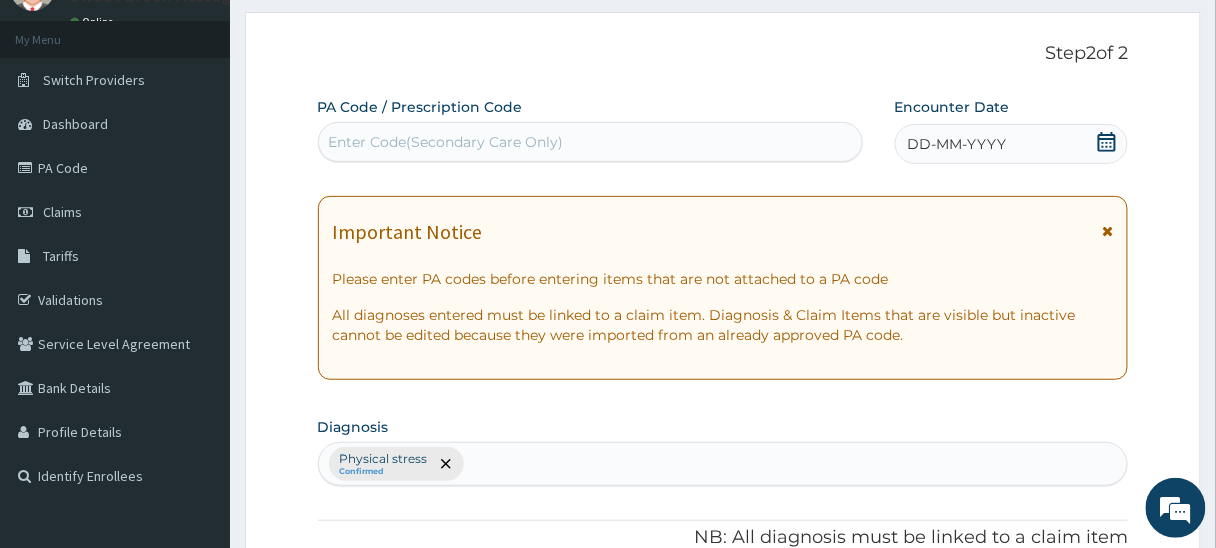 scroll, scrollTop: 0, scrollLeft: 0, axis: both 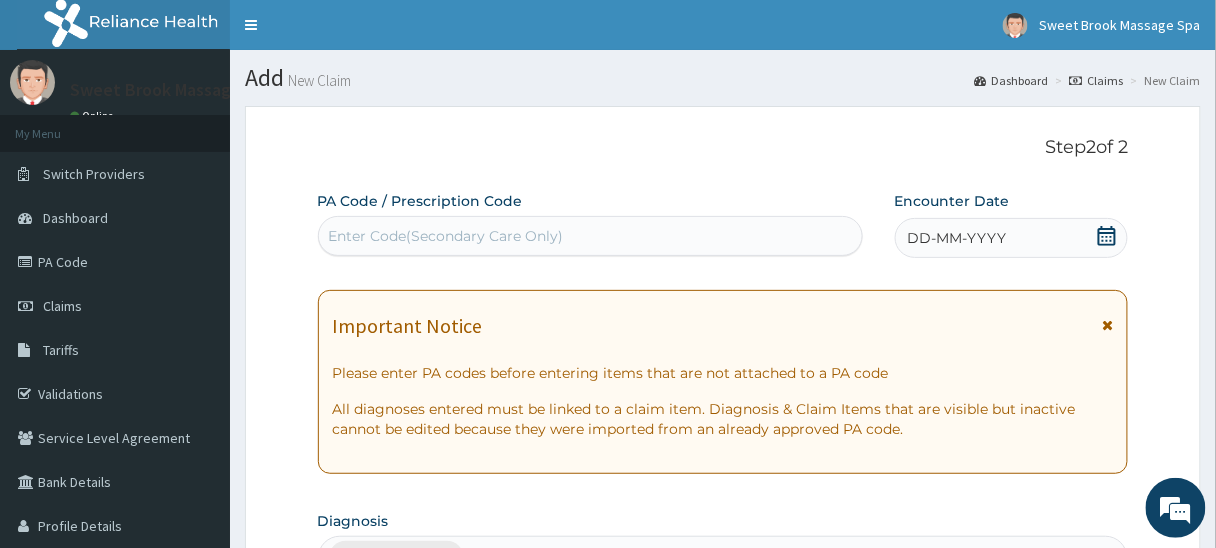 click on "Enter Code(Secondary Care Only)" at bounding box center (590, 236) 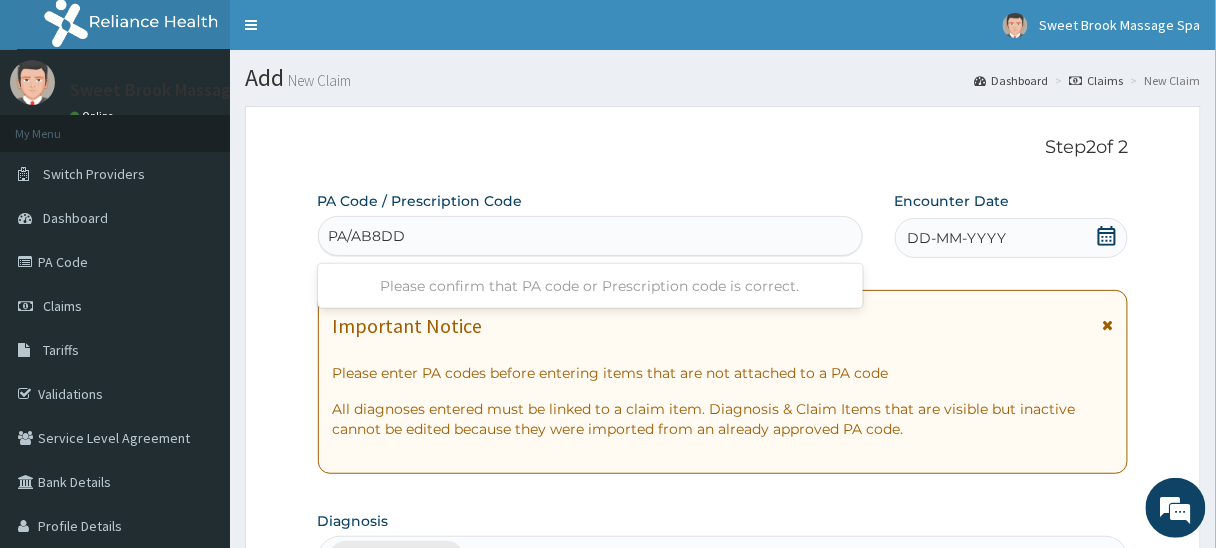 type on "PA/AB8DD7" 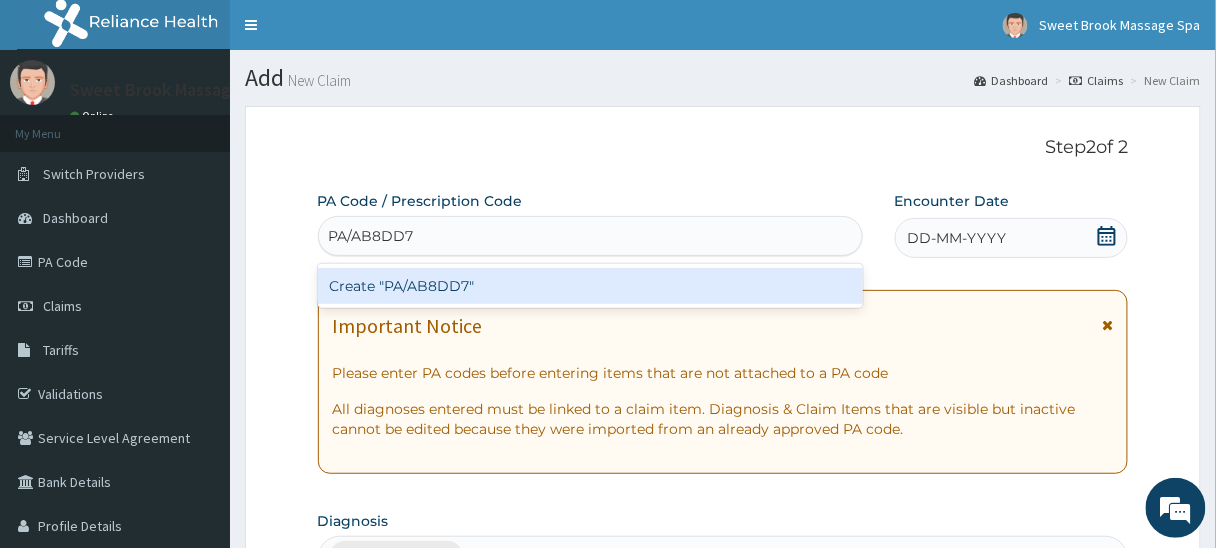 click on "Create "PA/AB8DD7"" at bounding box center [590, 286] 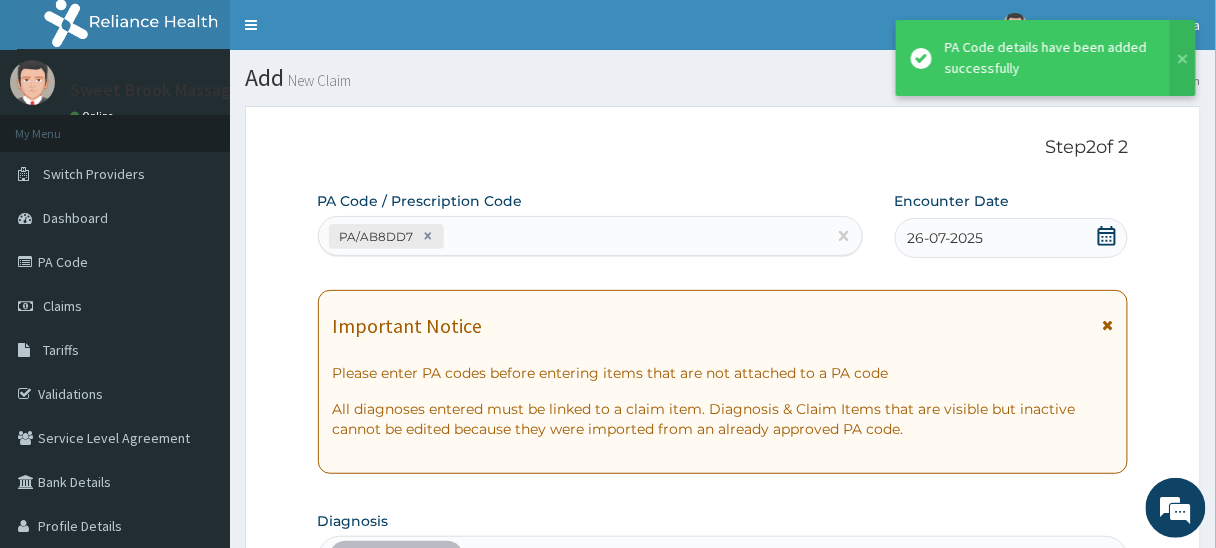 scroll, scrollTop: 556, scrollLeft: 0, axis: vertical 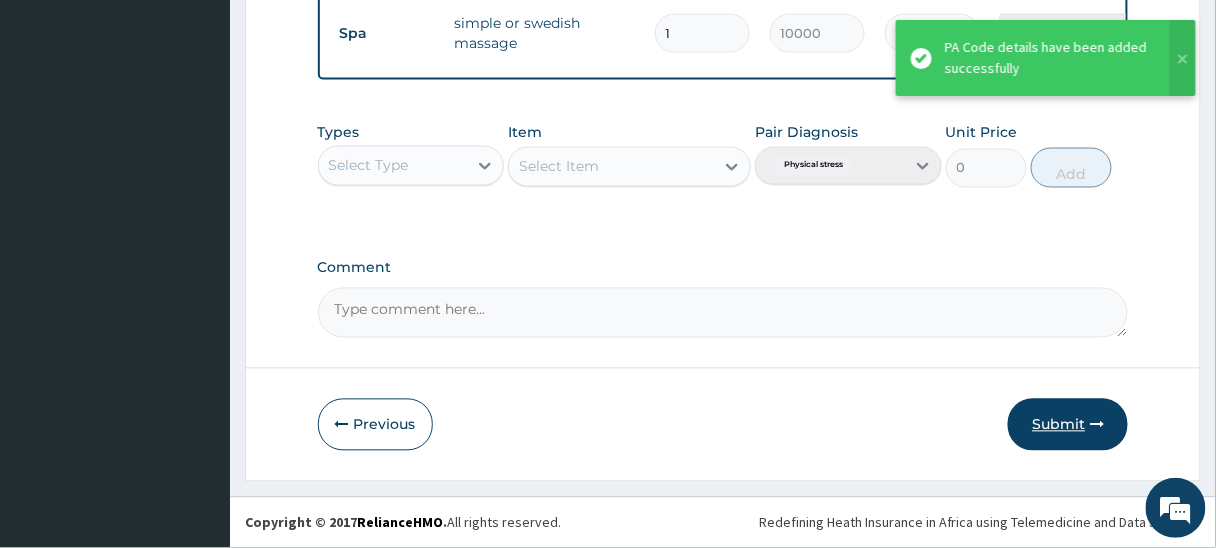 click on "Submit" at bounding box center [1068, 425] 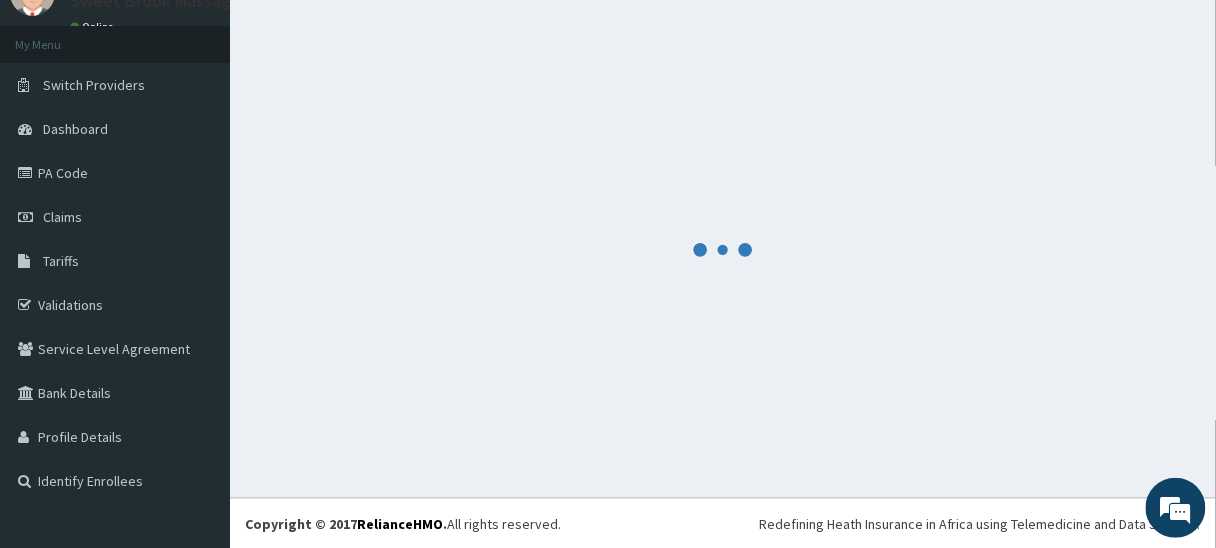scroll, scrollTop: 807, scrollLeft: 0, axis: vertical 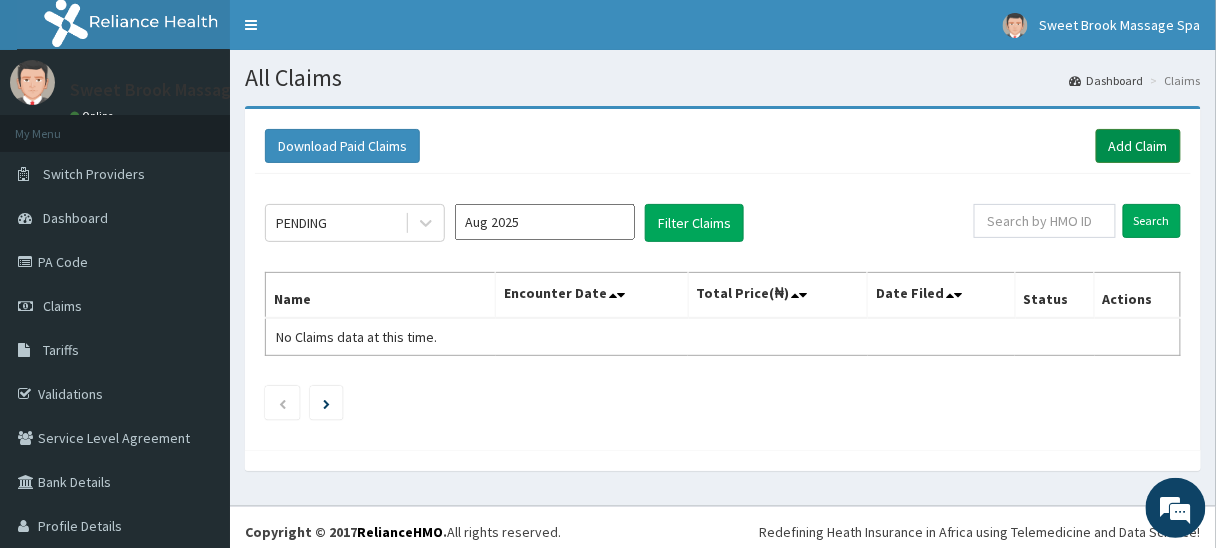 click on "Add Claim" at bounding box center (1138, 146) 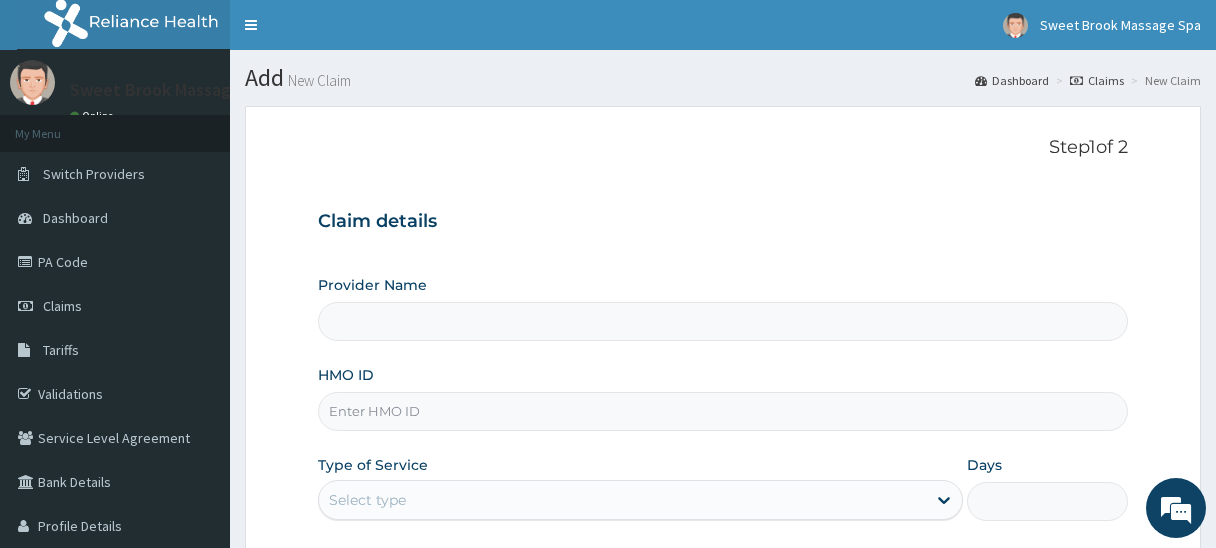 scroll, scrollTop: 0, scrollLeft: 0, axis: both 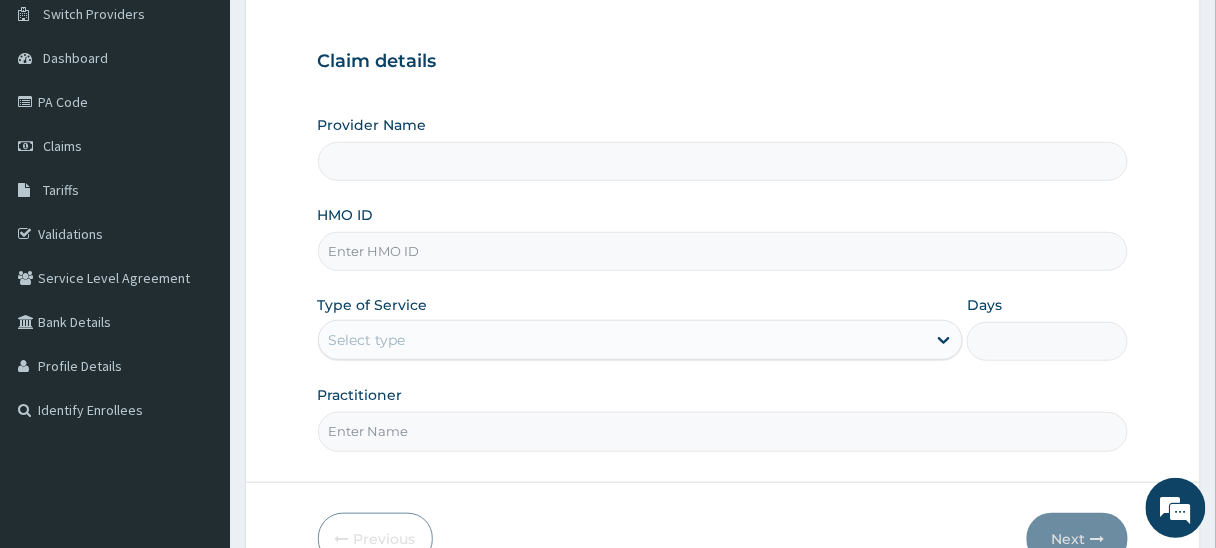 type on "Lilyfield Massage & Spa" 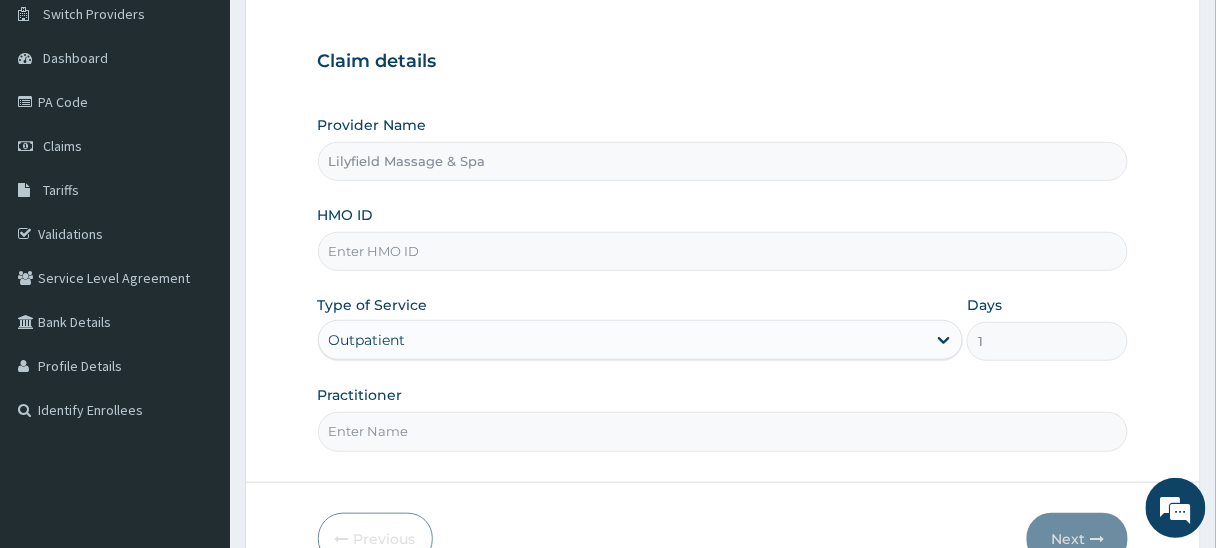 click on "HMO ID" at bounding box center (723, 251) 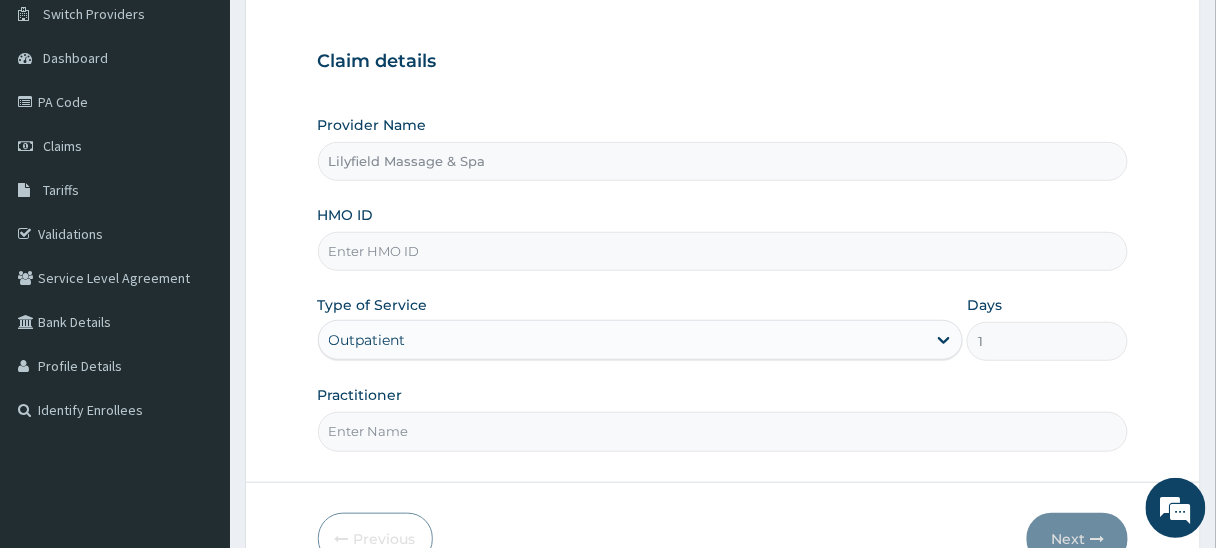 type on "P" 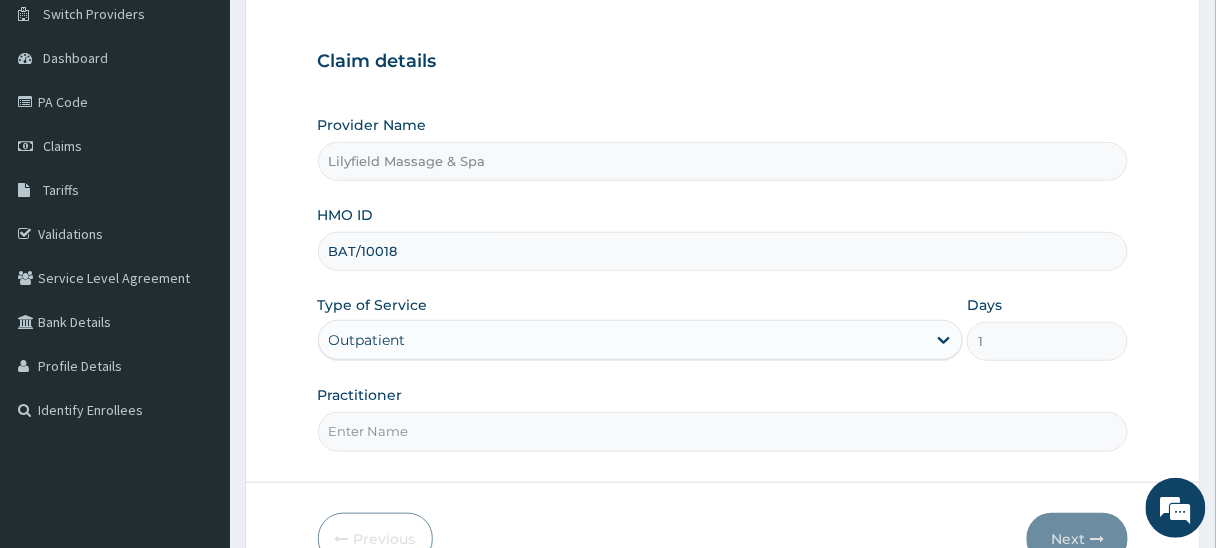 scroll, scrollTop: 0, scrollLeft: 0, axis: both 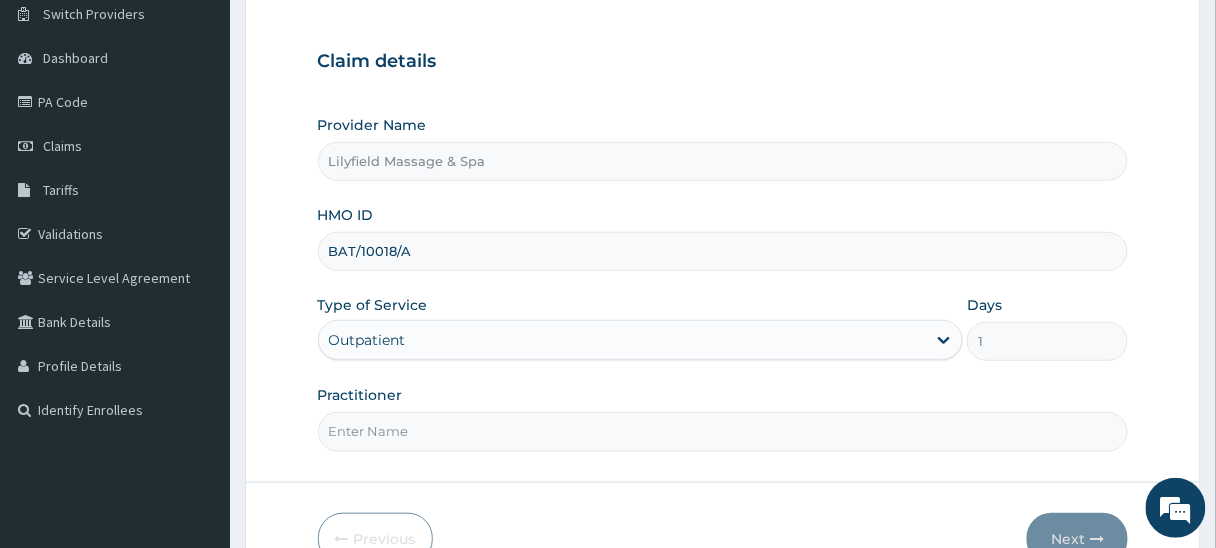 type on "BAT/10018/A" 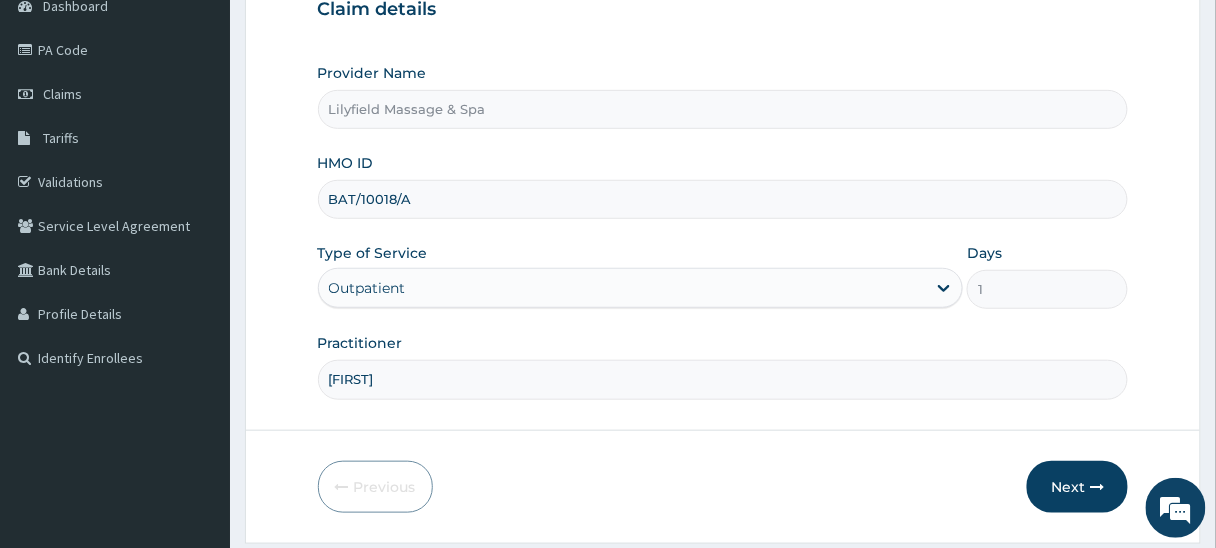 scroll, scrollTop: 269, scrollLeft: 0, axis: vertical 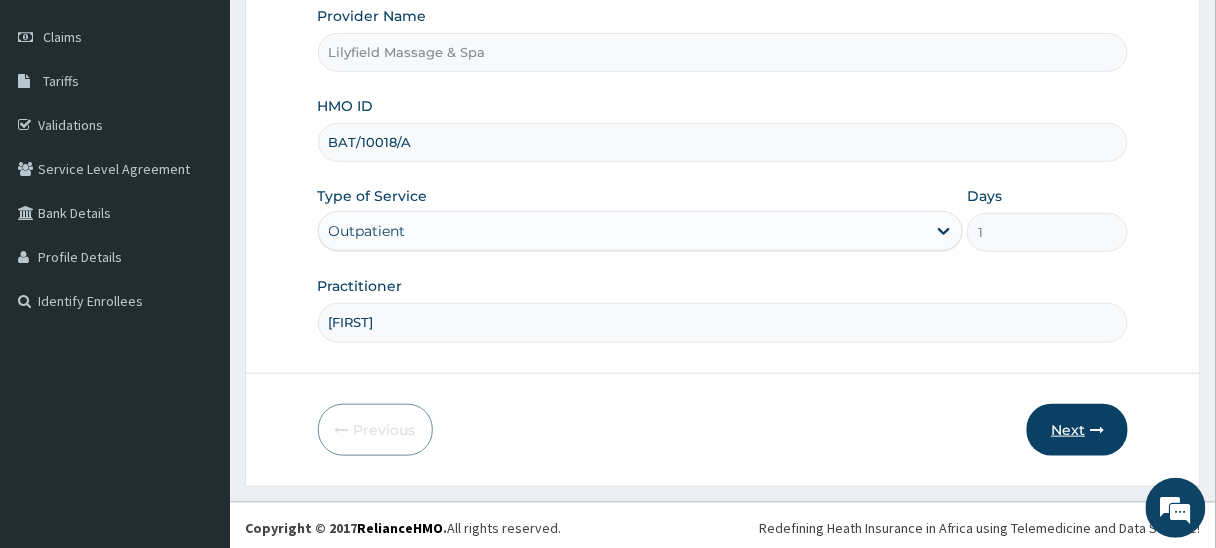 type on "Mary" 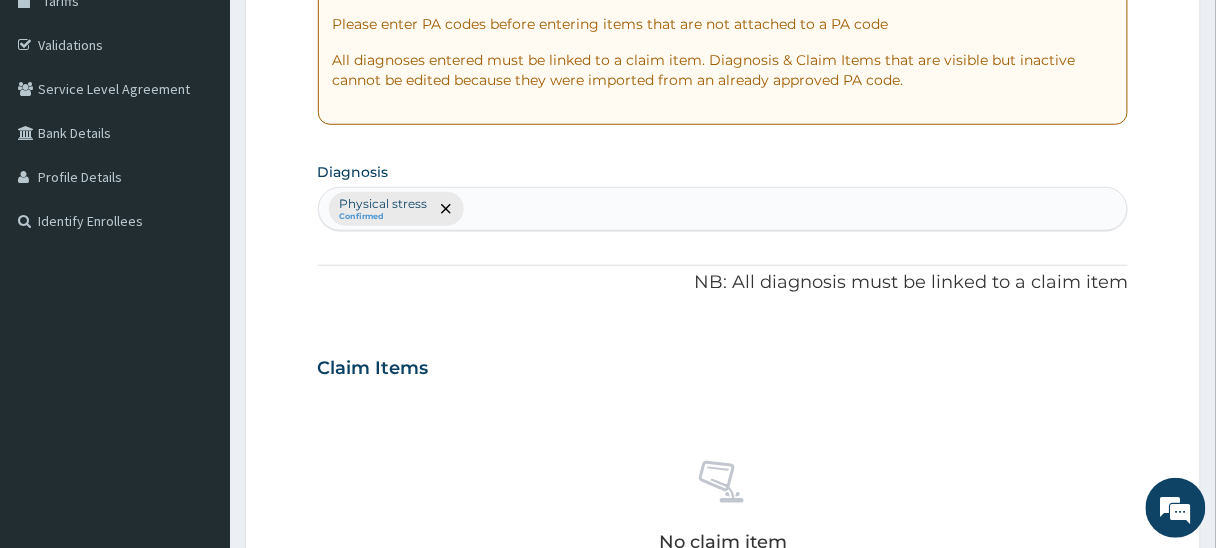 scroll, scrollTop: 0, scrollLeft: 0, axis: both 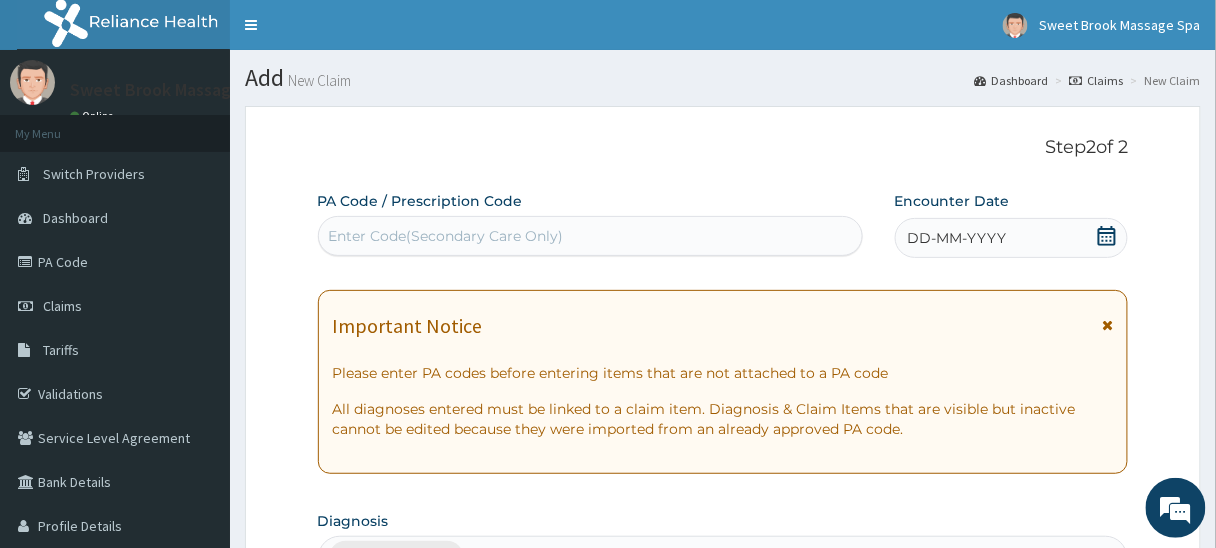 click on "Enter Code(Secondary Care Only)" at bounding box center (590, 236) 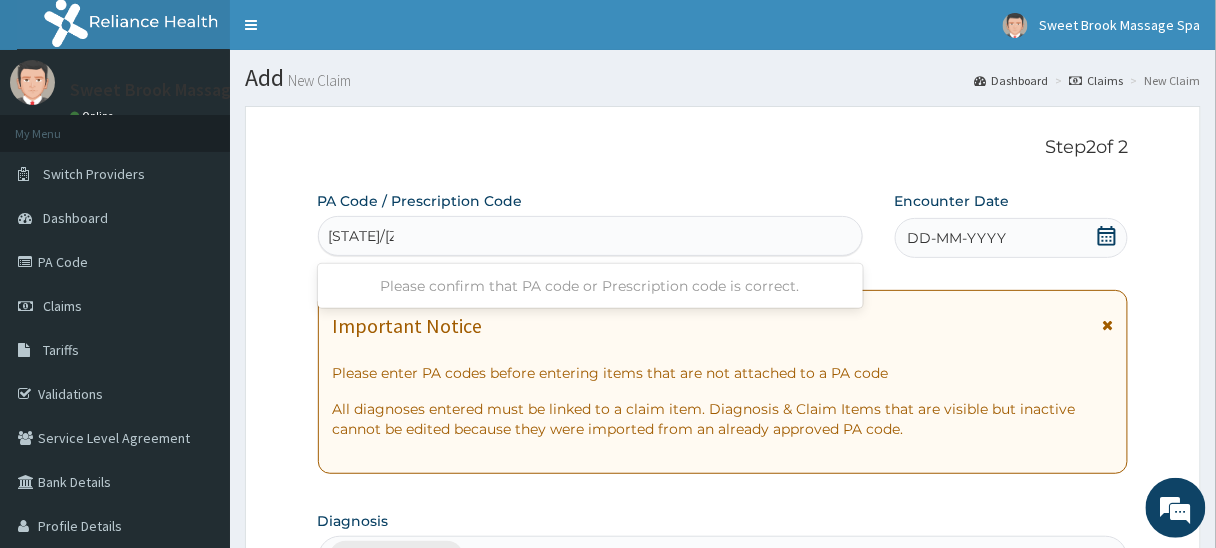 type on "PA/063177" 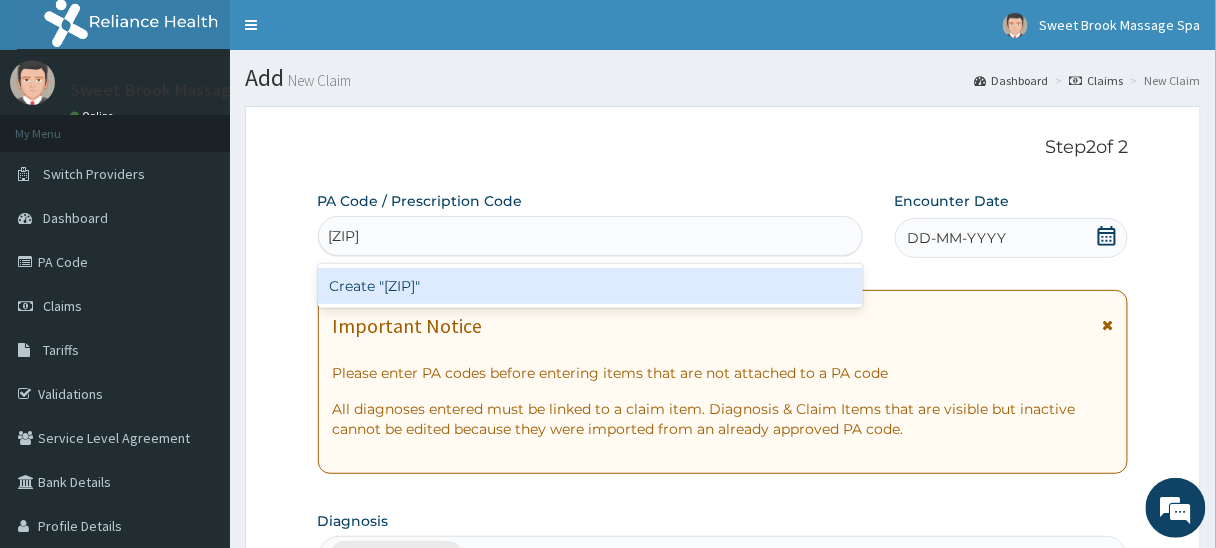 click on "Create "PA/063177"" at bounding box center (590, 286) 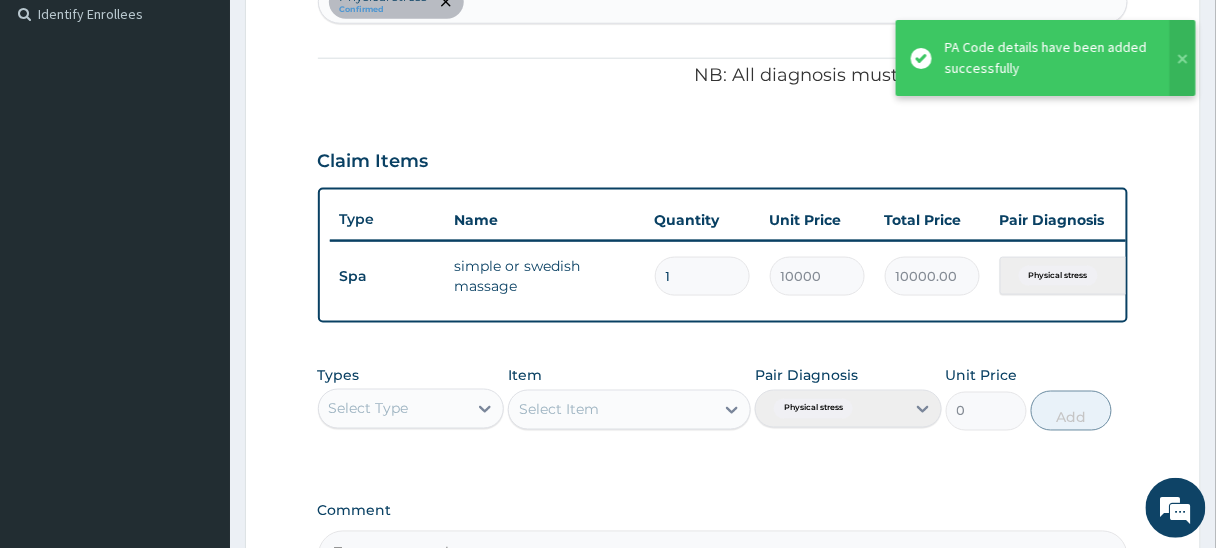 type on "0" 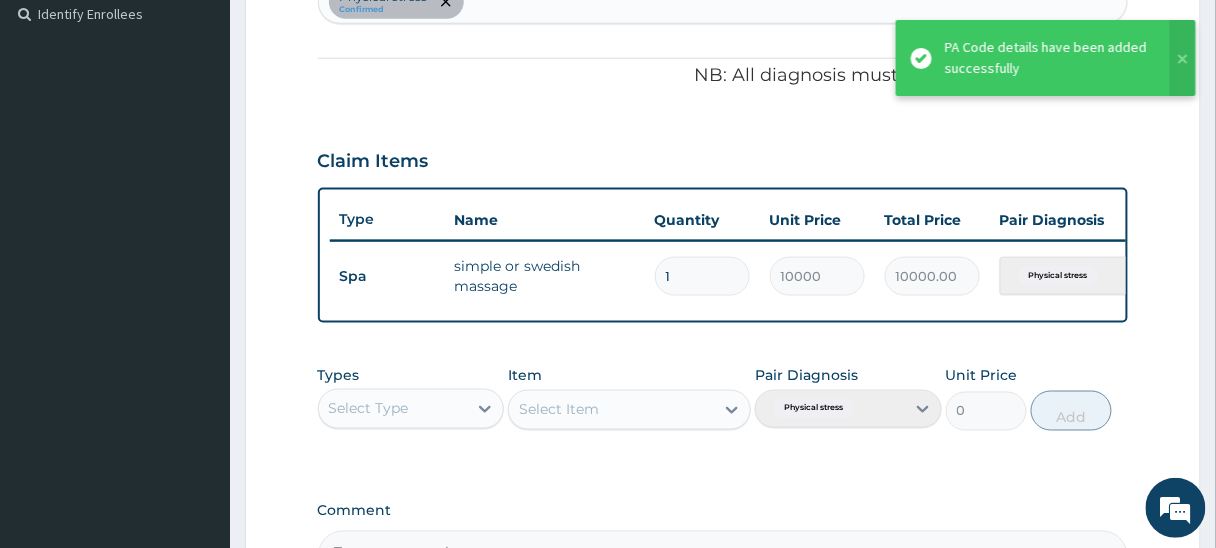 type on "0.00" 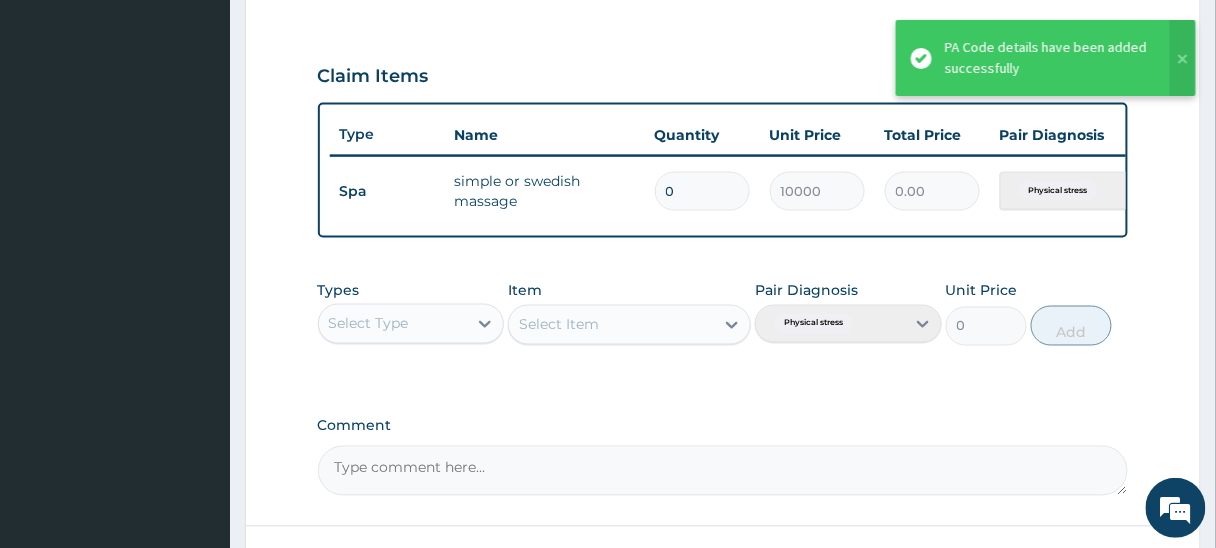 scroll, scrollTop: 636, scrollLeft: 0, axis: vertical 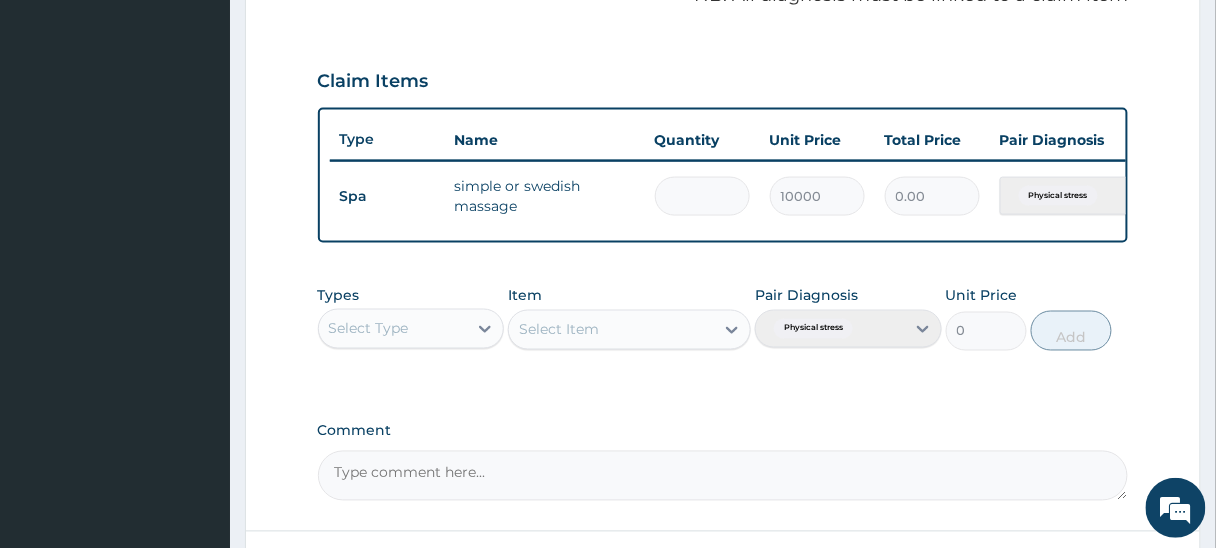 type on "1" 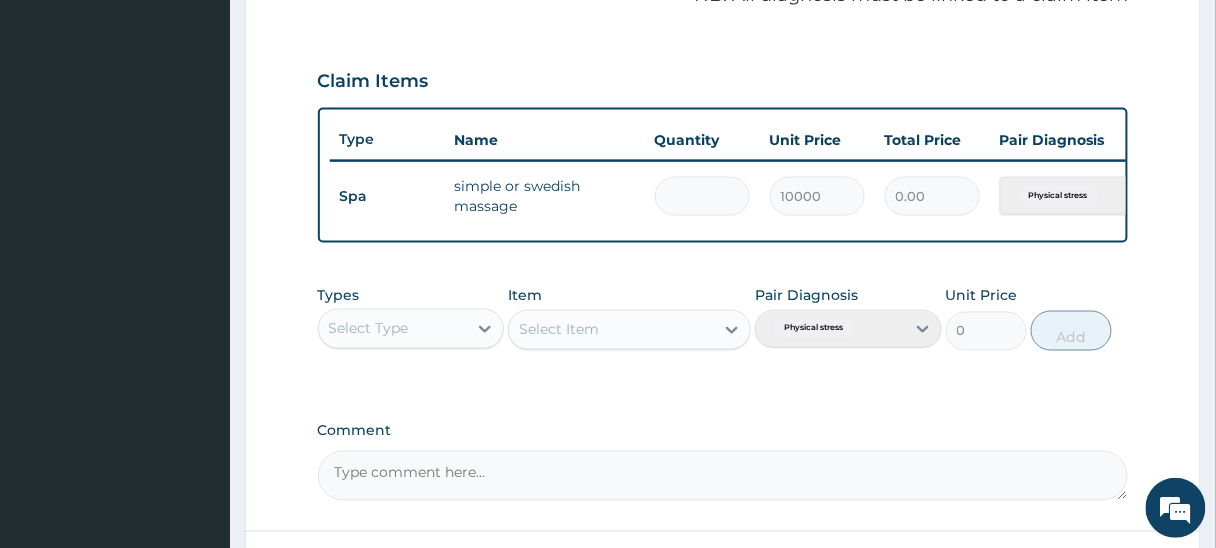 type on "10000.00" 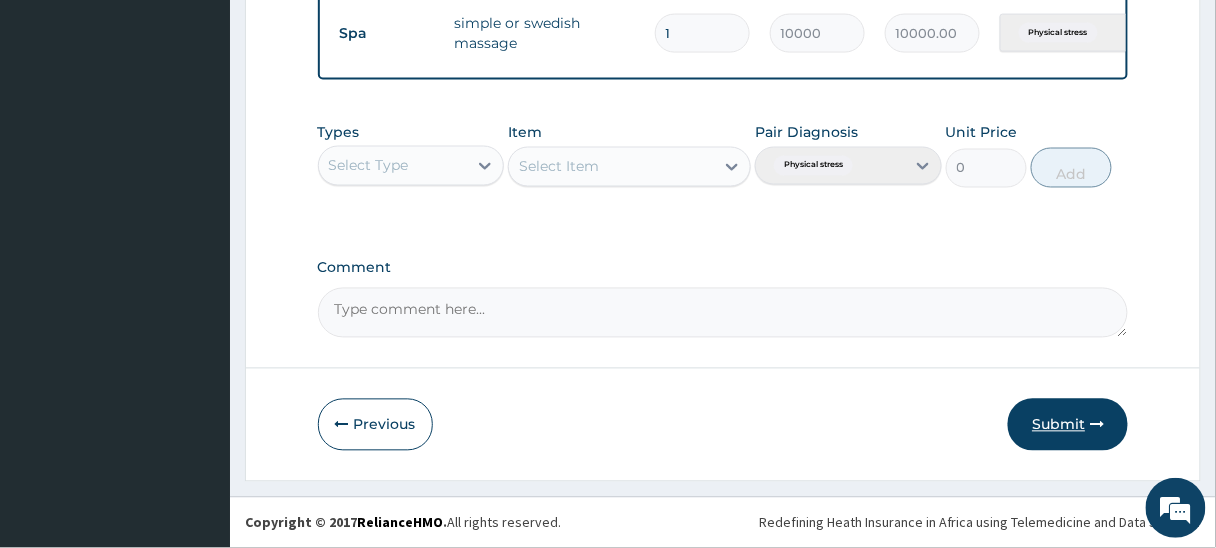 scroll, scrollTop: 807, scrollLeft: 0, axis: vertical 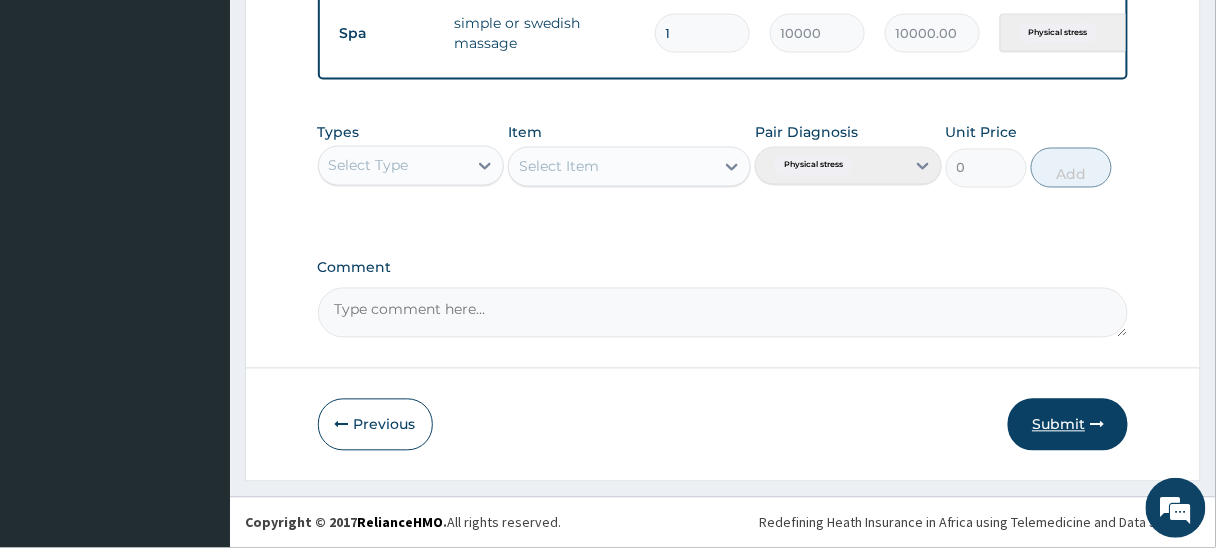 click on "Submit" at bounding box center (1068, 425) 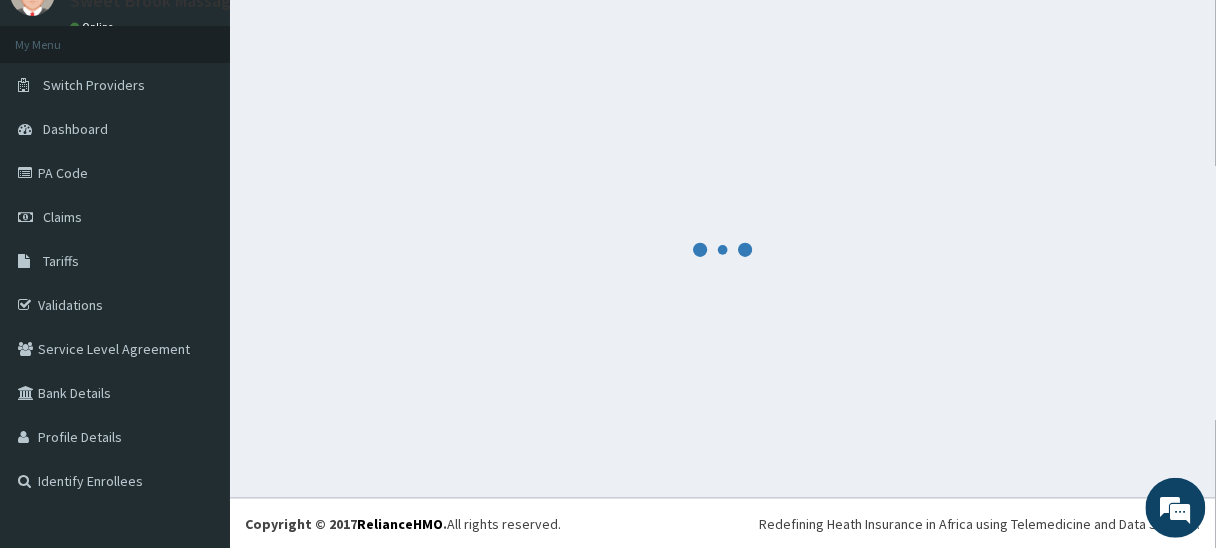 scroll, scrollTop: 807, scrollLeft: 0, axis: vertical 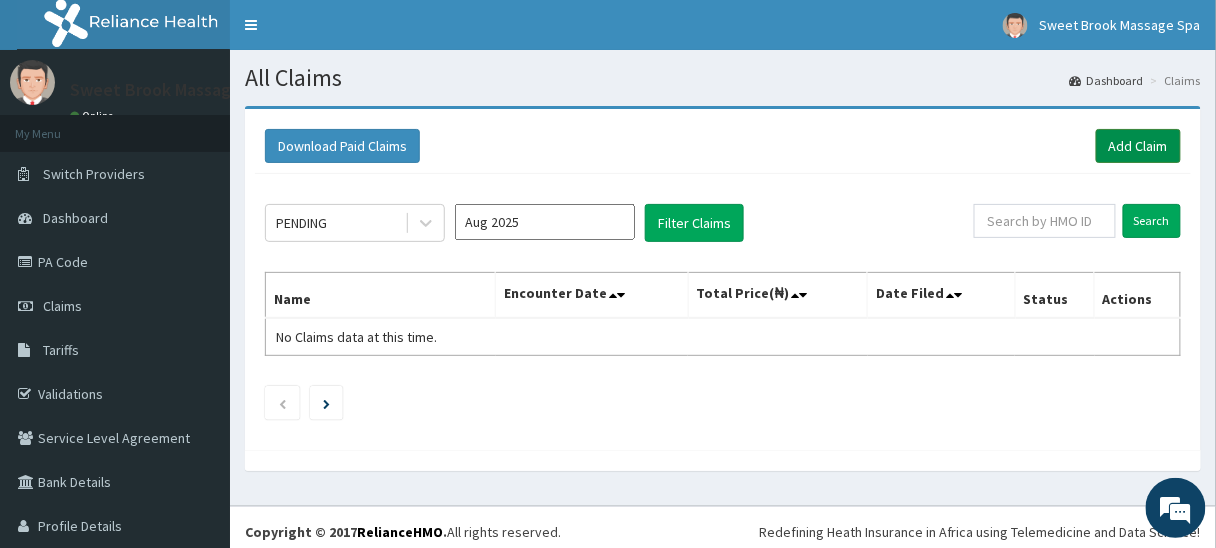 click on "Add Claim" at bounding box center (1138, 146) 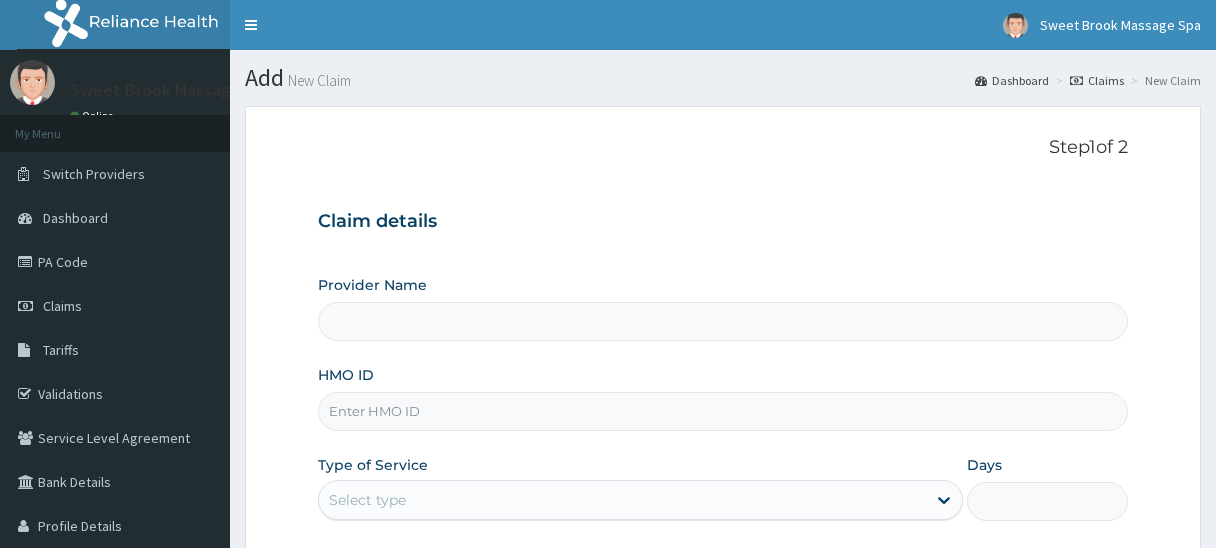 scroll, scrollTop: 0, scrollLeft: 0, axis: both 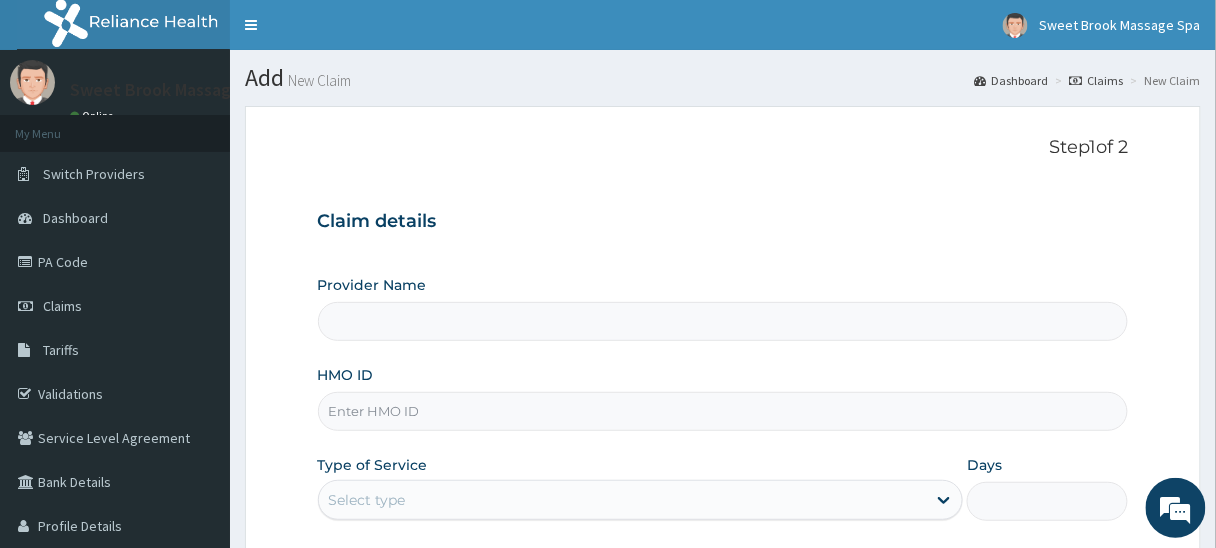 type on "Lilyfield Massage & Spa" 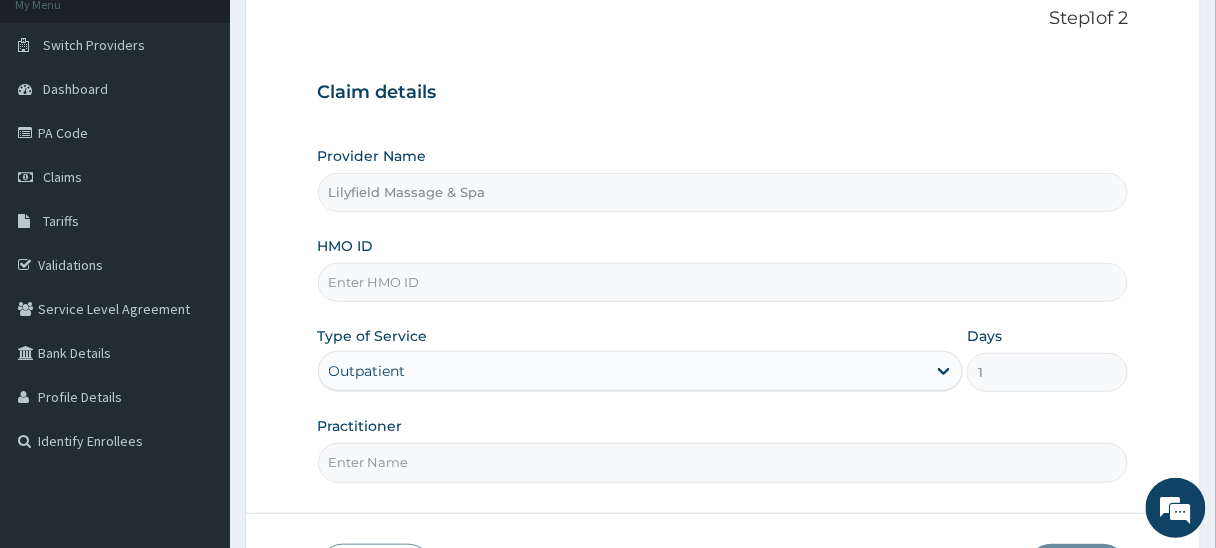 scroll, scrollTop: 240, scrollLeft: 0, axis: vertical 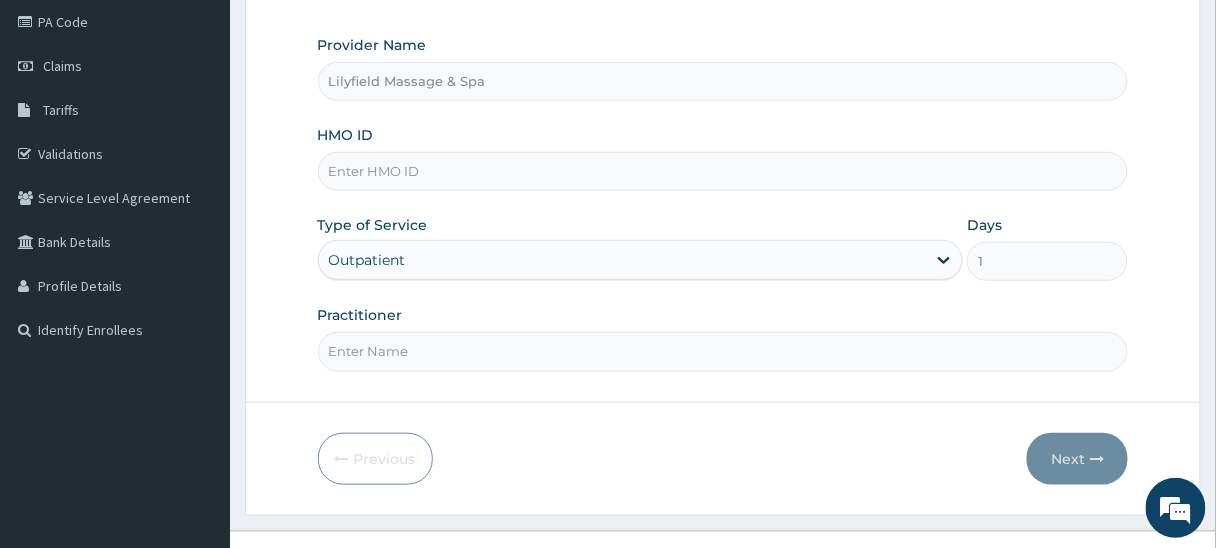 click on "HMO ID" at bounding box center [723, 171] 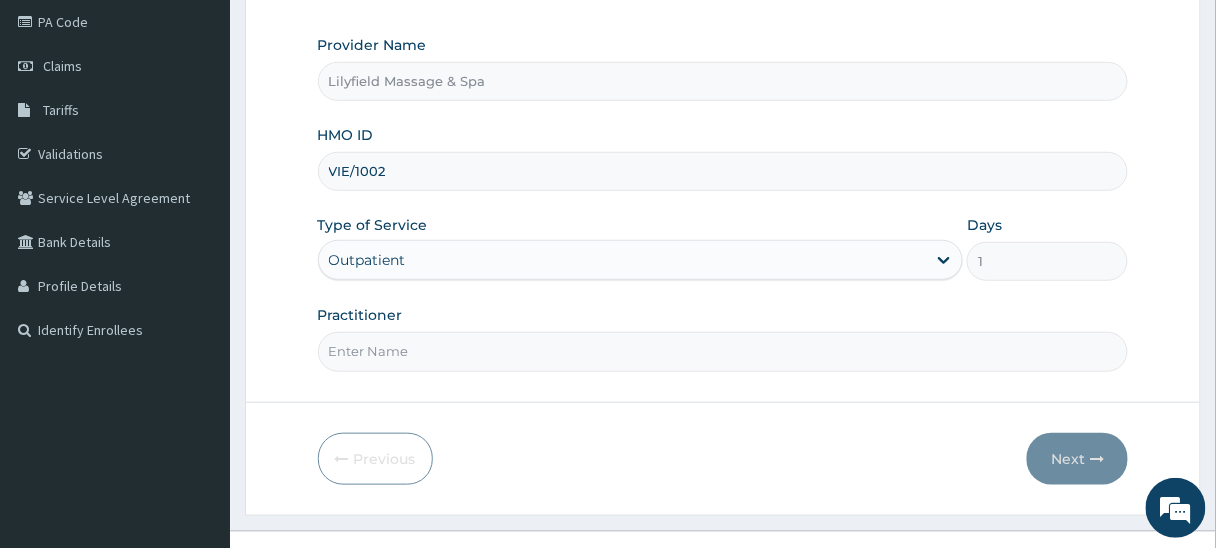 scroll, scrollTop: 0, scrollLeft: 0, axis: both 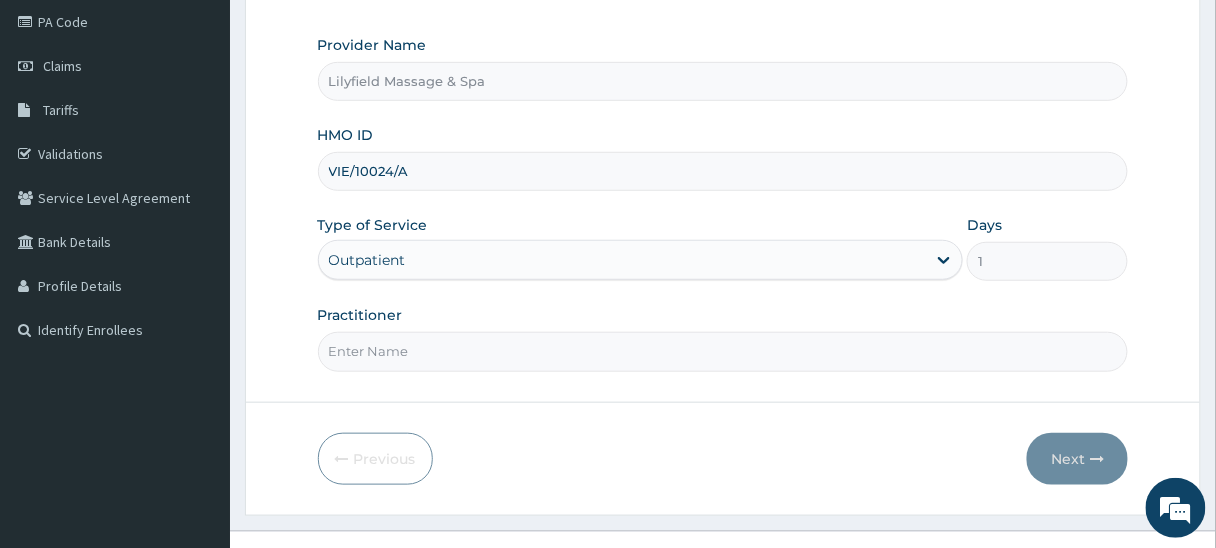 type on "VIE/10024/A" 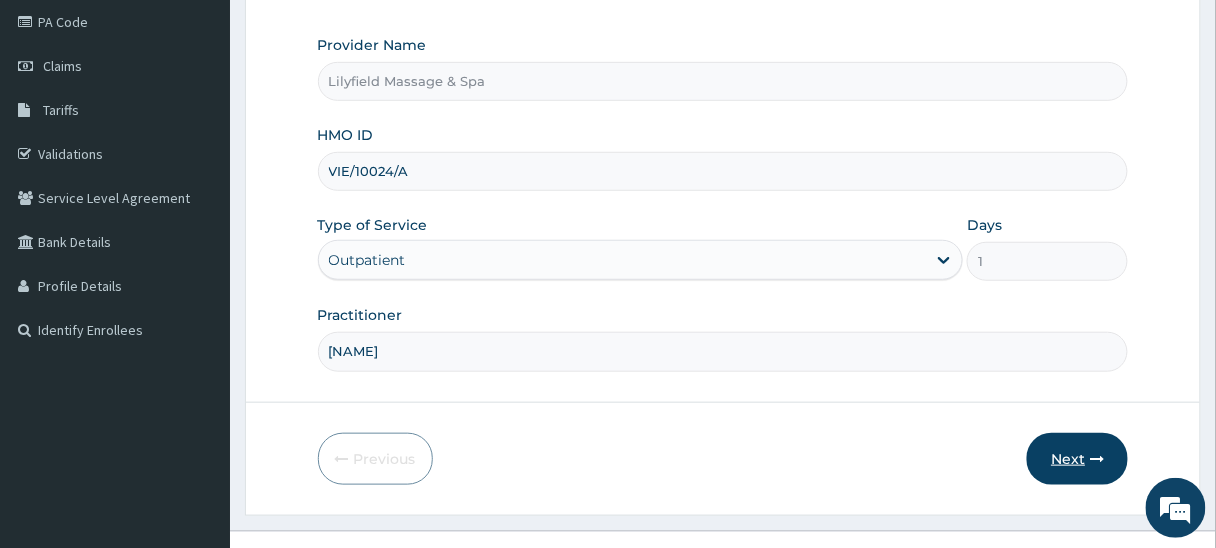 type on "[NAME]" 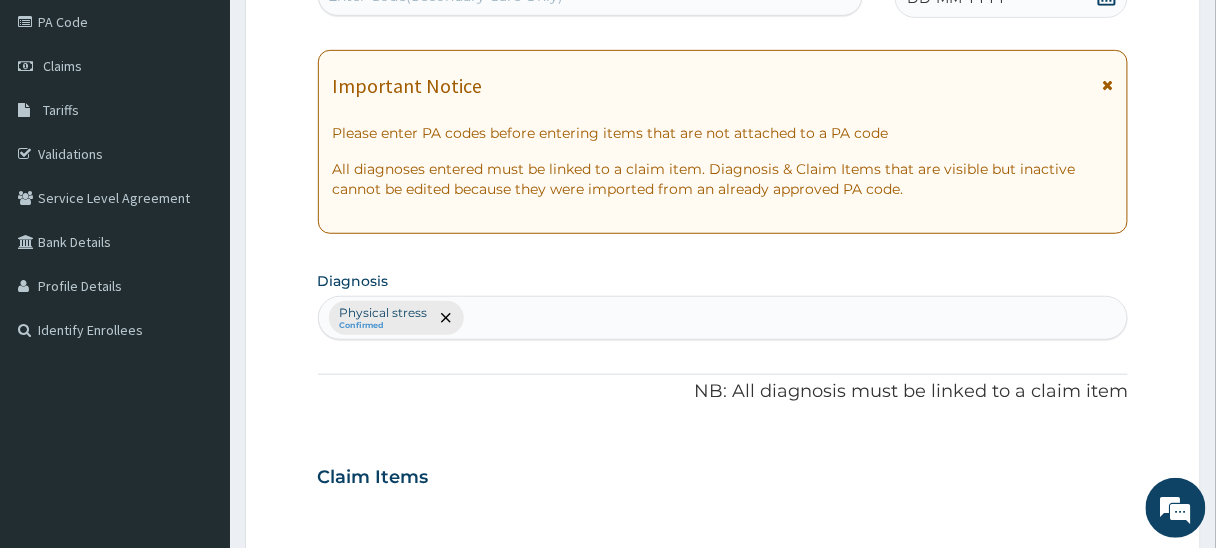 scroll, scrollTop: 0, scrollLeft: 0, axis: both 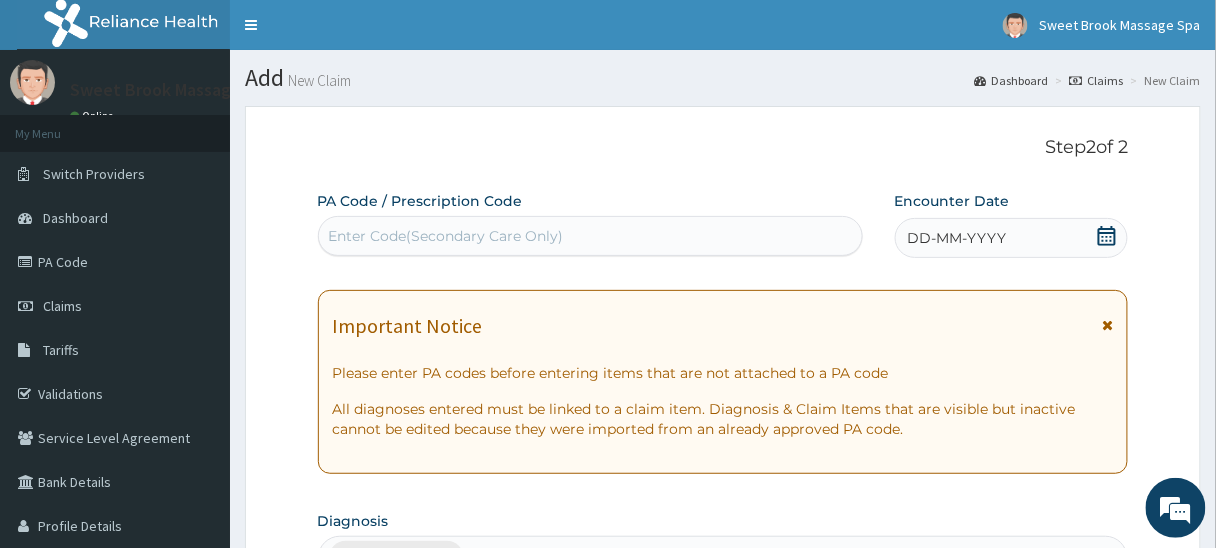 click on "Enter Code(Secondary Care Only)" at bounding box center [590, 236] 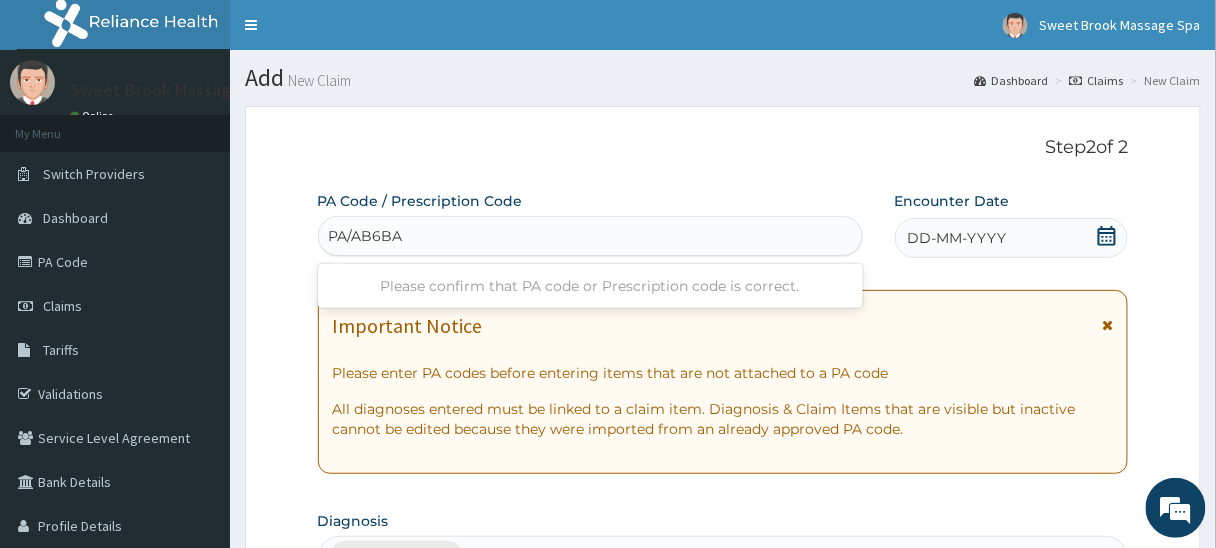 type on "PA/AB6BAD" 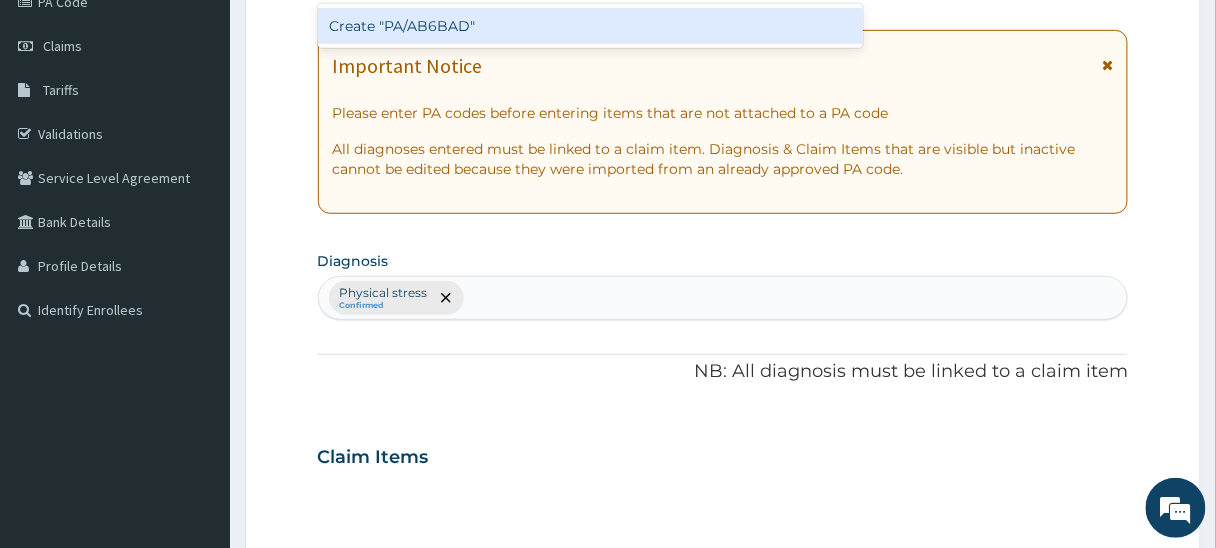 scroll, scrollTop: 160, scrollLeft: 0, axis: vertical 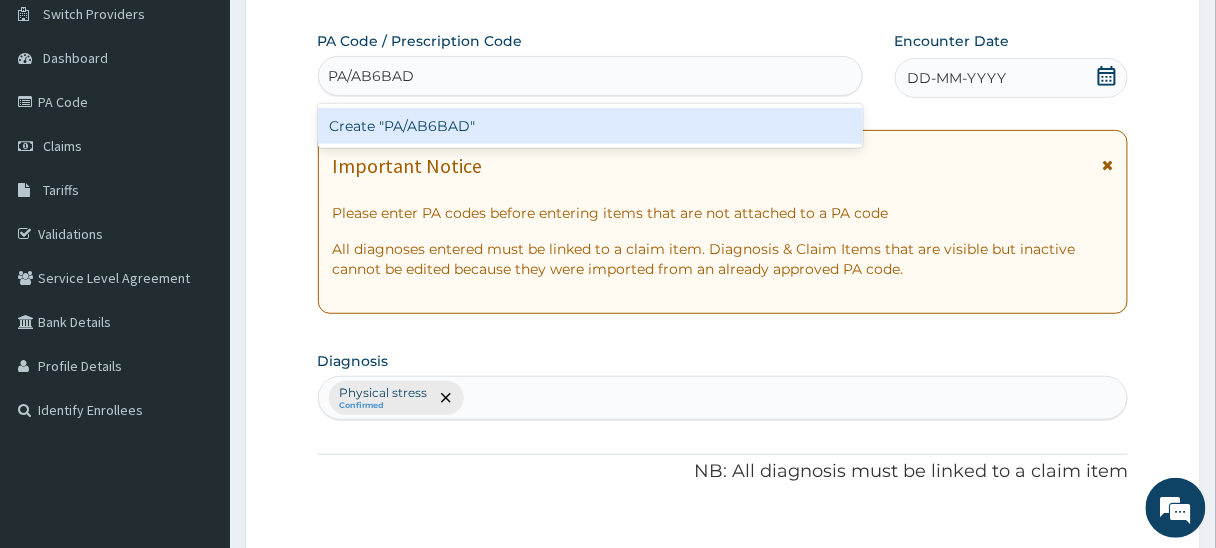 click on "Create "PA/AB6BAD"" at bounding box center (590, 126) 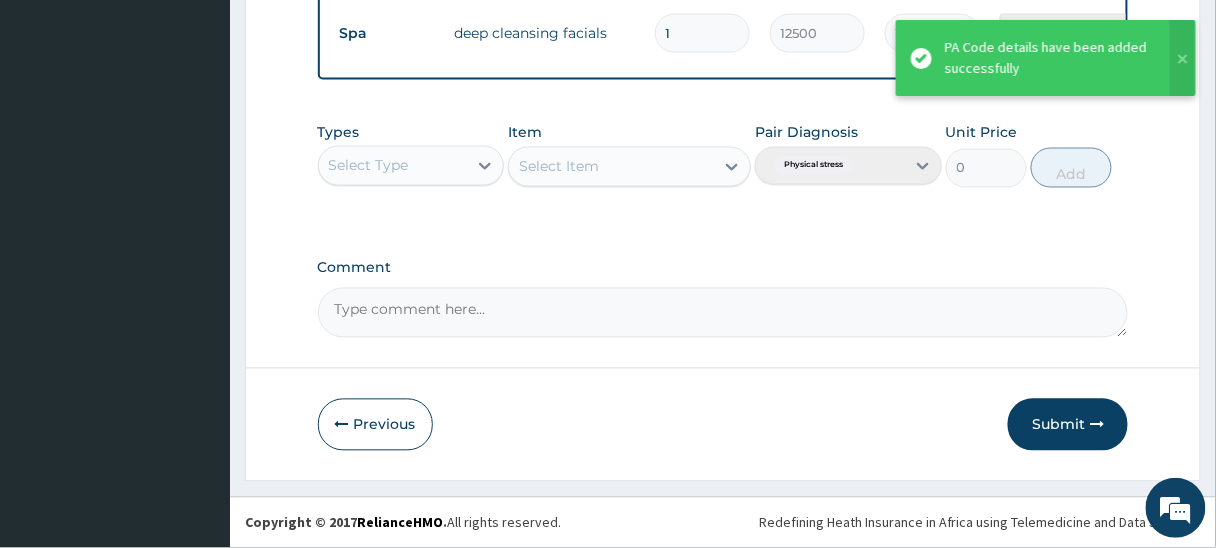 scroll, scrollTop: 807, scrollLeft: 0, axis: vertical 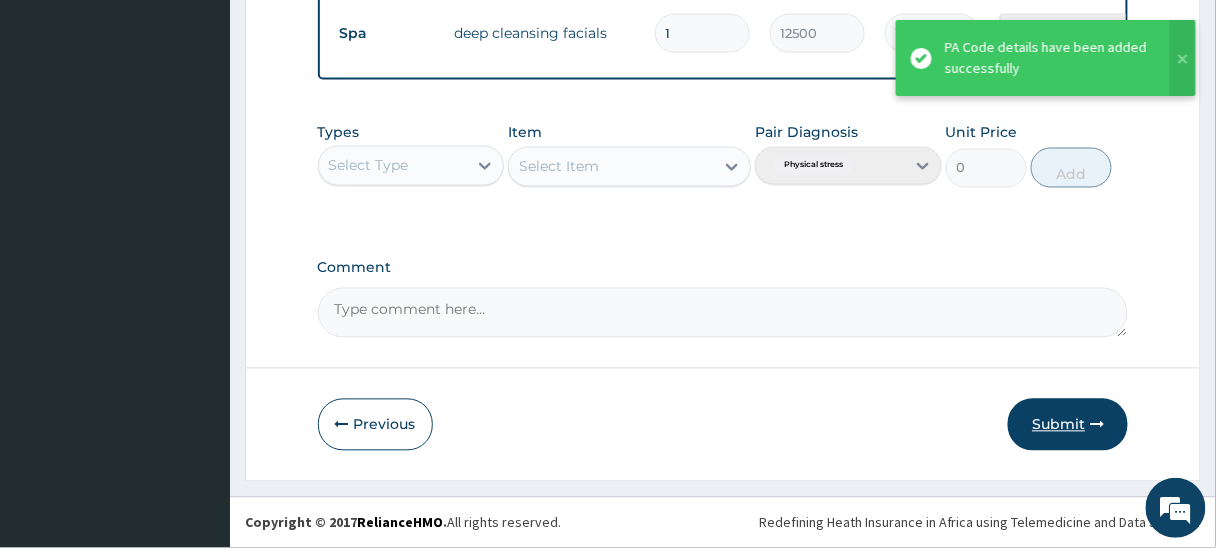 click on "Submit" at bounding box center (1068, 425) 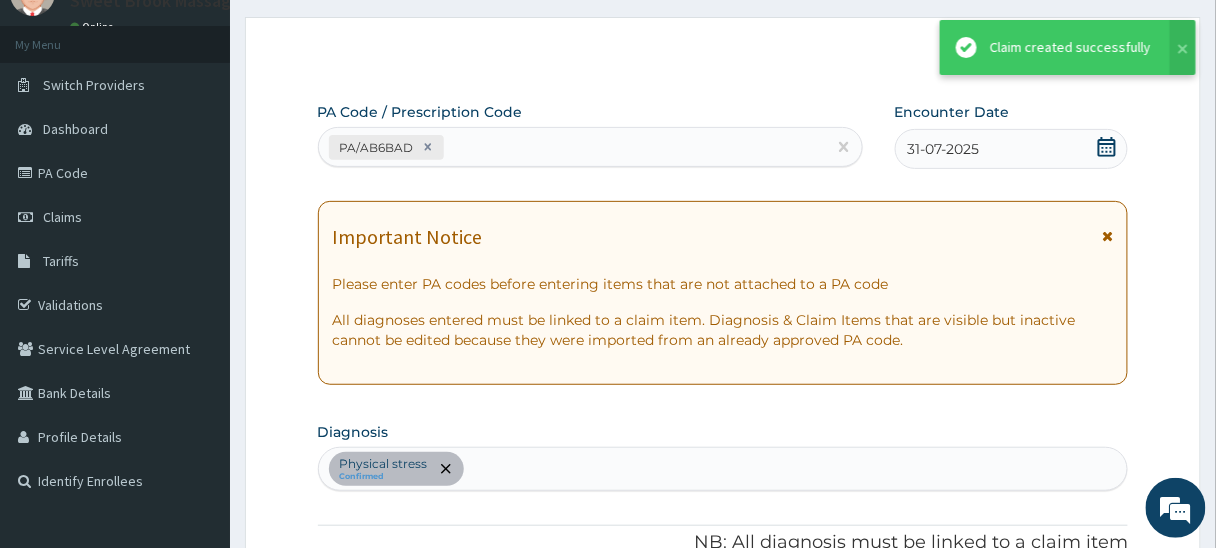 scroll, scrollTop: 807, scrollLeft: 0, axis: vertical 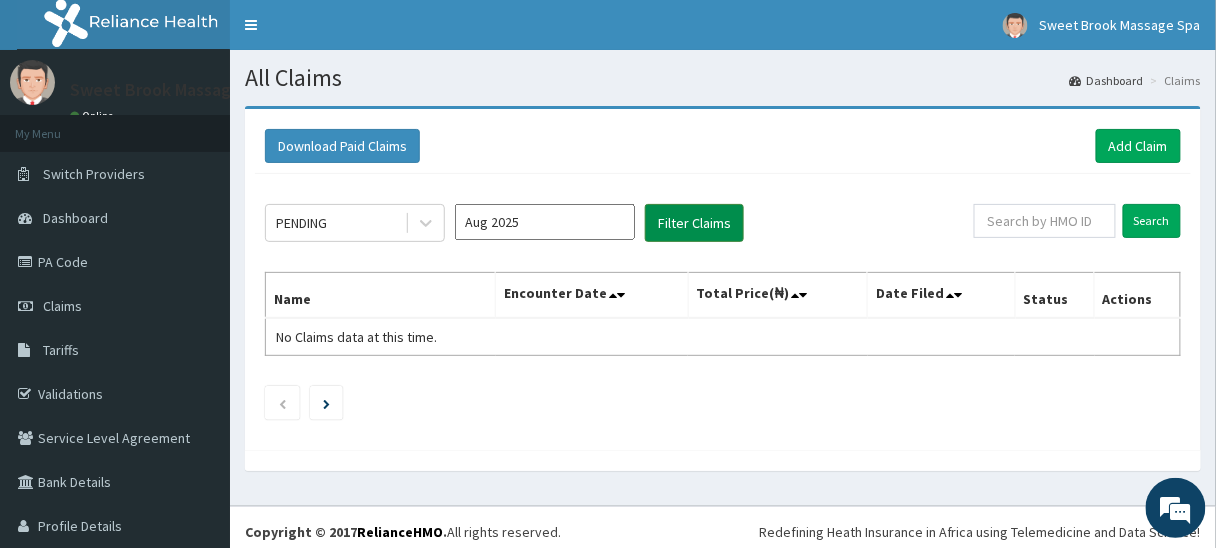 click on "Filter Claims" at bounding box center [694, 223] 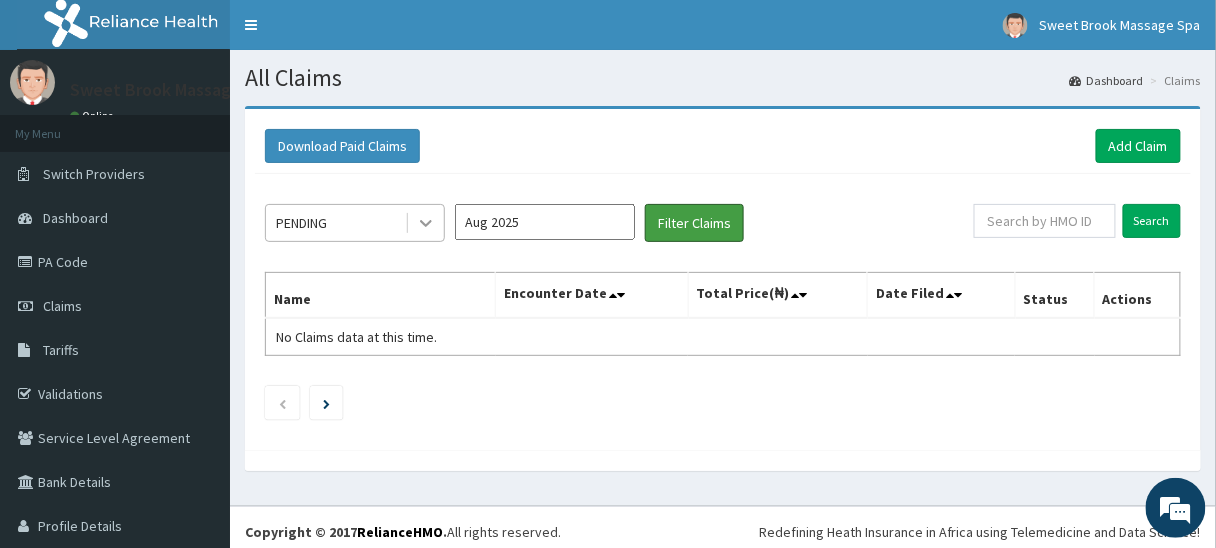 scroll, scrollTop: 0, scrollLeft: 0, axis: both 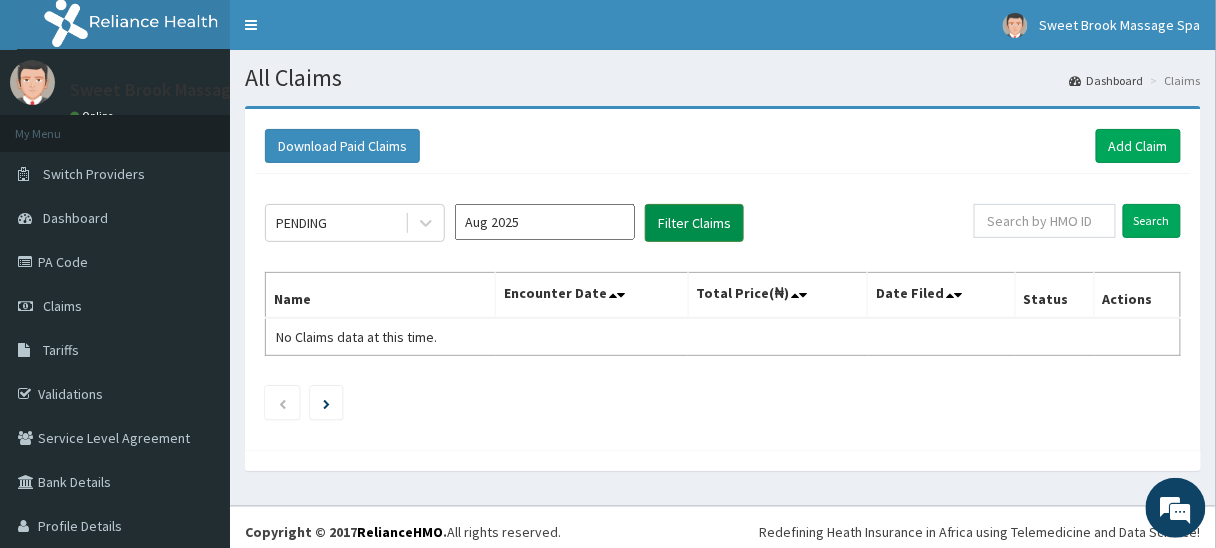 click on "Filter Claims" at bounding box center [694, 223] 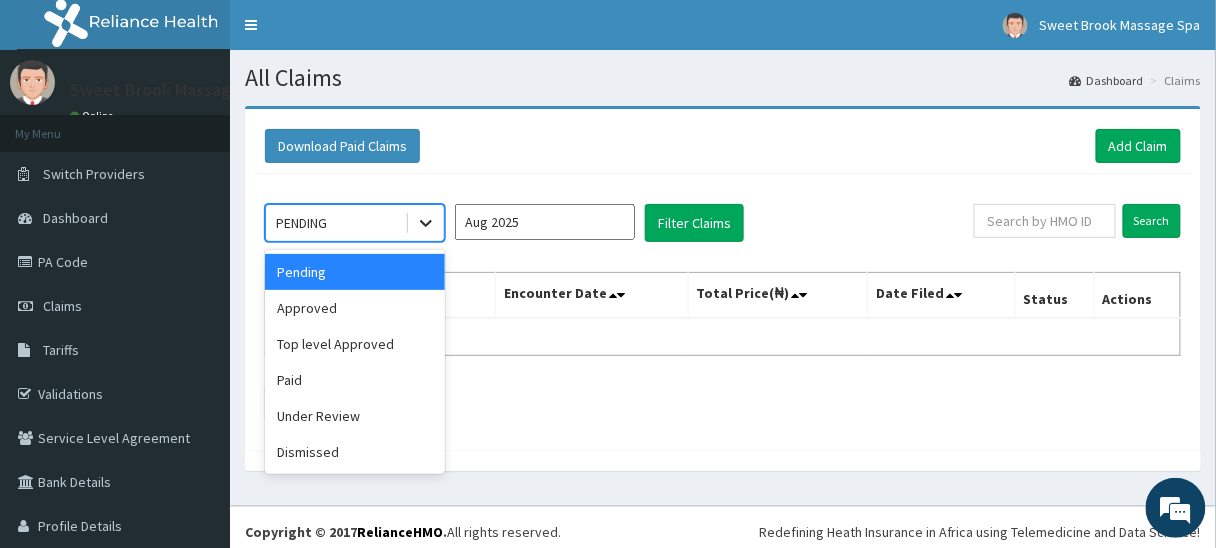 click 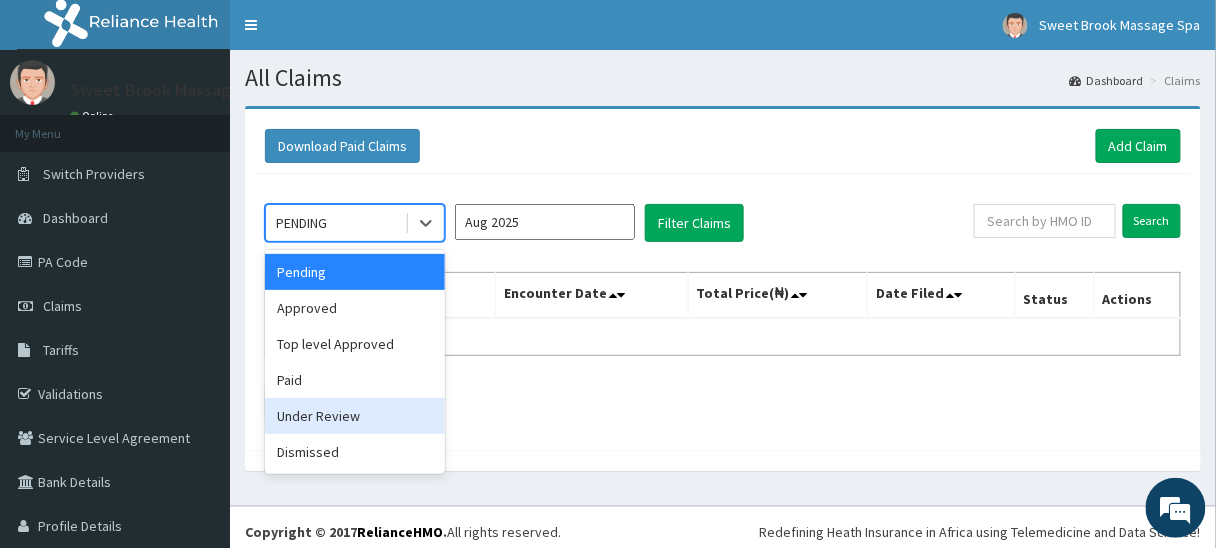 click on "Under Review" at bounding box center (355, 416) 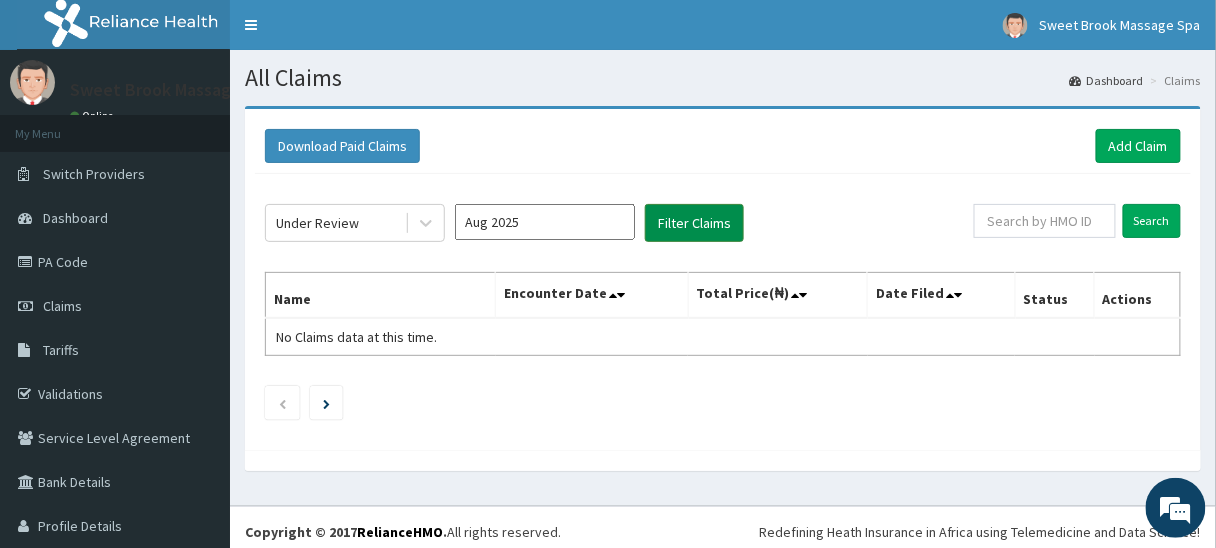 click on "Filter Claims" at bounding box center [694, 223] 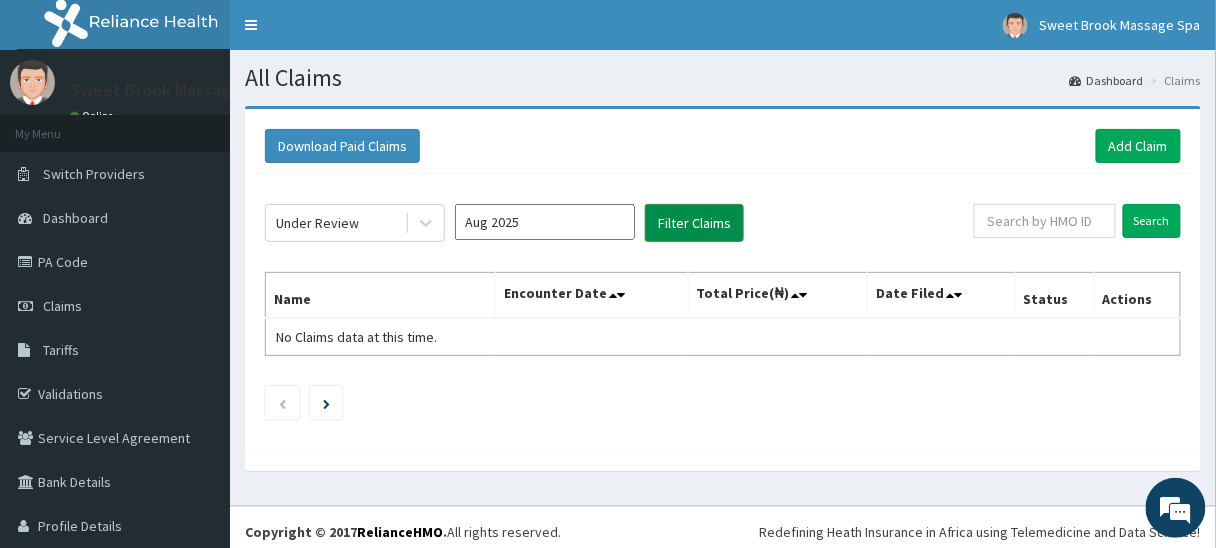 click on "Filter Claims" at bounding box center (694, 223) 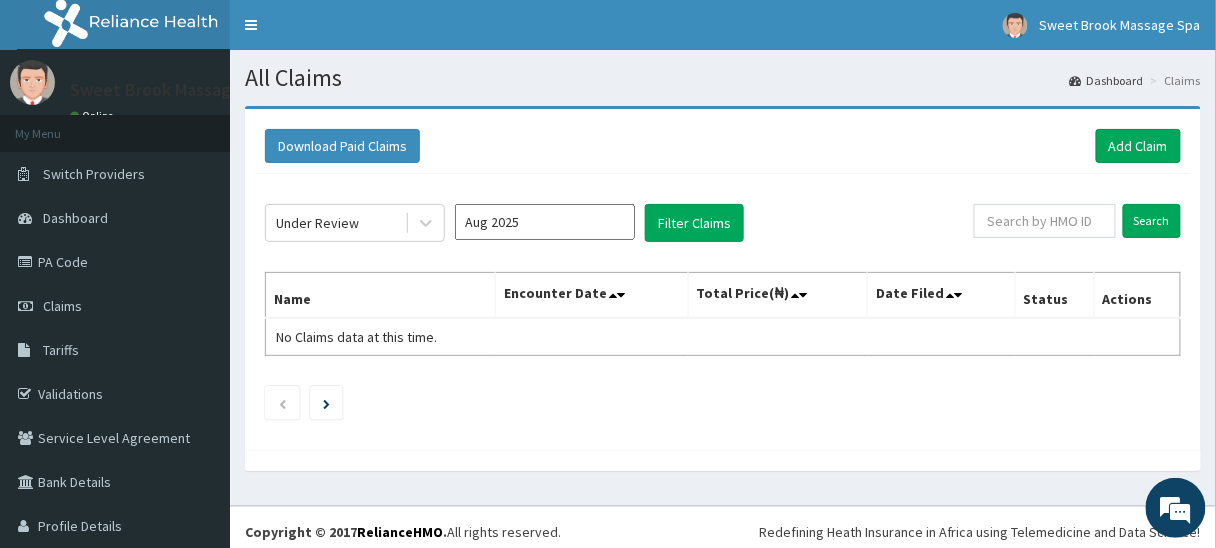 click on "Aug 2025" at bounding box center [545, 222] 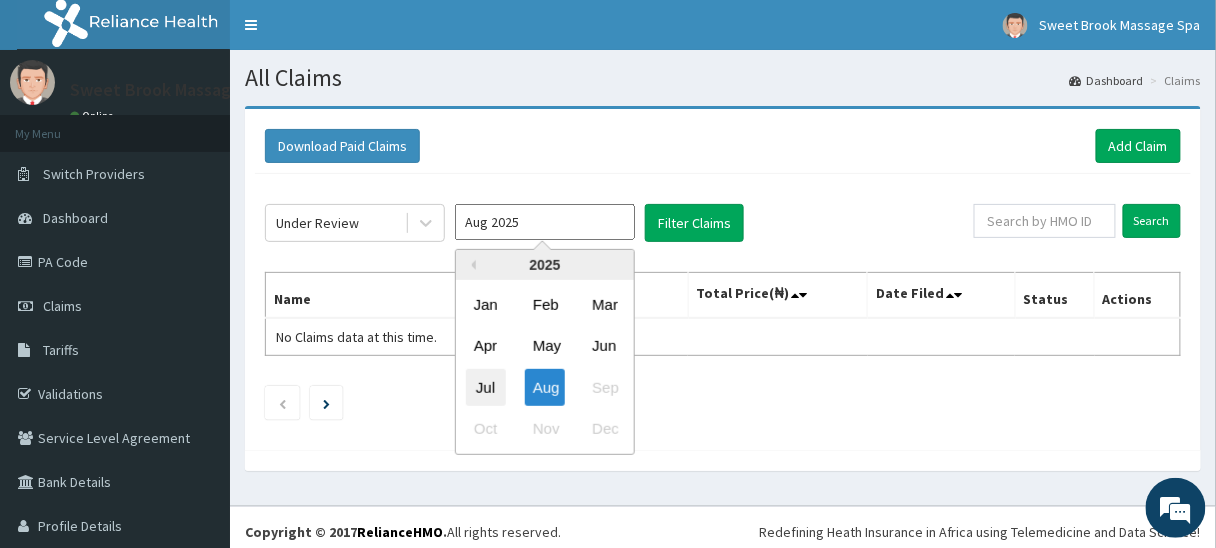 click on "Jul" at bounding box center [486, 387] 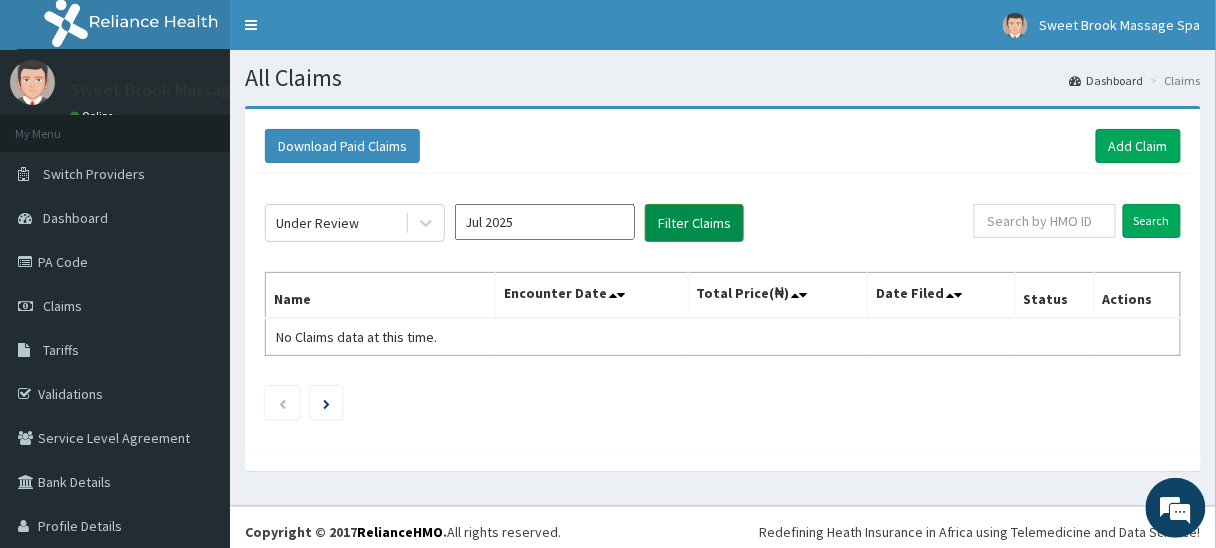 click on "Filter Claims" at bounding box center (694, 223) 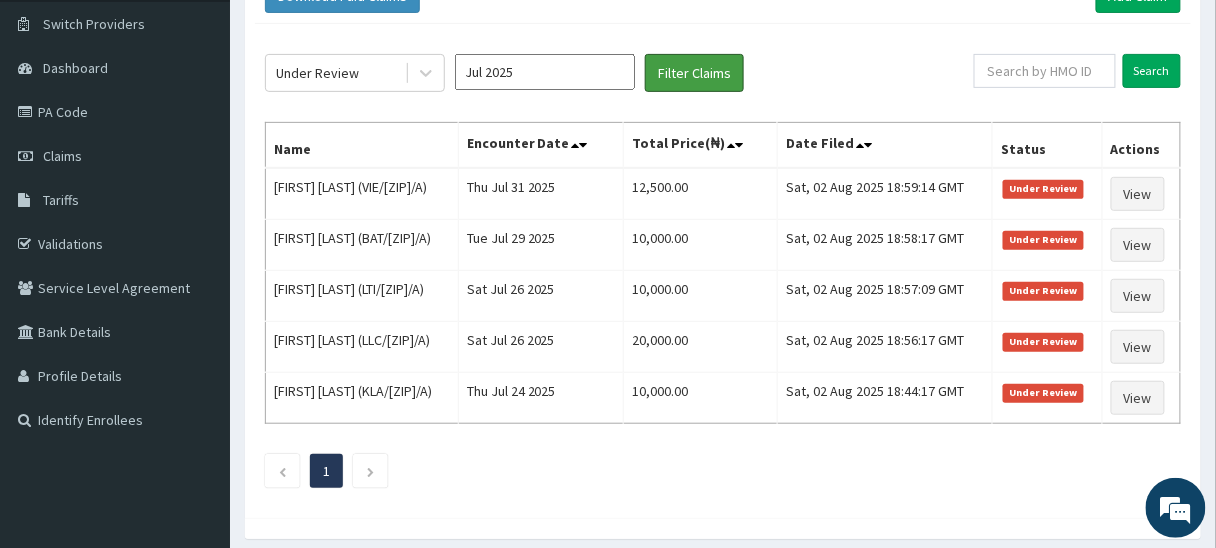 scroll, scrollTop: 160, scrollLeft: 0, axis: vertical 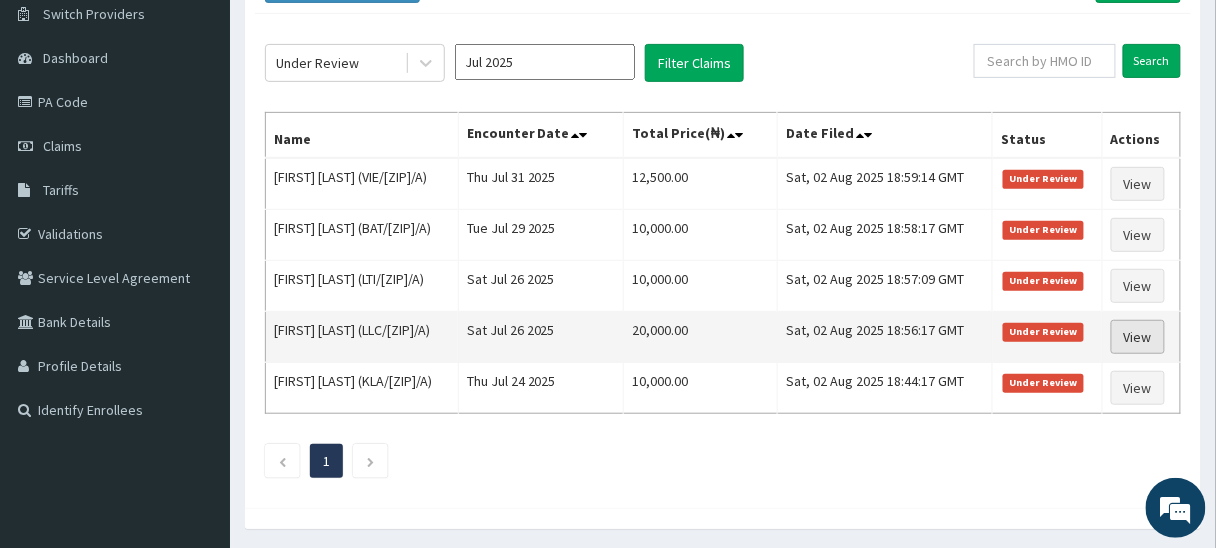 click on "View" at bounding box center [1138, 337] 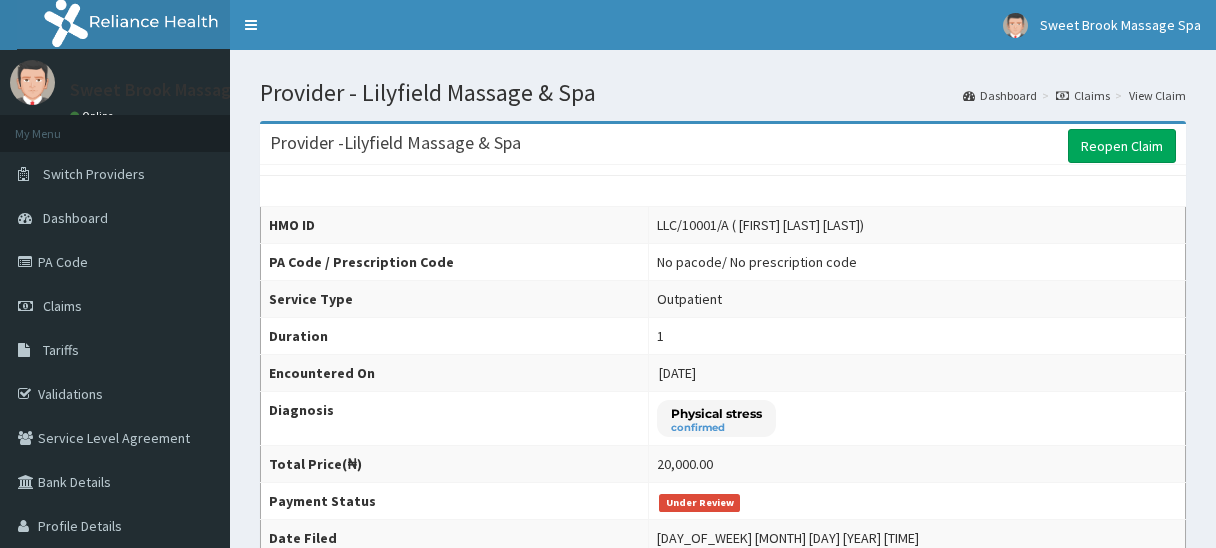 scroll, scrollTop: 0, scrollLeft: 0, axis: both 